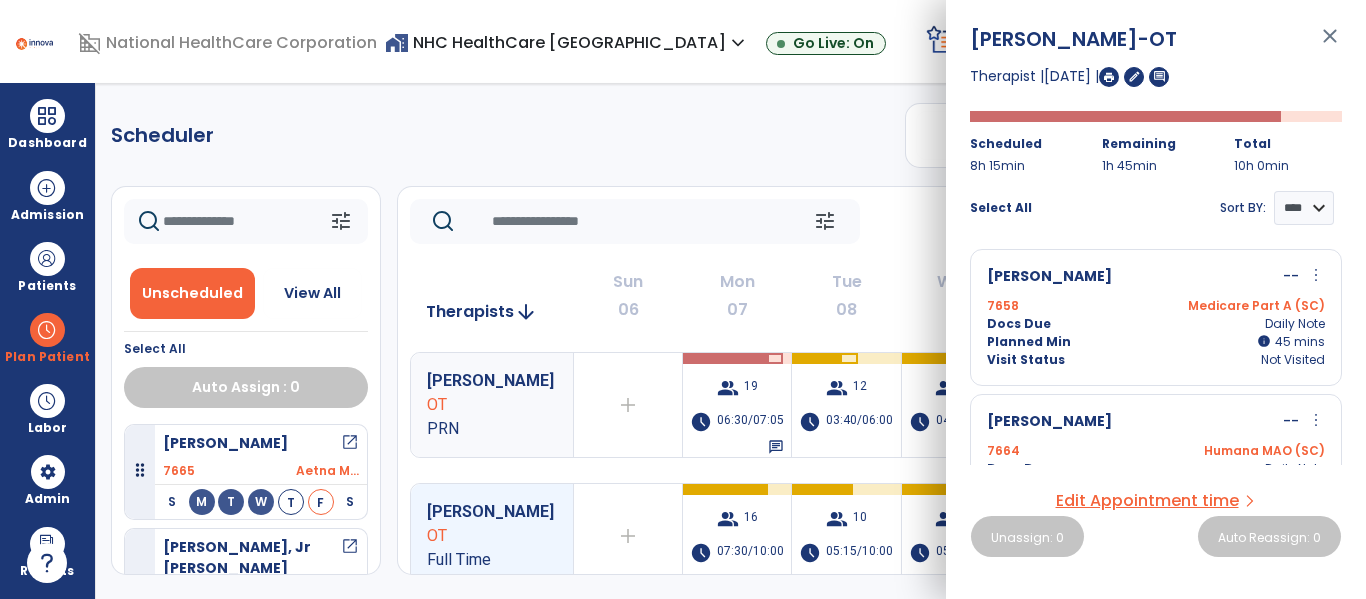 scroll, scrollTop: 0, scrollLeft: 0, axis: both 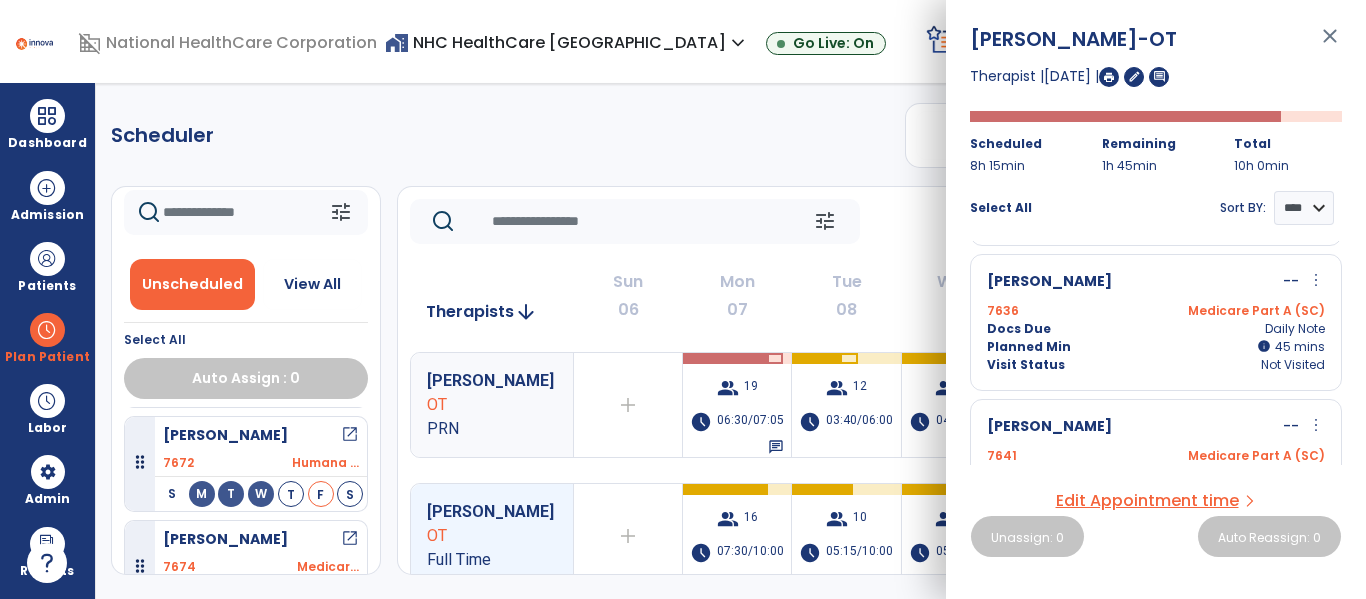 click on "close" at bounding box center (1330, 45) 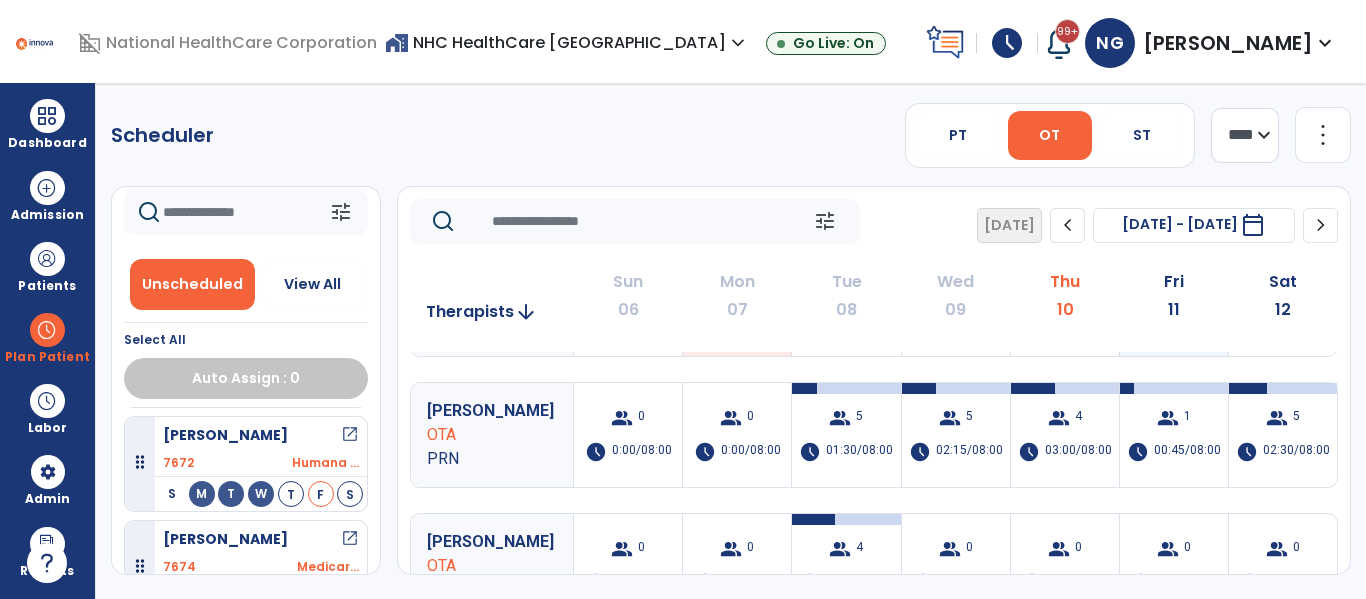 scroll, scrollTop: 495, scrollLeft: 0, axis: vertical 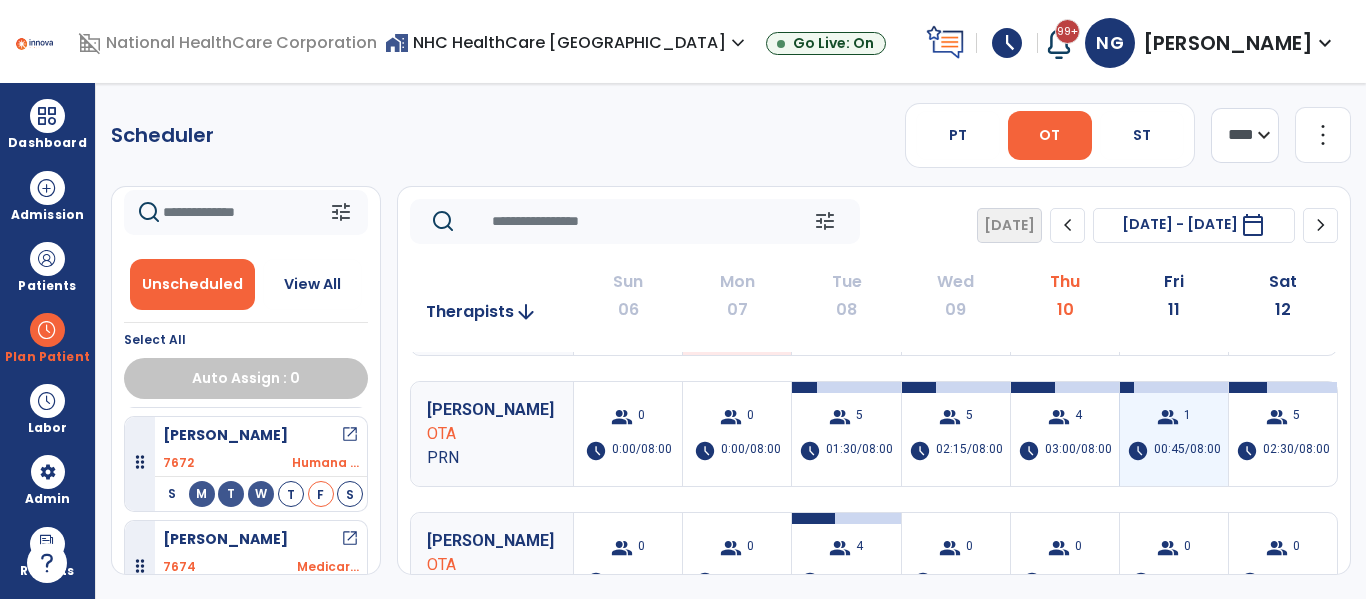 click on "00:45/08:00" at bounding box center (1187, 451) 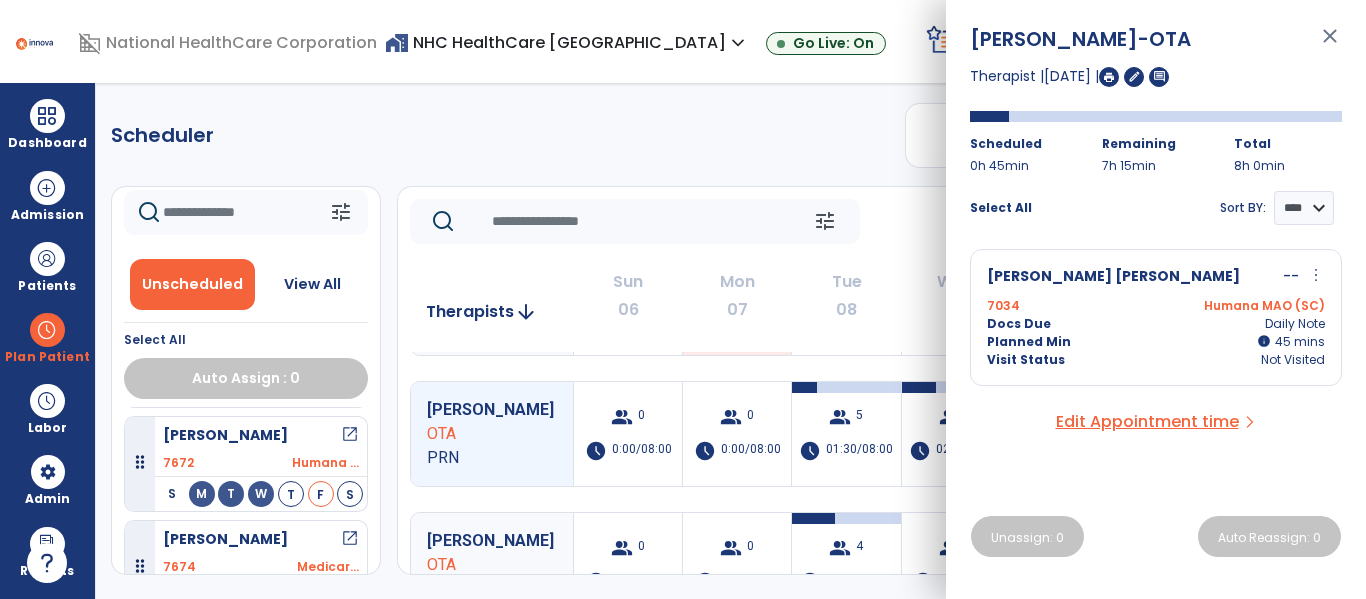 click on "close" at bounding box center [1330, 45] 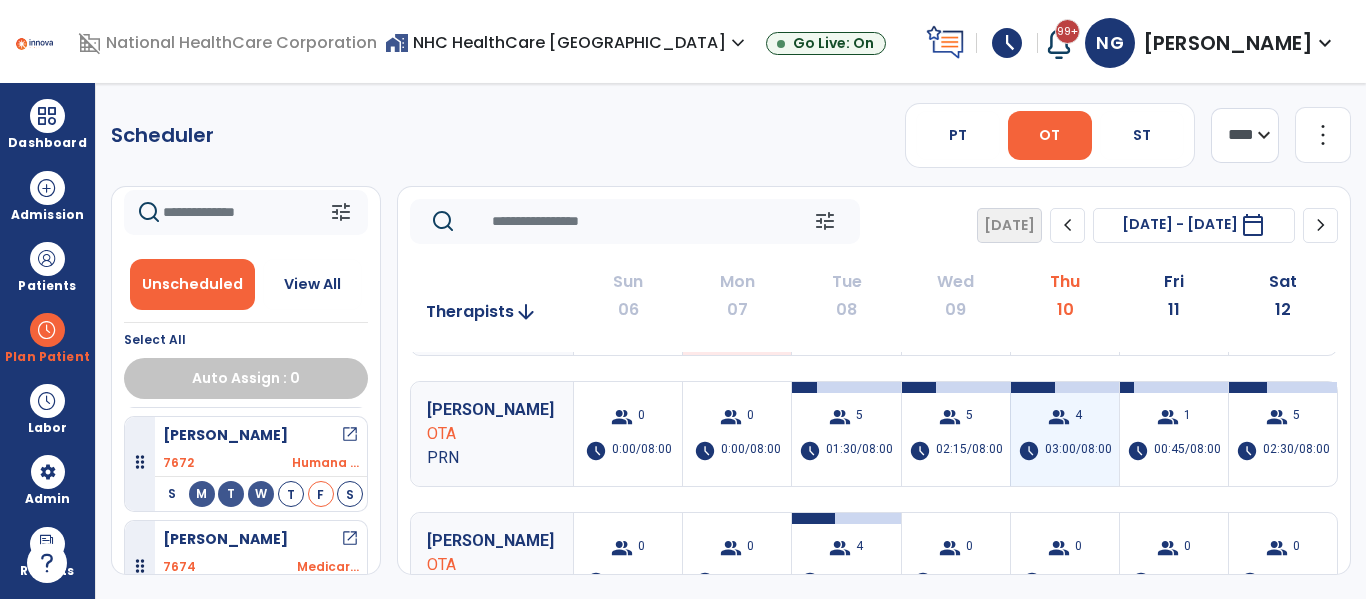 click on "group  4  schedule  03:00/08:00" at bounding box center (1065, 434) 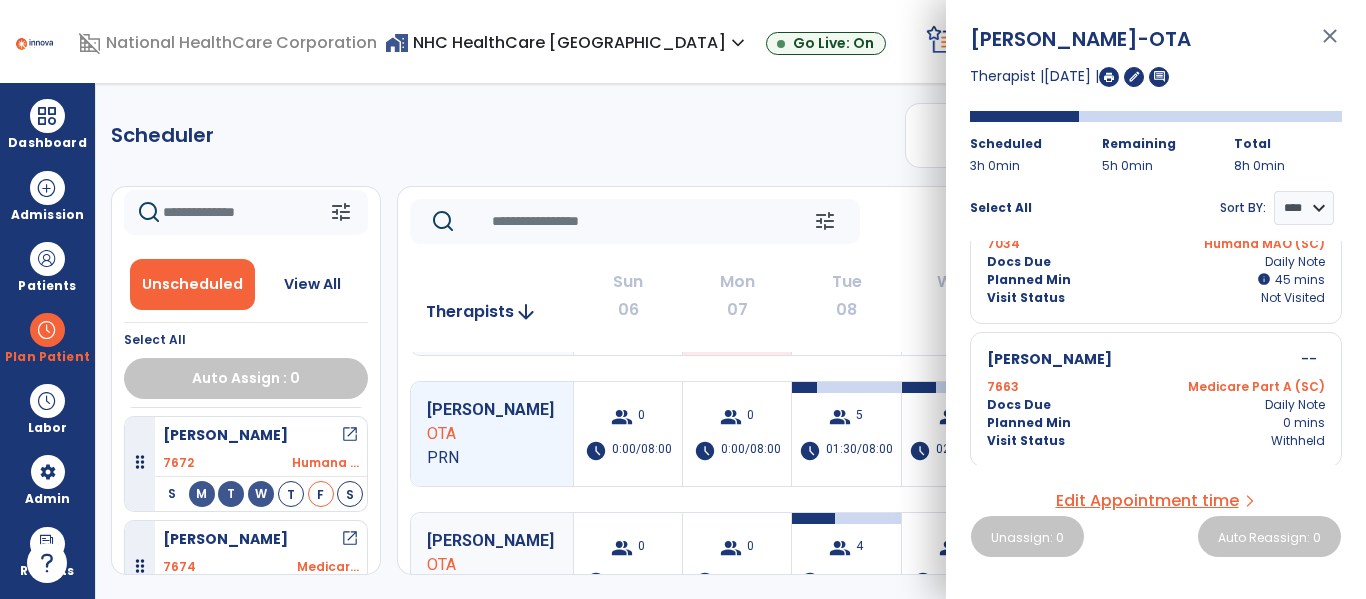 scroll, scrollTop: 355, scrollLeft: 0, axis: vertical 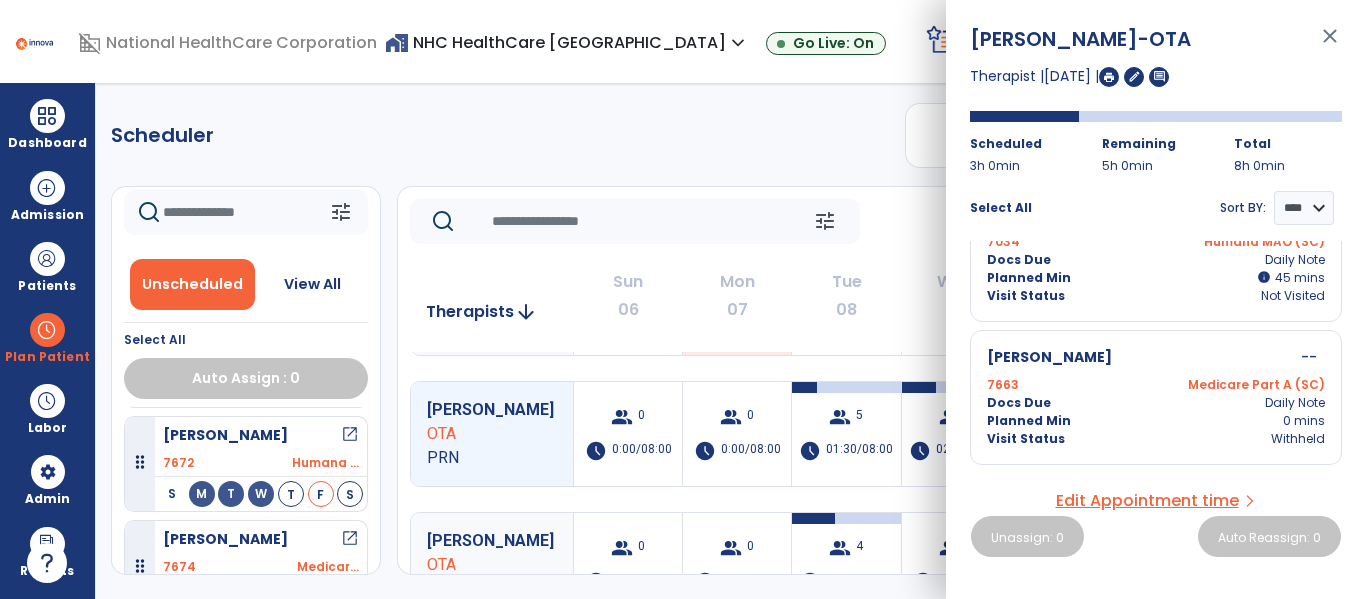 click on "close" at bounding box center [1330, 45] 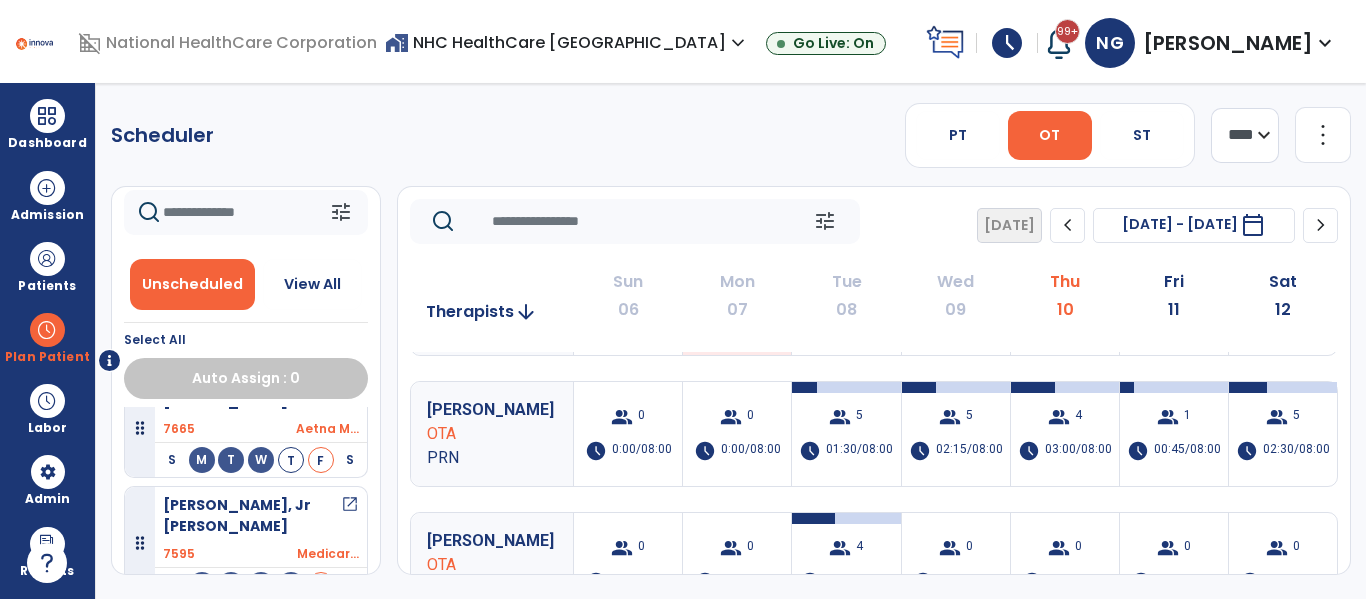scroll, scrollTop: 0, scrollLeft: 0, axis: both 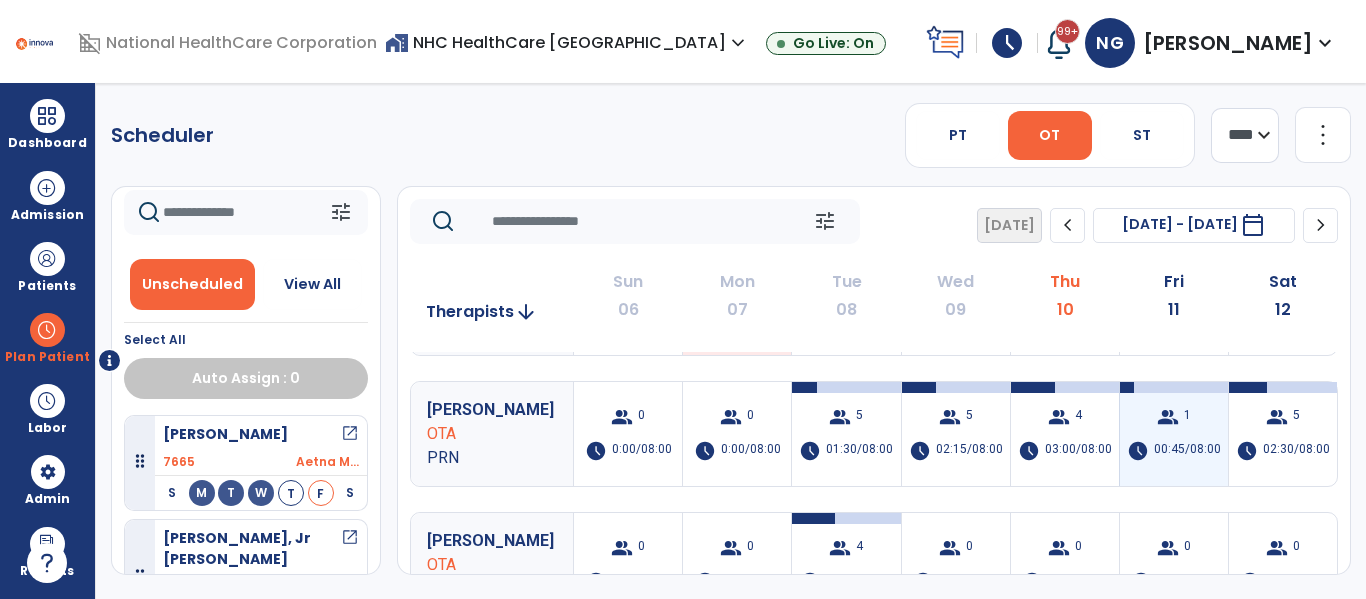 click on "group  1  schedule  00:45/08:00" at bounding box center (1174, 434) 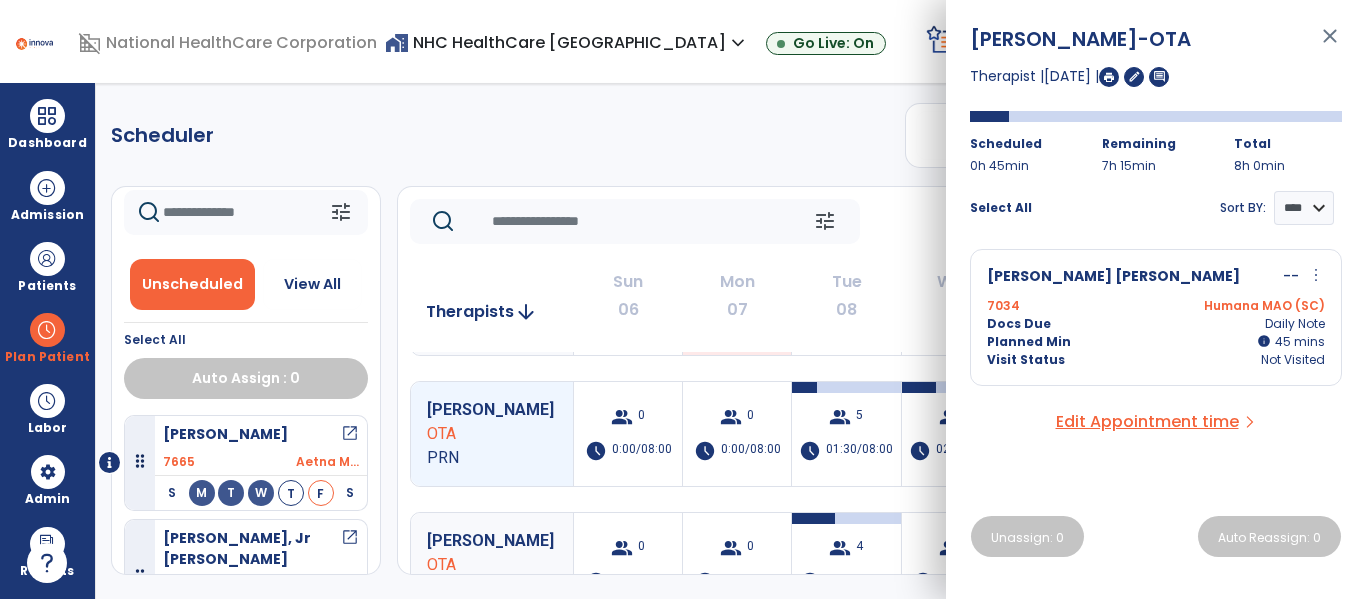 click on "close" at bounding box center [1330, 45] 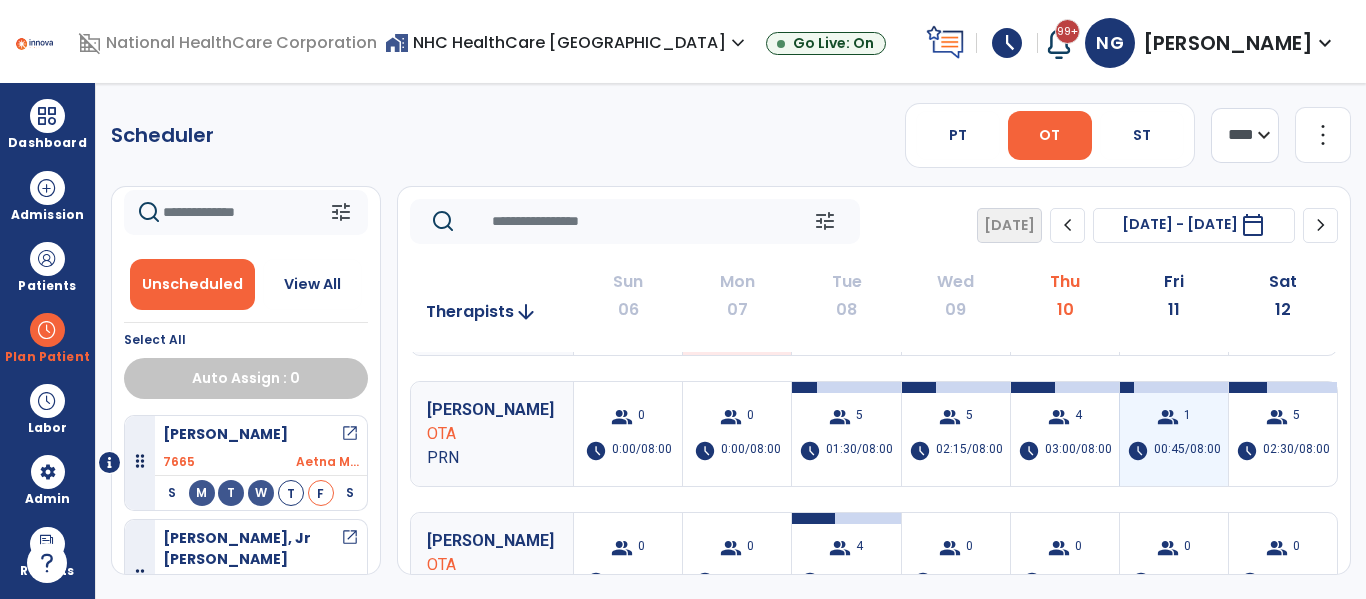scroll, scrollTop: 0, scrollLeft: 0, axis: both 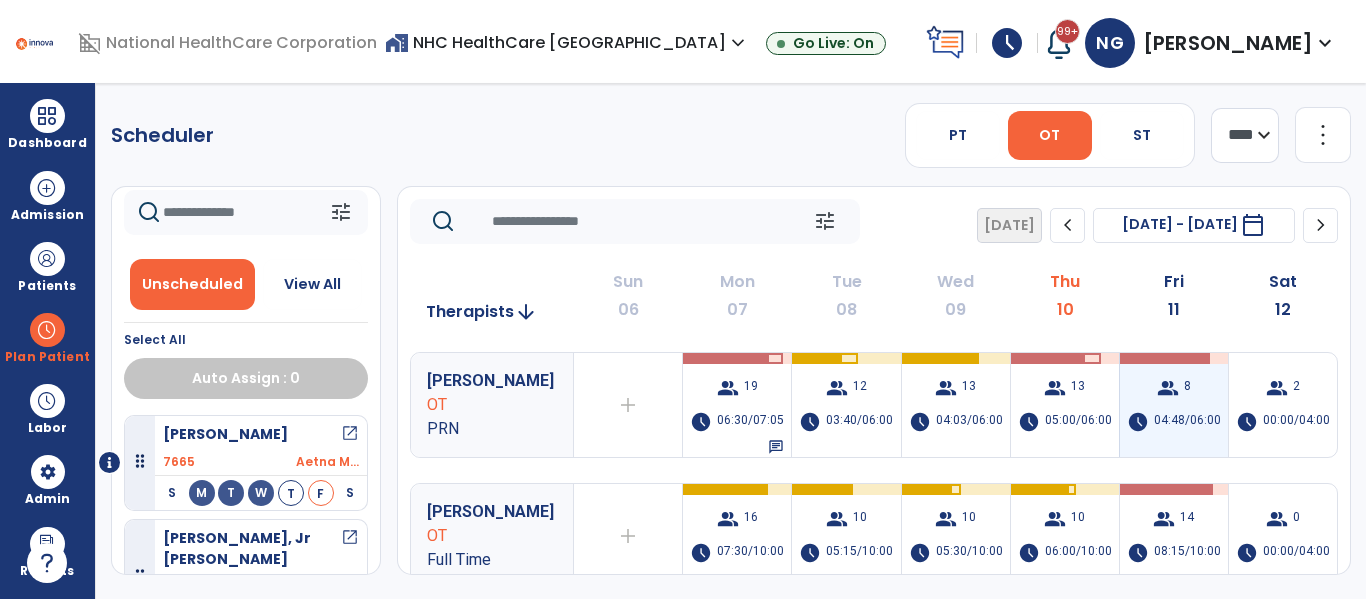 click on "group  8  schedule  04:48/06:00" at bounding box center [1174, 405] 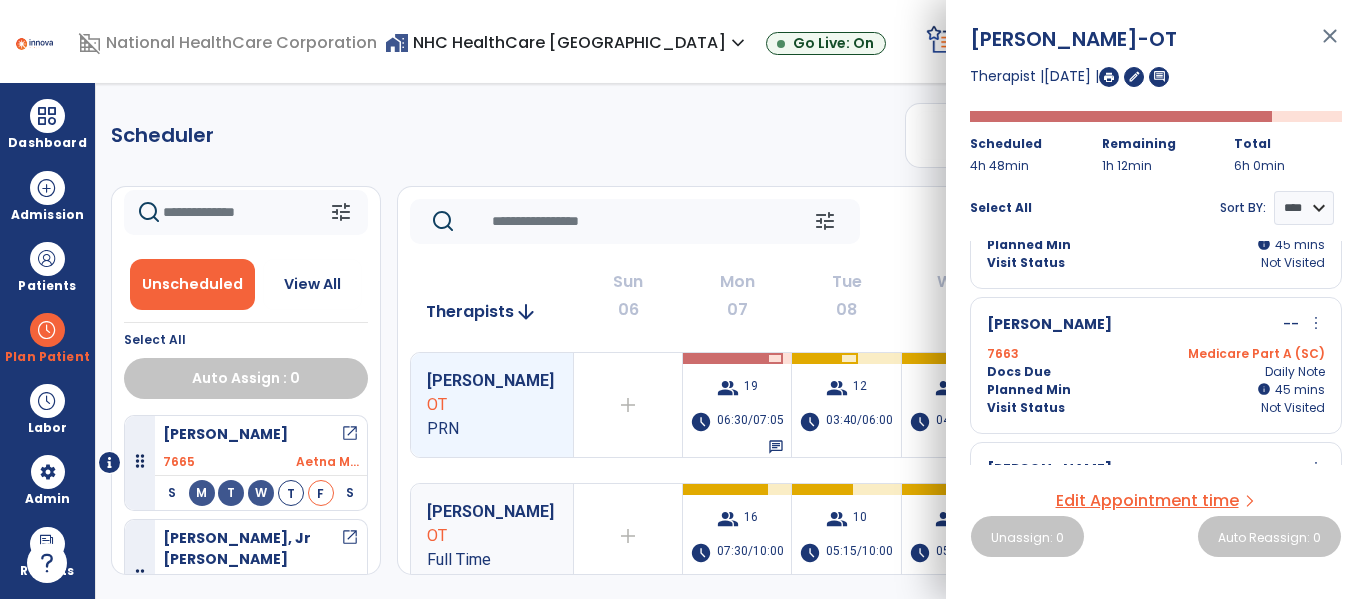 scroll, scrollTop: 244, scrollLeft: 0, axis: vertical 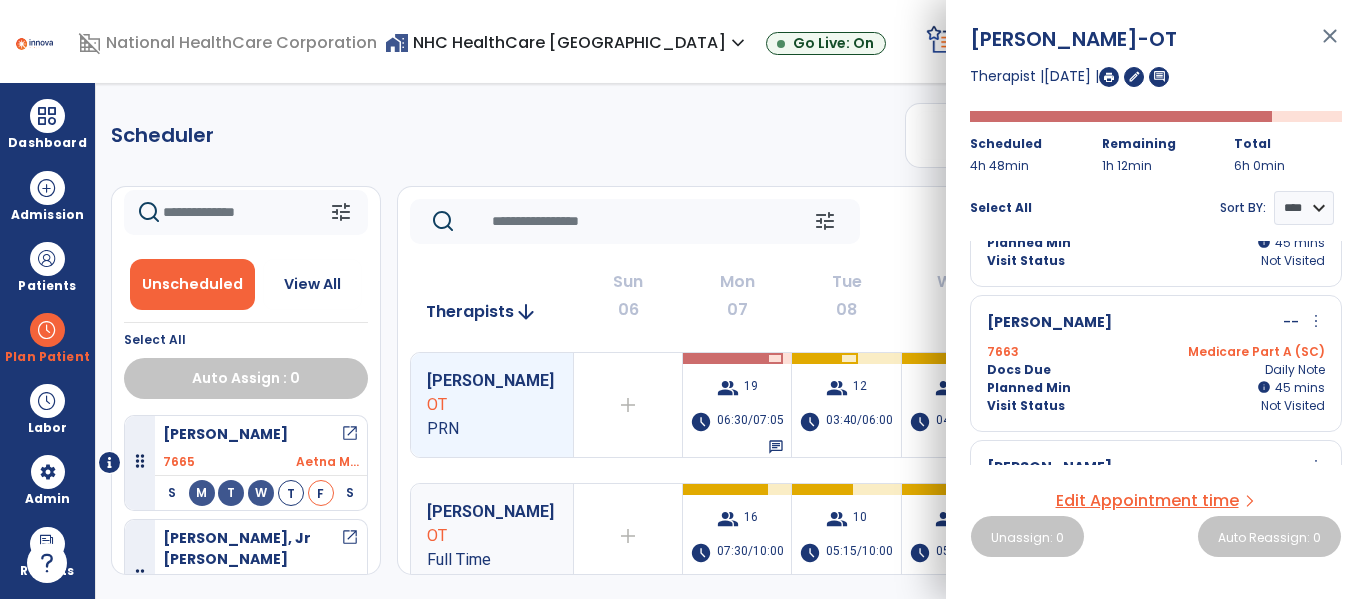 click on "Docs Due Daily Note" at bounding box center (1156, 370) 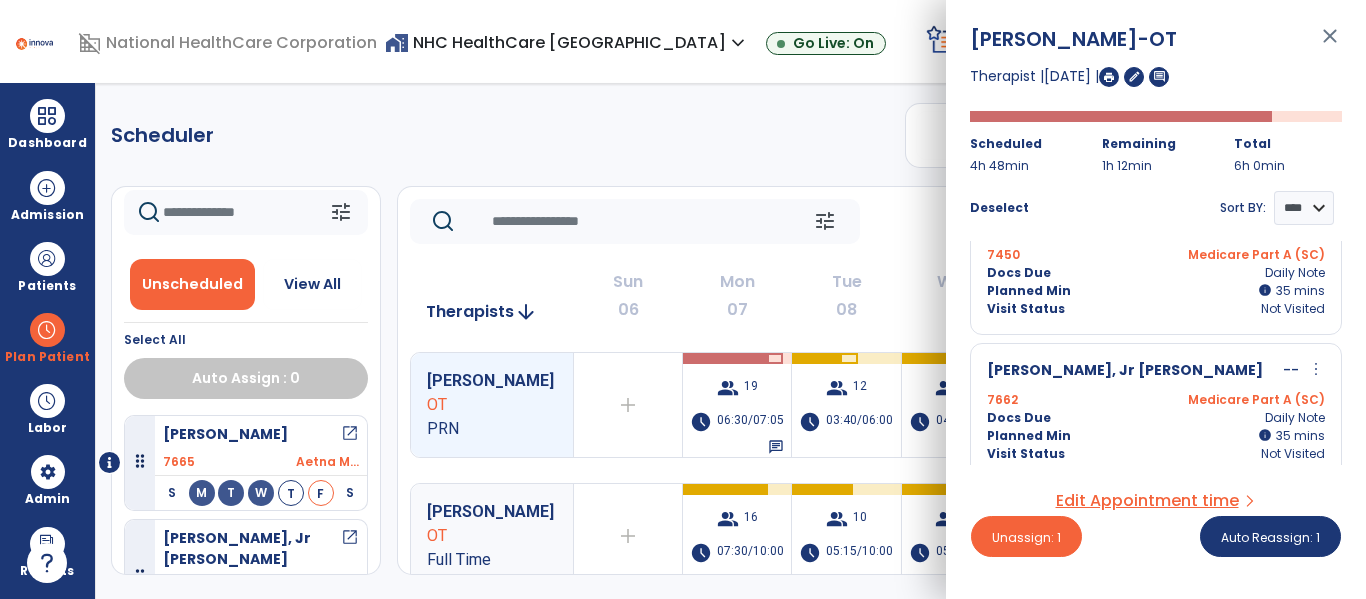 scroll, scrollTop: 777, scrollLeft: 0, axis: vertical 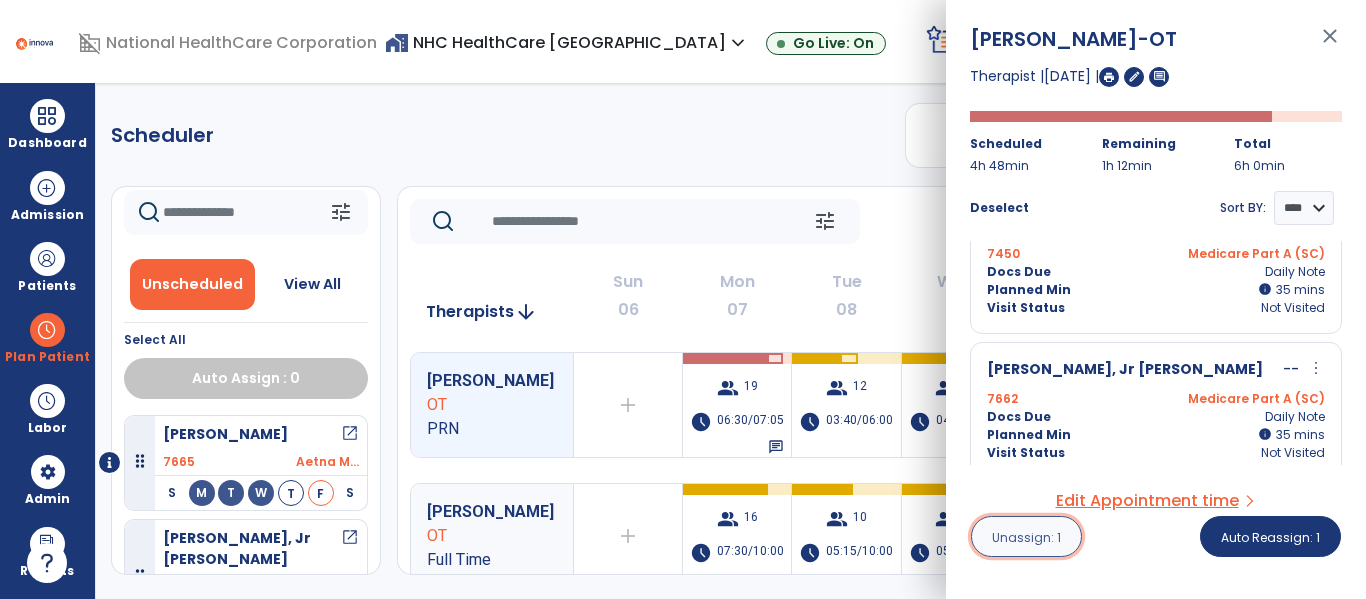 click on "Unassign: 1" at bounding box center (1026, 537) 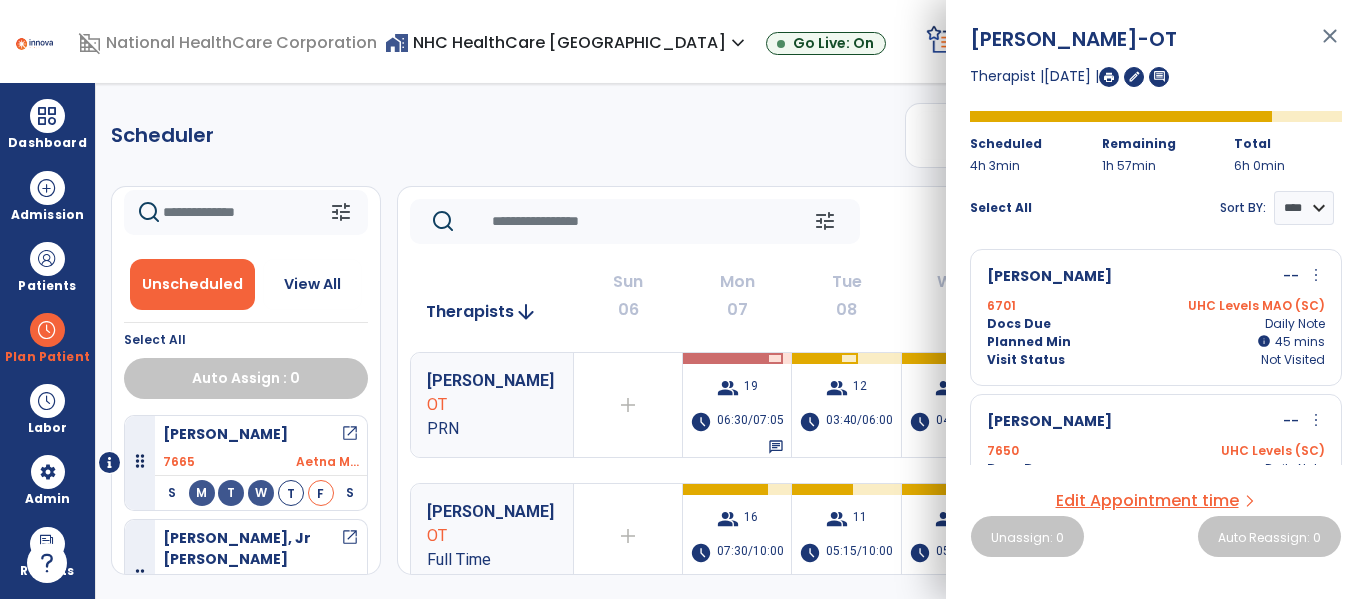 click on "close" at bounding box center (1330, 45) 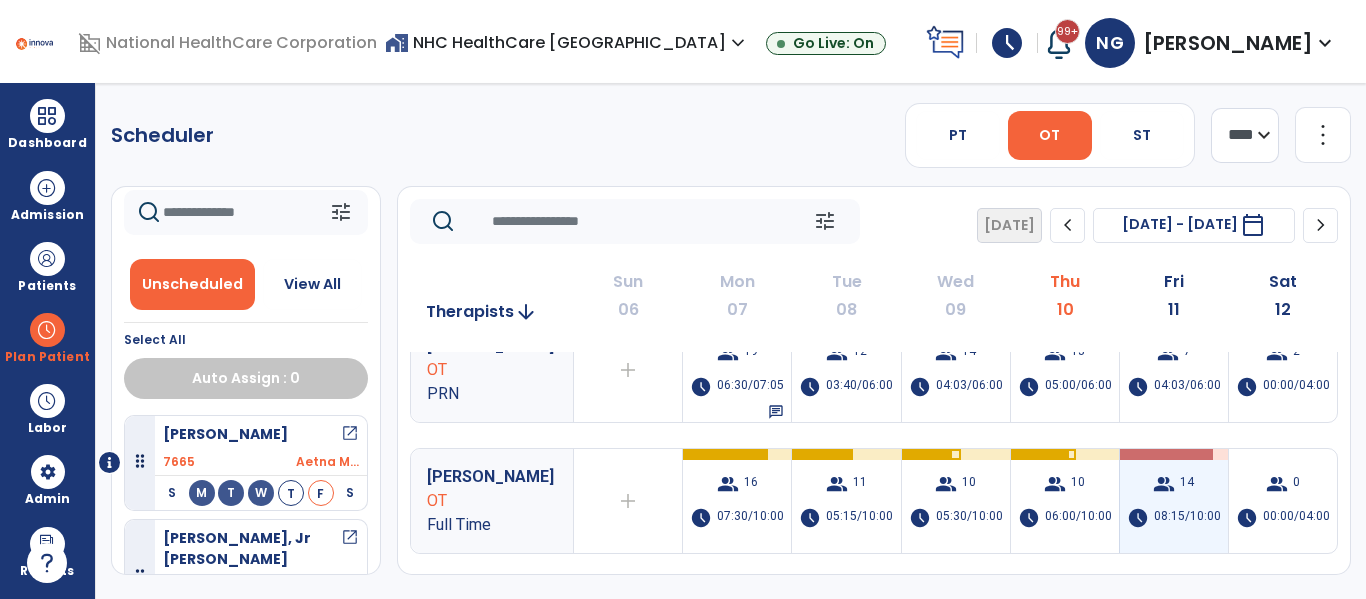 scroll, scrollTop: 36, scrollLeft: 0, axis: vertical 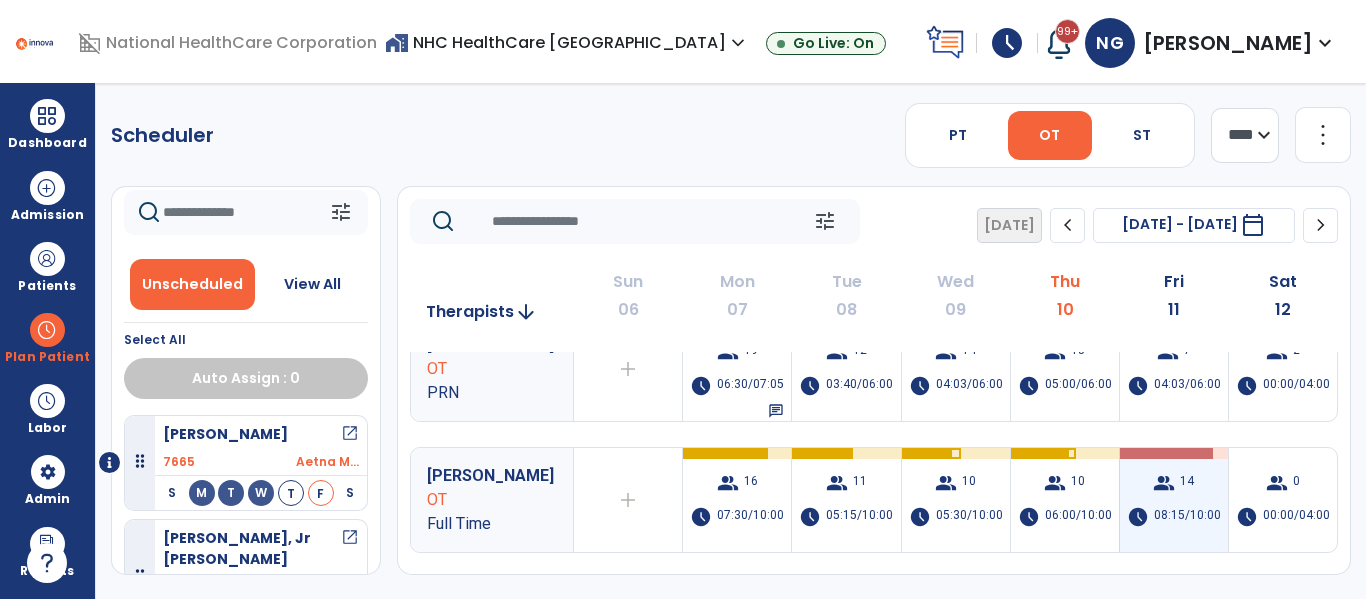 click on "group  14  schedule  08:15/10:00" at bounding box center (1174, 500) 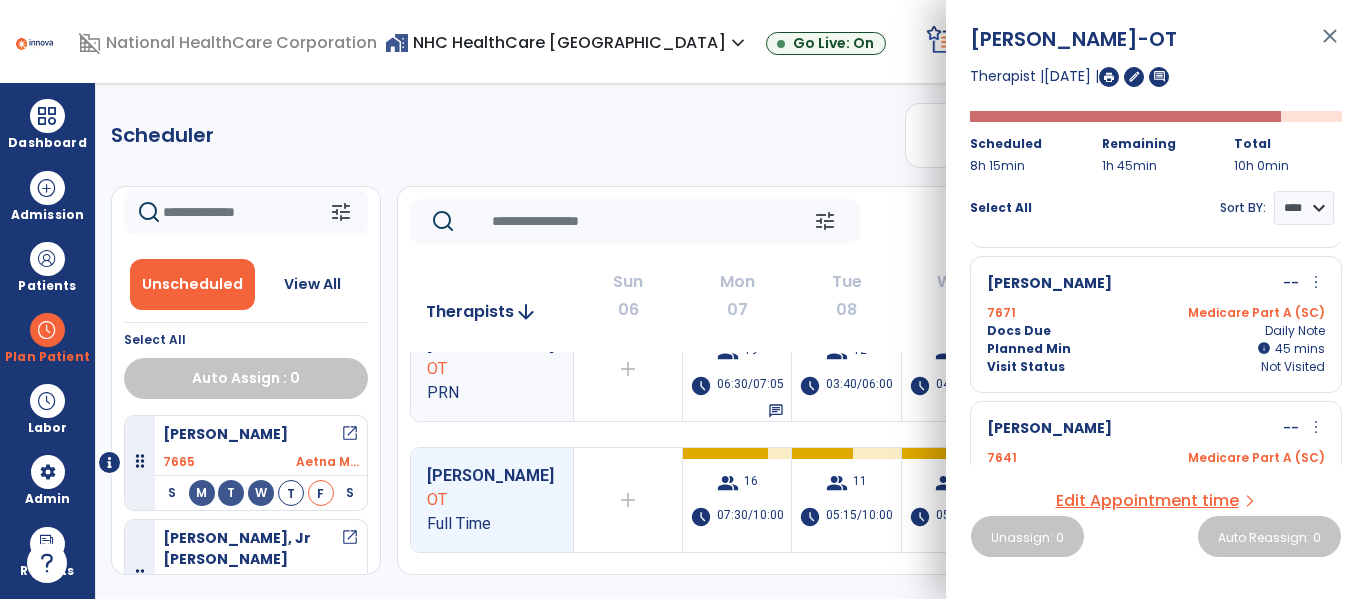 click on "Planned Min  info   45 I 45 mins" at bounding box center [1156, 349] 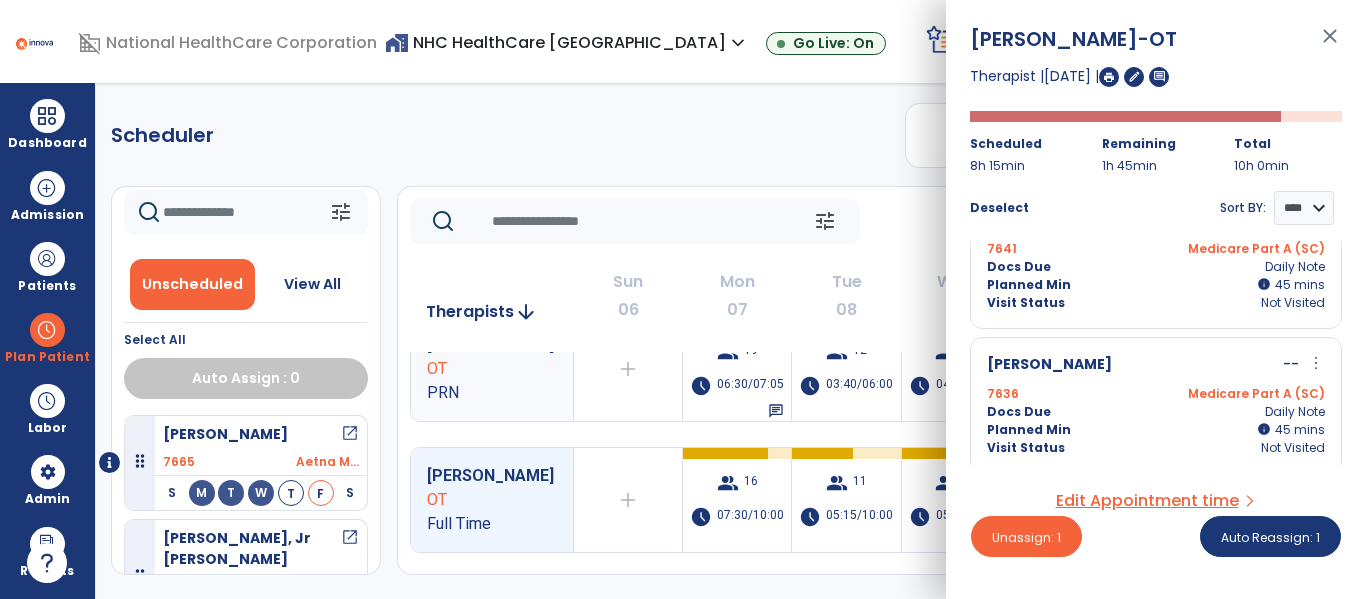 click on "[PERSON_NAME]   --  more_vert  edit   Edit Session   alt_route   Split Minutes  7636 Medicare Part A (SC)  Docs Due Daily Note   Planned Min  info   45 I 45 mins  Visit Status  Not Visited" at bounding box center (1156, 405) 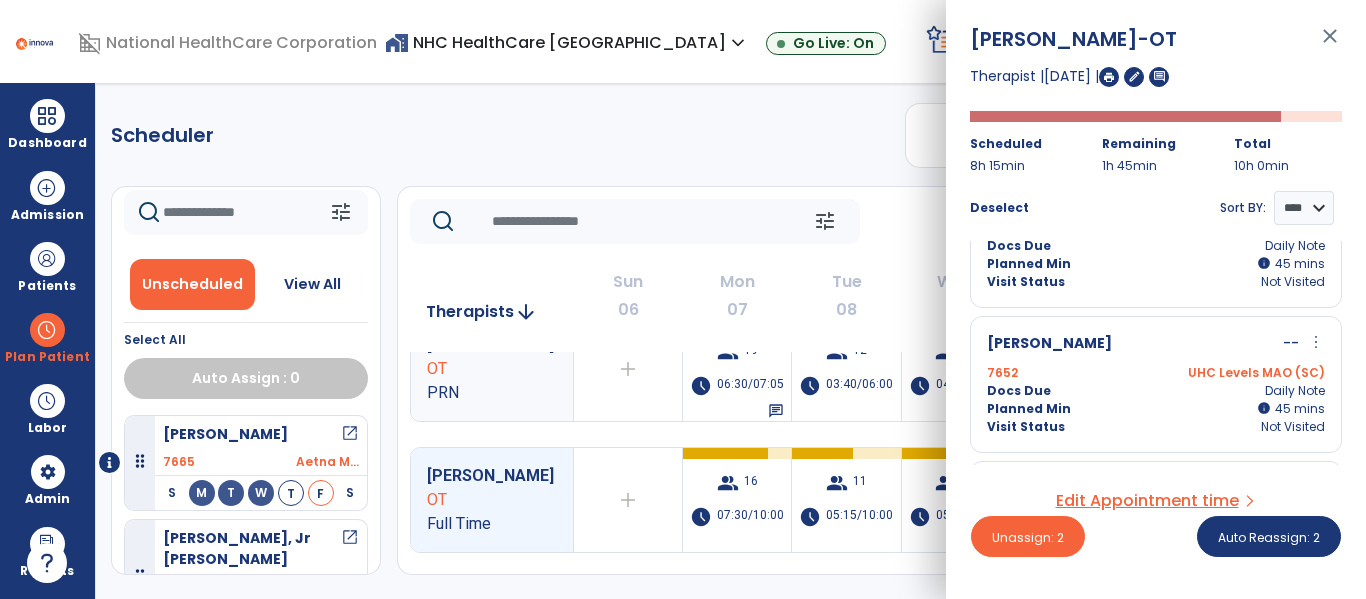 scroll, scrollTop: 706, scrollLeft: 0, axis: vertical 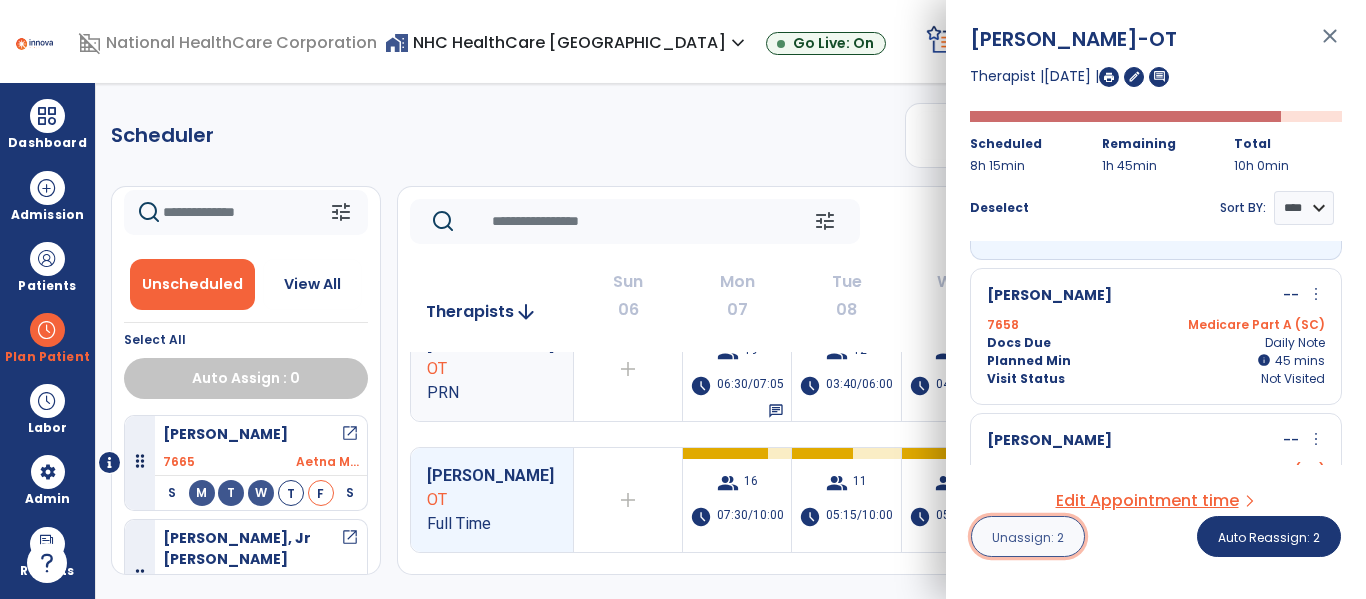 click on "Unassign: 2" at bounding box center (1028, 537) 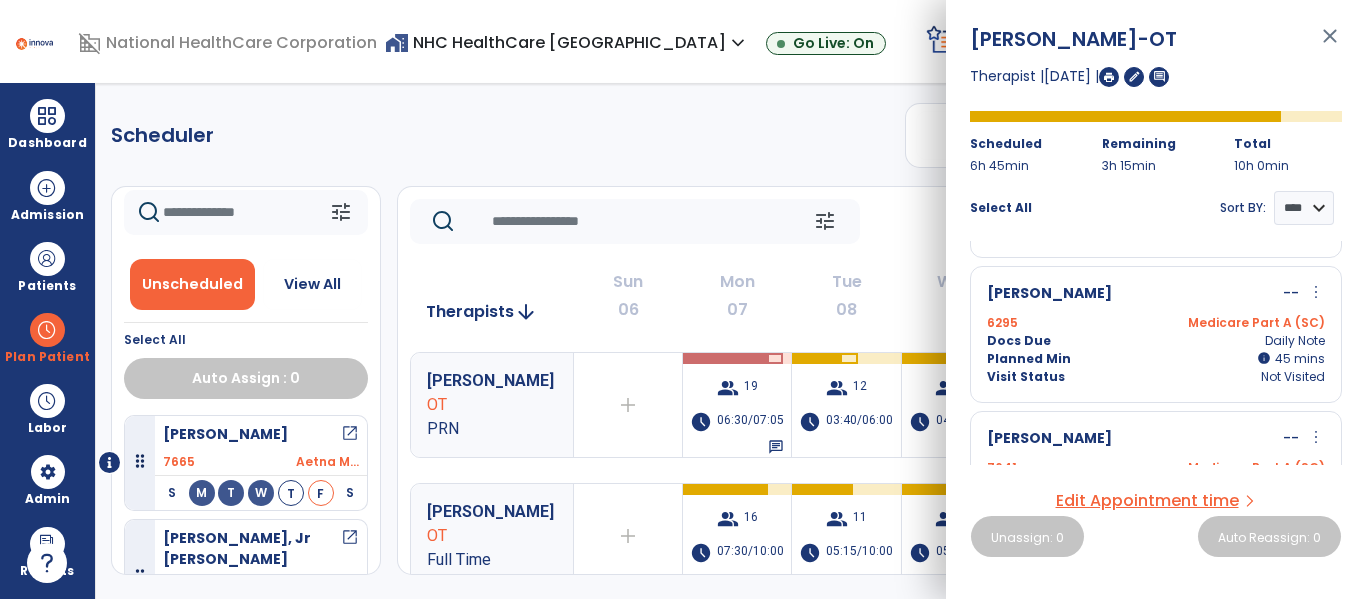 scroll, scrollTop: 129, scrollLeft: 0, axis: vertical 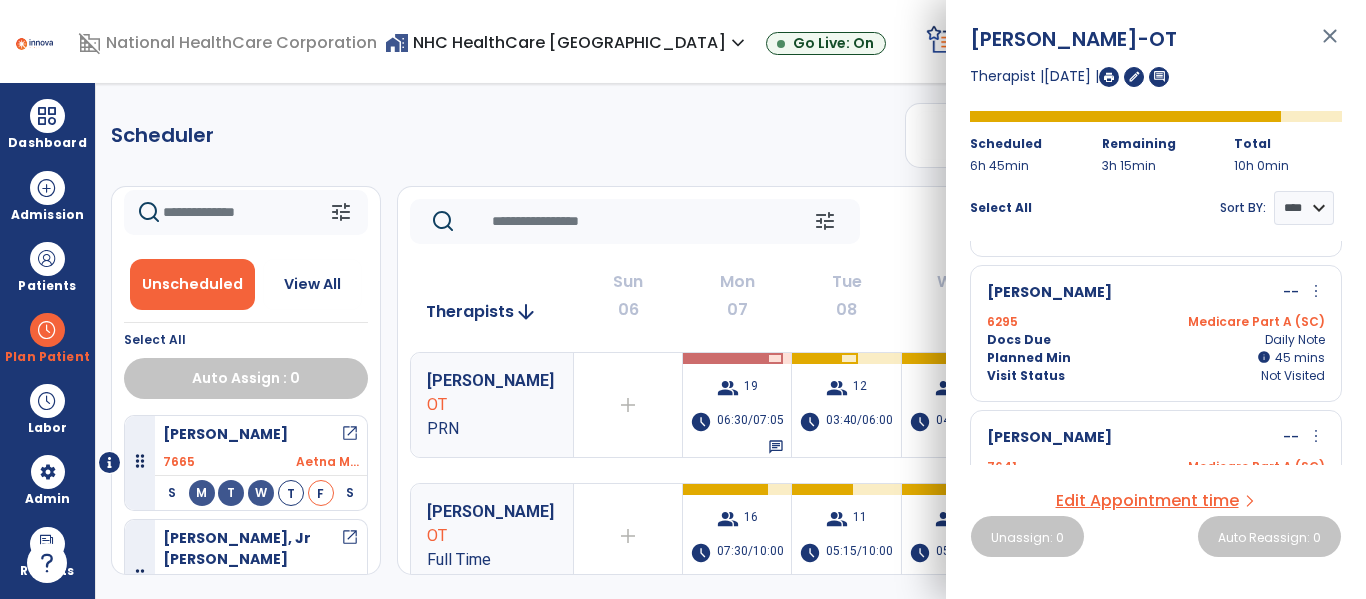 click on "close" at bounding box center [1330, 45] 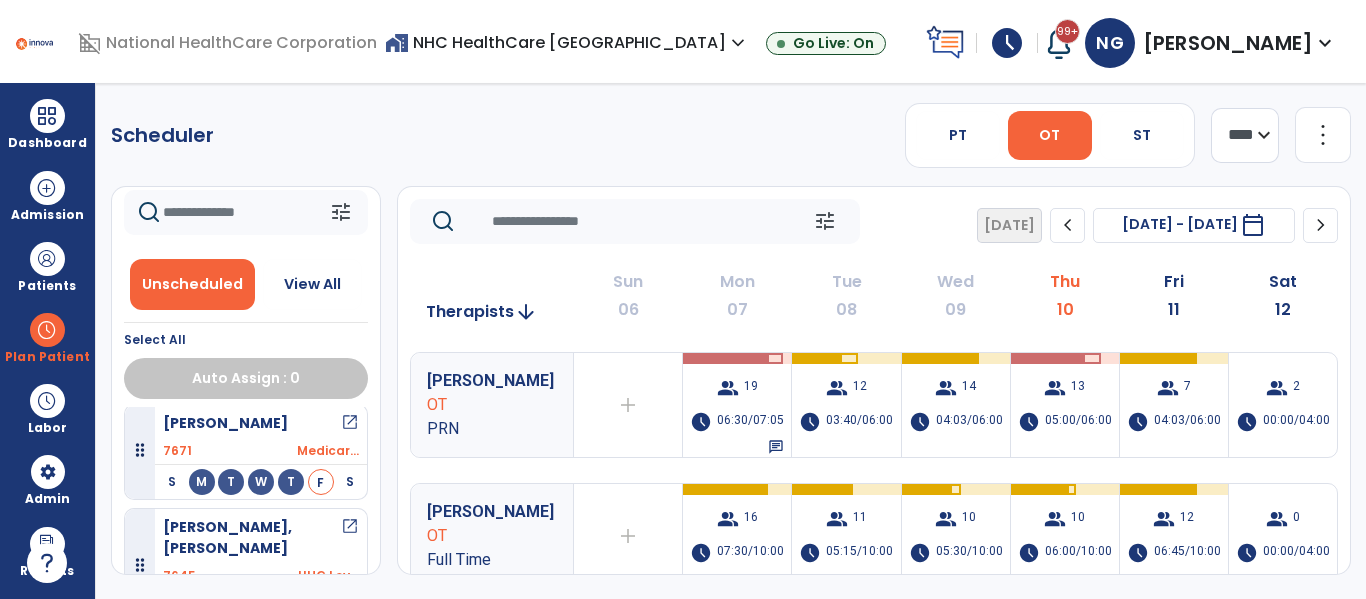 scroll, scrollTop: 343, scrollLeft: 0, axis: vertical 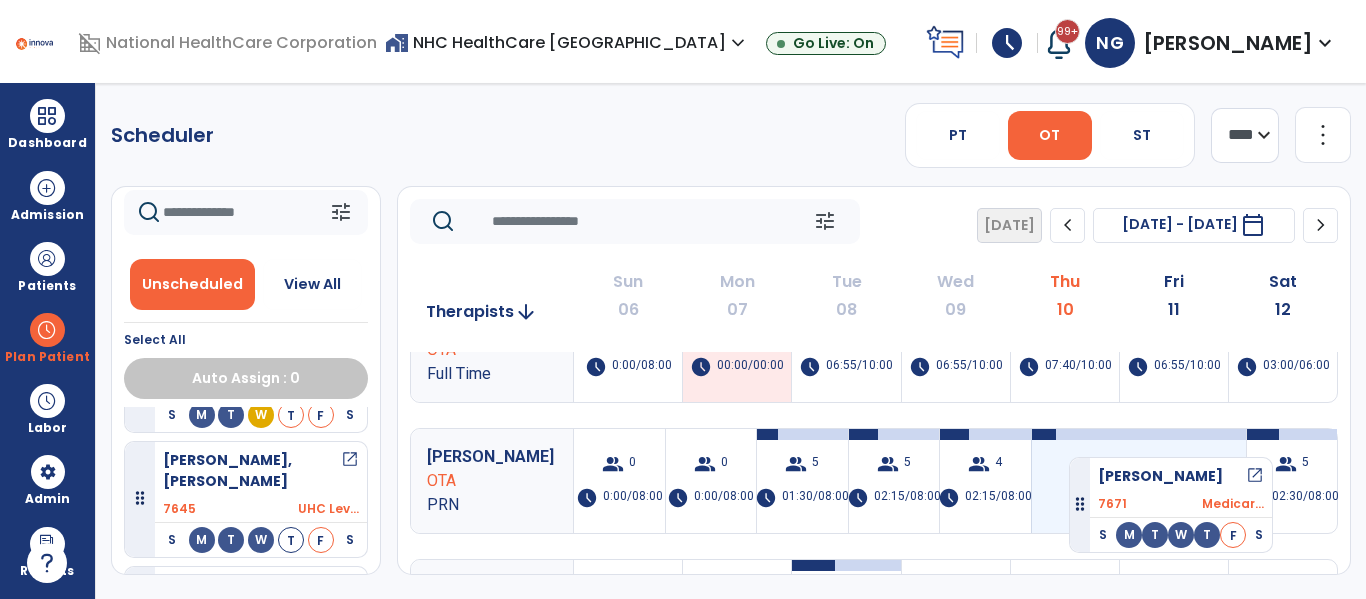 drag, startPoint x: 255, startPoint y: 452, endPoint x: 1065, endPoint y: 448, distance: 810.0099 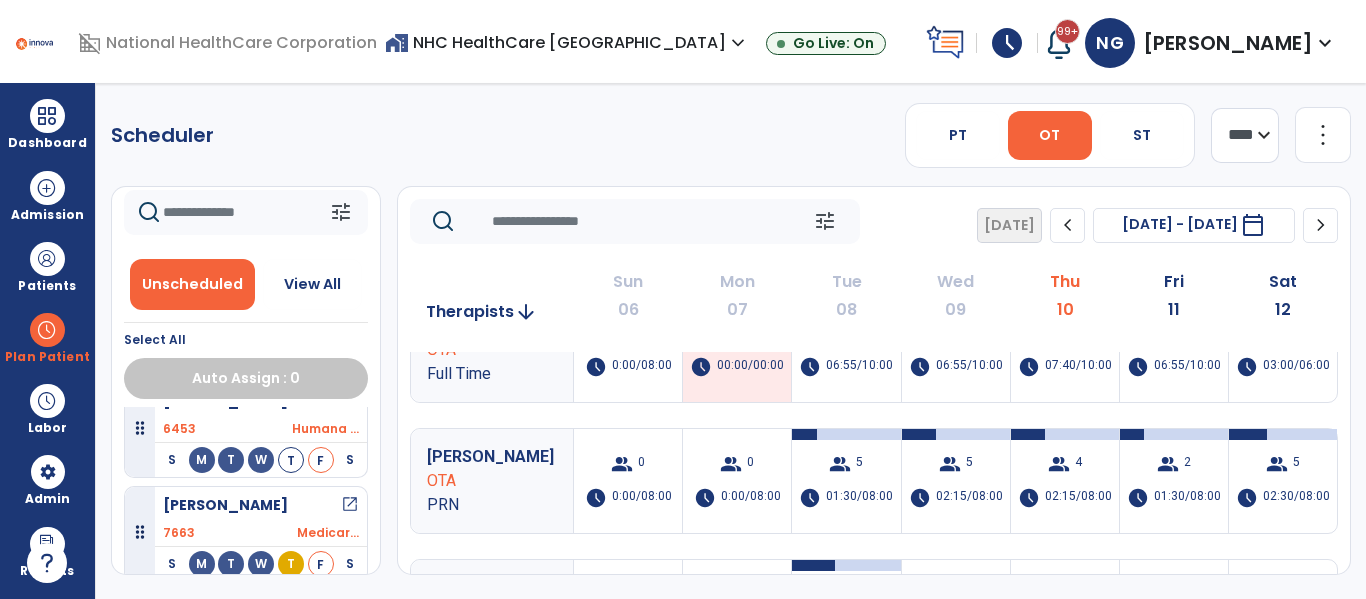 scroll, scrollTop: 613, scrollLeft: 0, axis: vertical 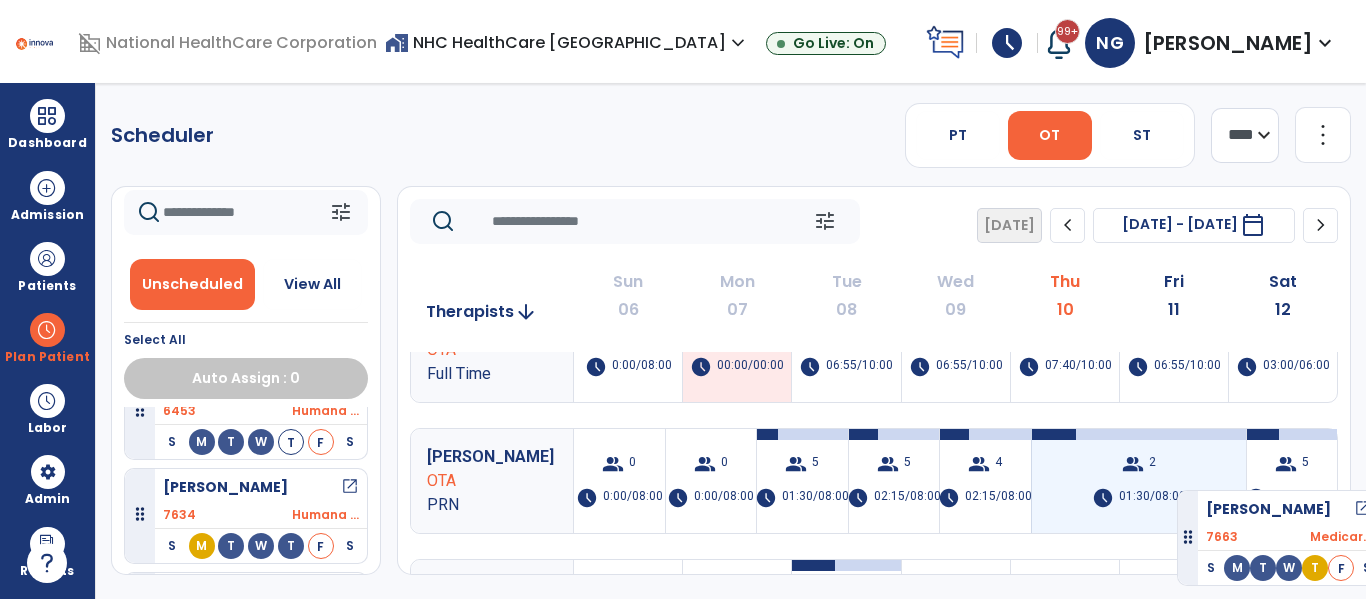 drag, startPoint x: 245, startPoint y: 465, endPoint x: 1180, endPoint y: 479, distance: 935.1048 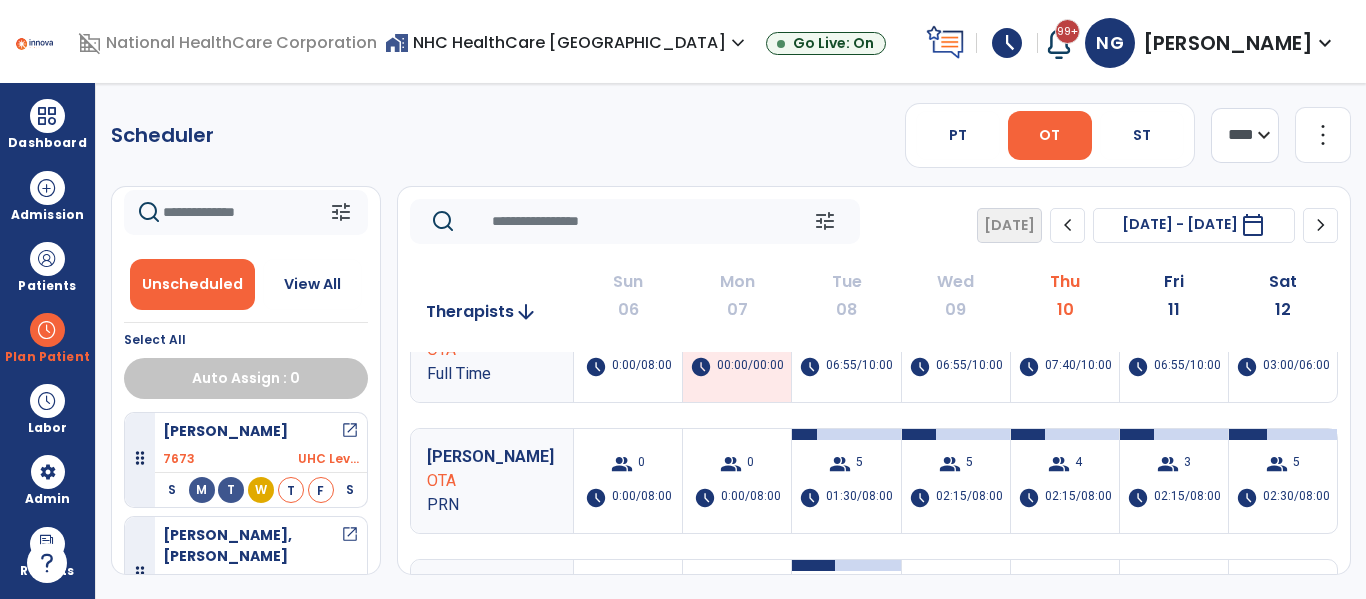 scroll, scrollTop: 0, scrollLeft: 0, axis: both 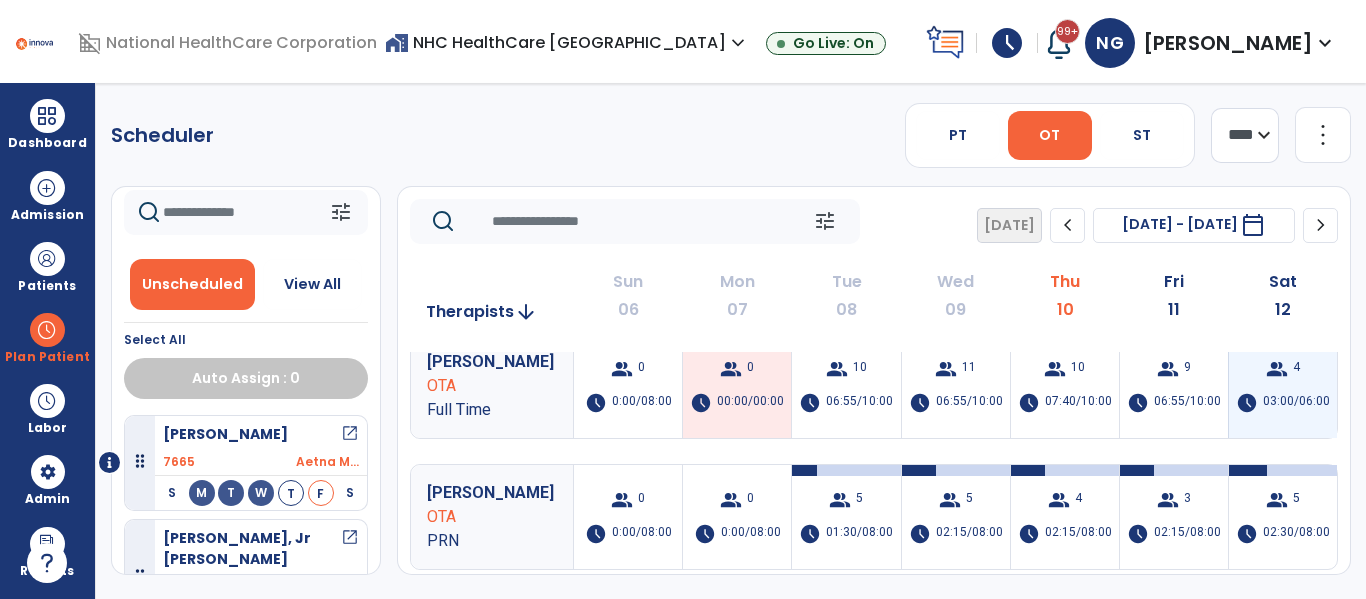 click on "group  4  schedule  03:00/06:00" at bounding box center (1283, 386) 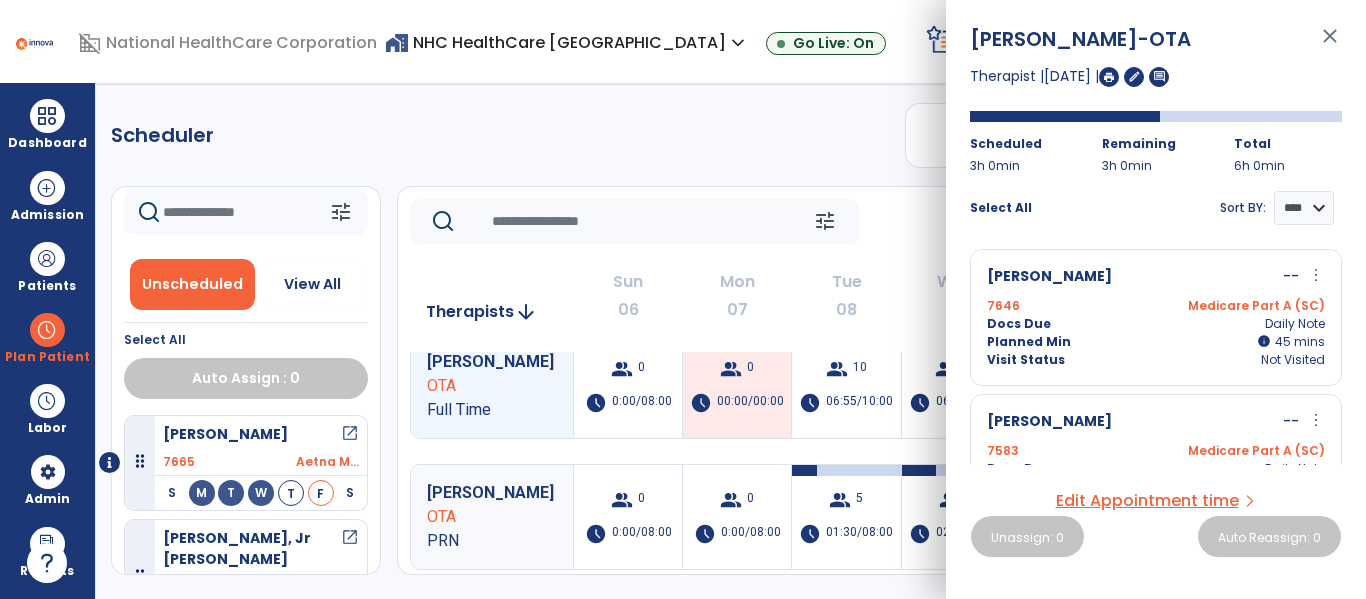 click on "--  more_vert  edit   Edit Session   alt_route   Split Minutes" at bounding box center (1304, 422) 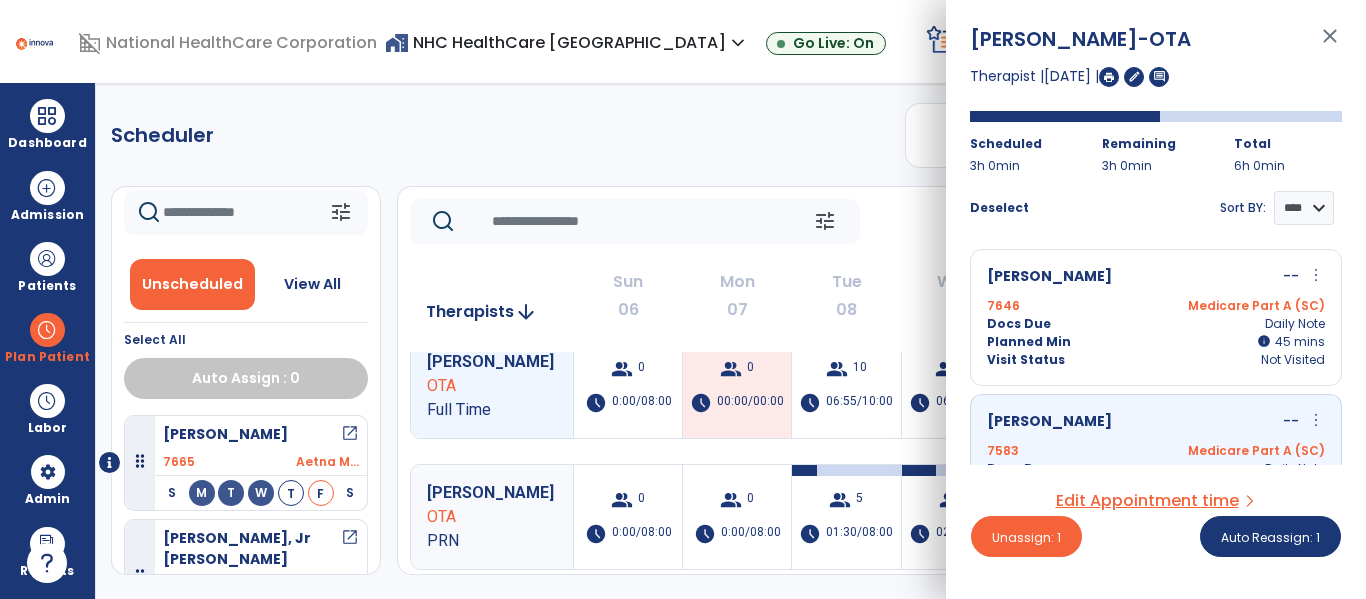 drag, startPoint x: 1298, startPoint y: 416, endPoint x: 1295, endPoint y: 428, distance: 12.369317 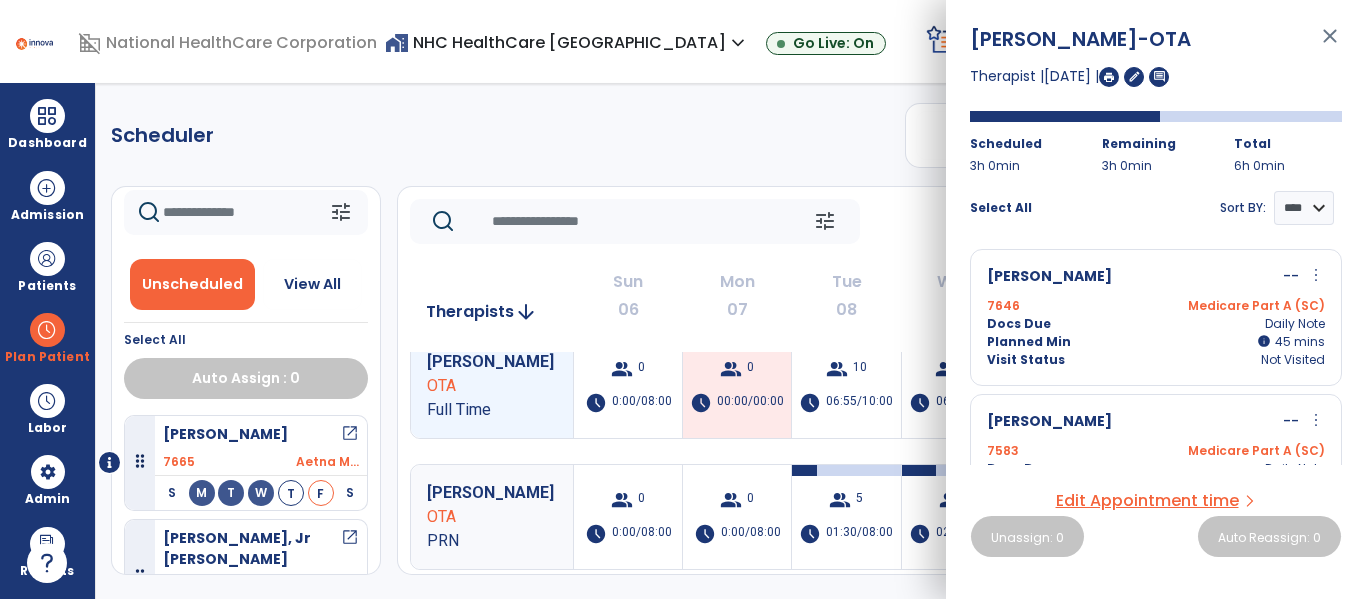 click on "--  more_vert  edit   Edit Session   alt_route   Split Minutes" at bounding box center [1304, 422] 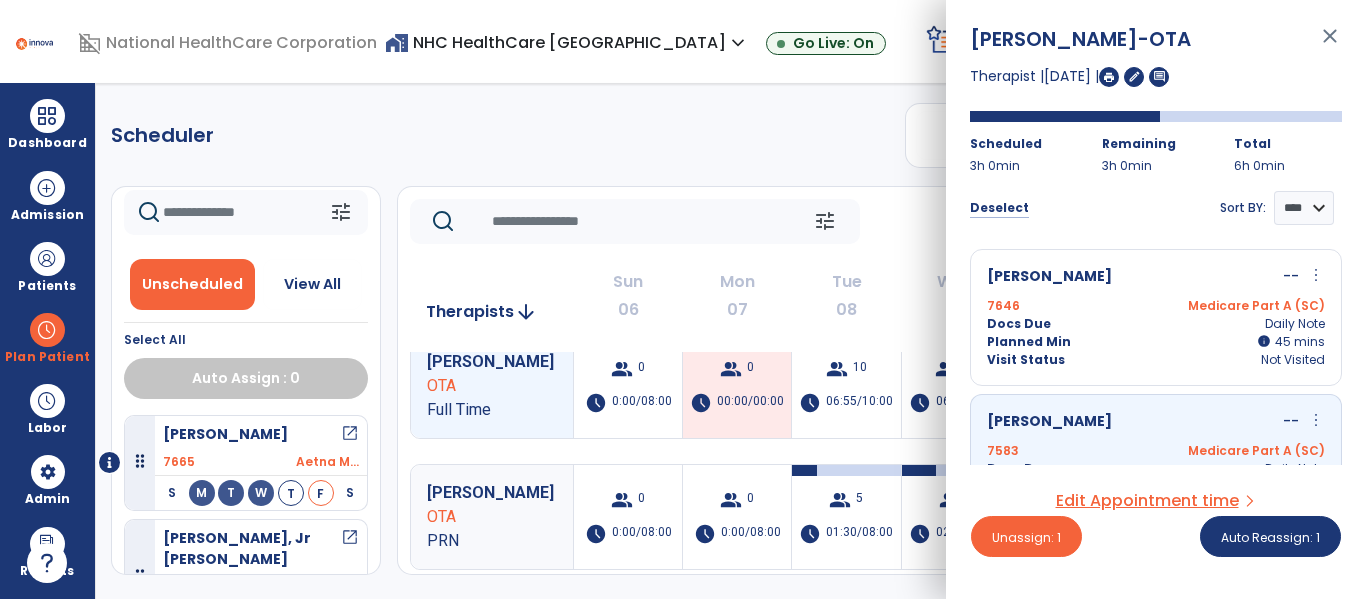 click on "Deselect" at bounding box center (999, 208) 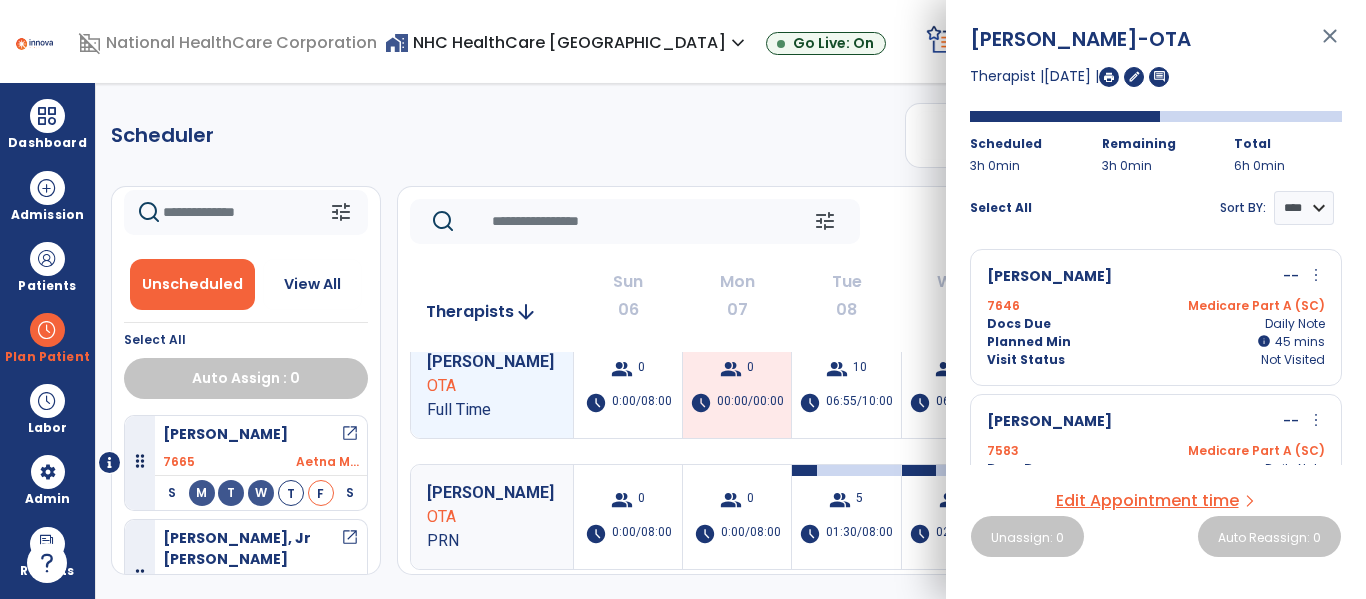 click on "Select All" at bounding box center (1001, 208) 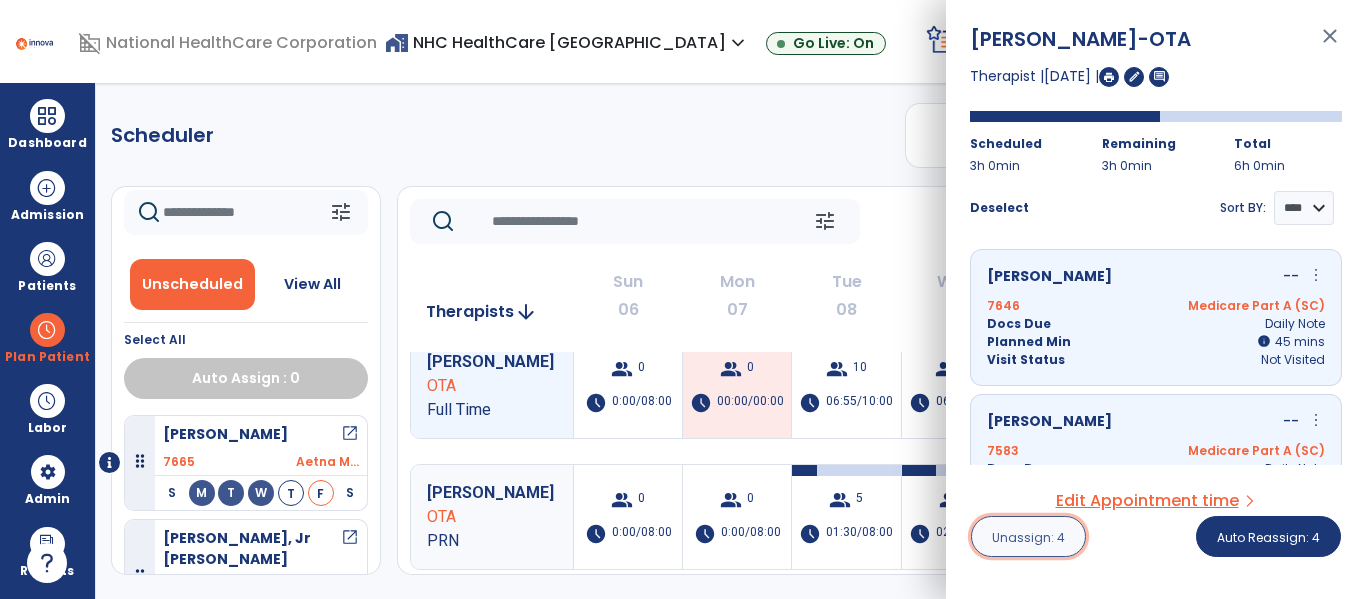 click on "Unassign: 4" at bounding box center (1028, 536) 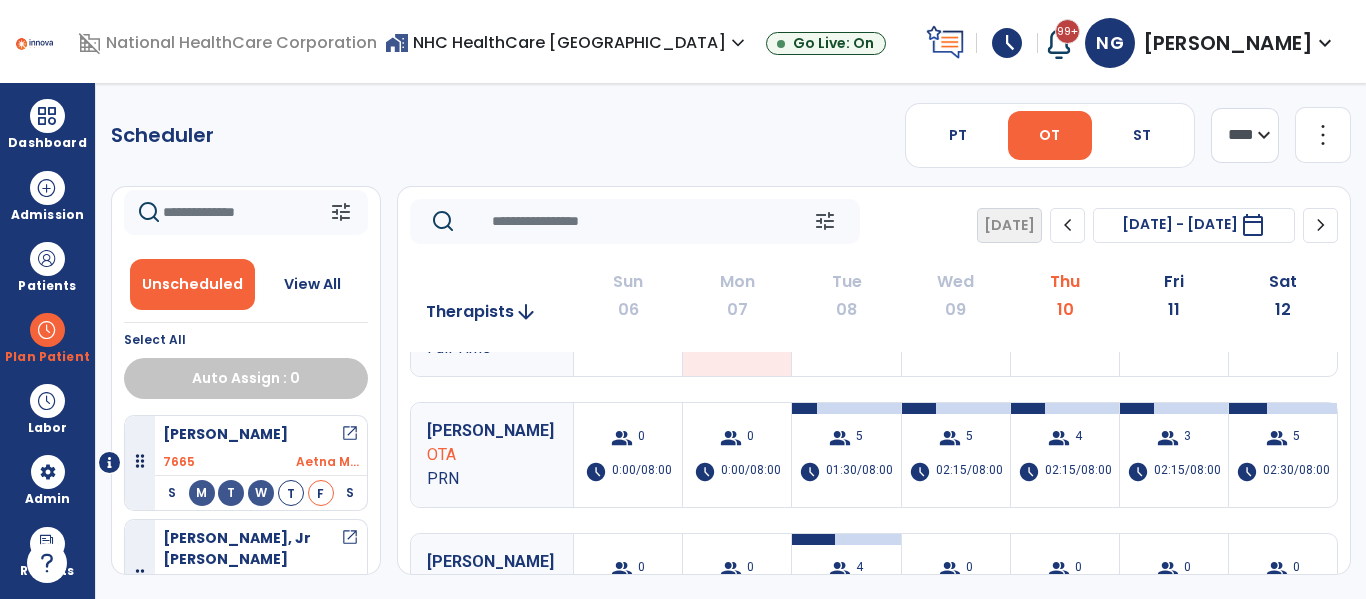 scroll, scrollTop: 475, scrollLeft: 0, axis: vertical 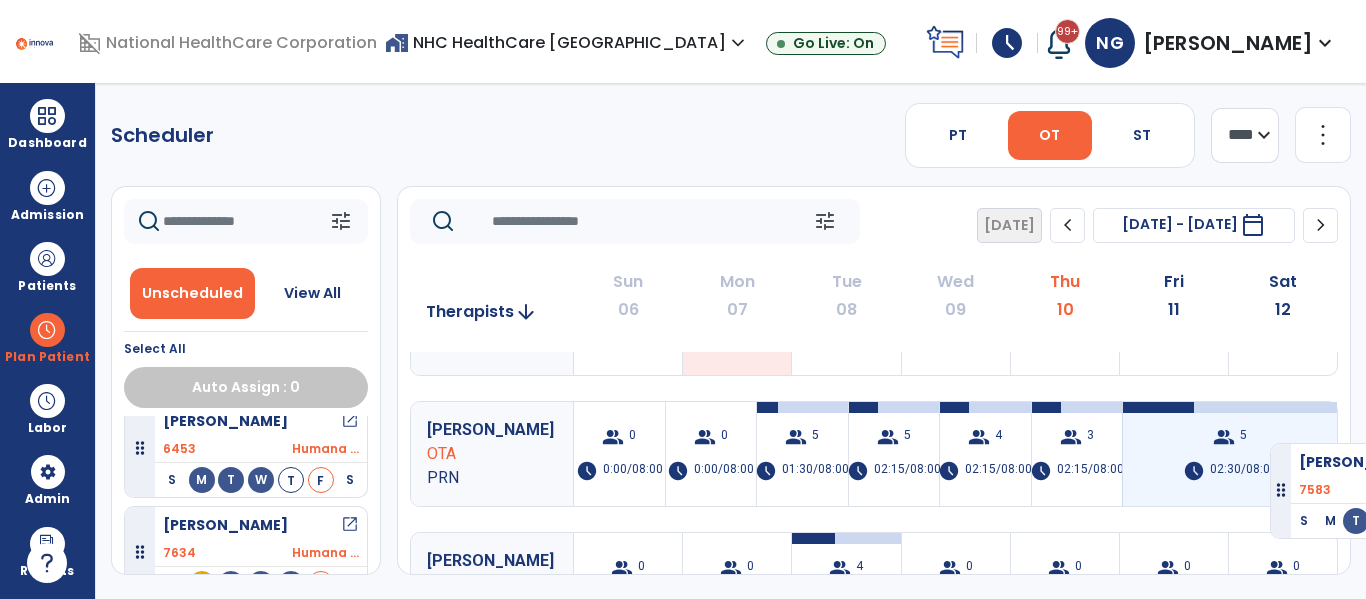 drag, startPoint x: 304, startPoint y: 499, endPoint x: 1271, endPoint y: 436, distance: 969.05005 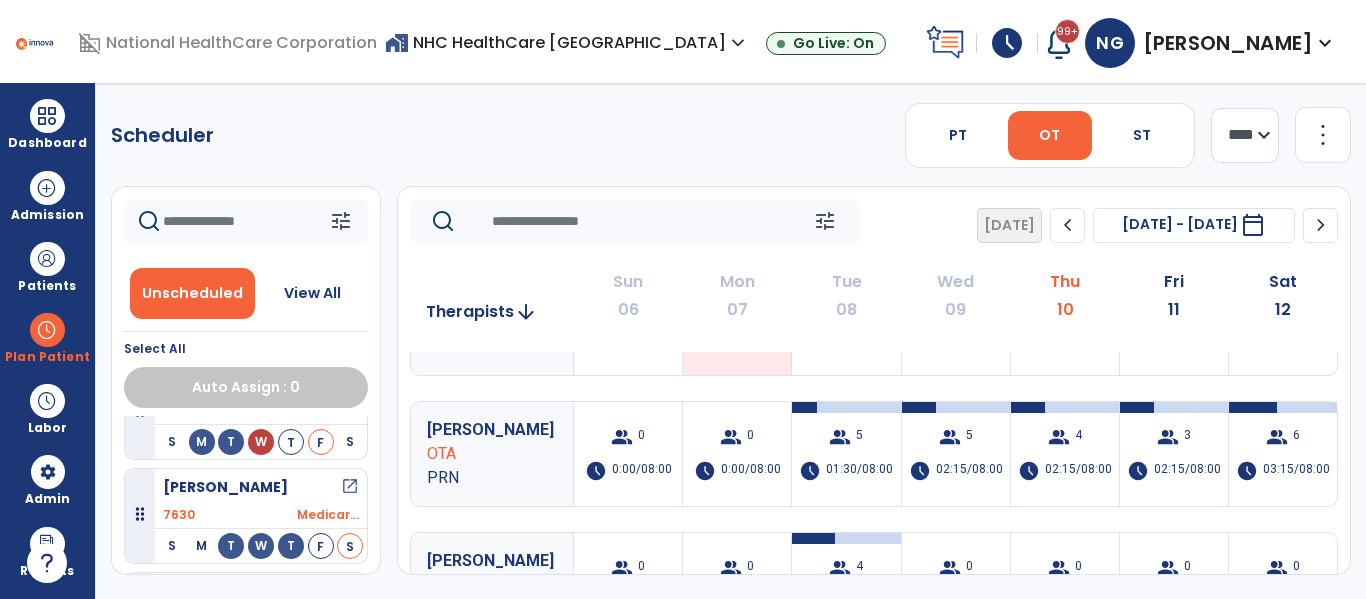 scroll, scrollTop: 1040, scrollLeft: 0, axis: vertical 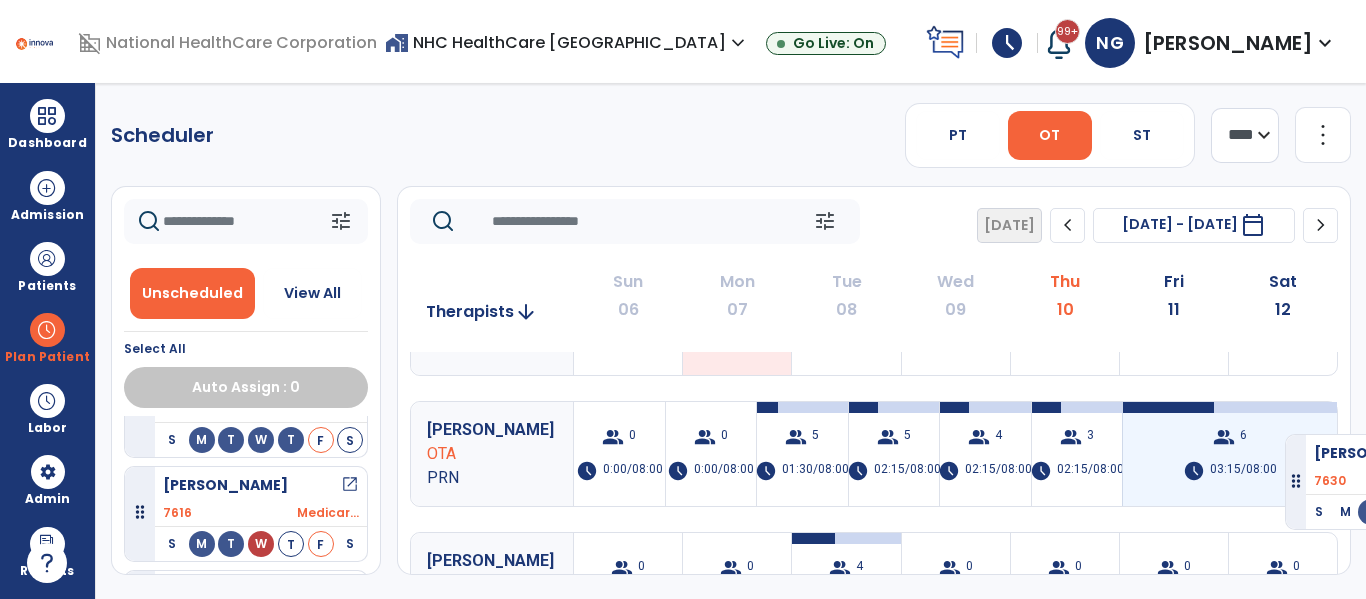 drag, startPoint x: 311, startPoint y: 472, endPoint x: 1295, endPoint y: 426, distance: 985.07465 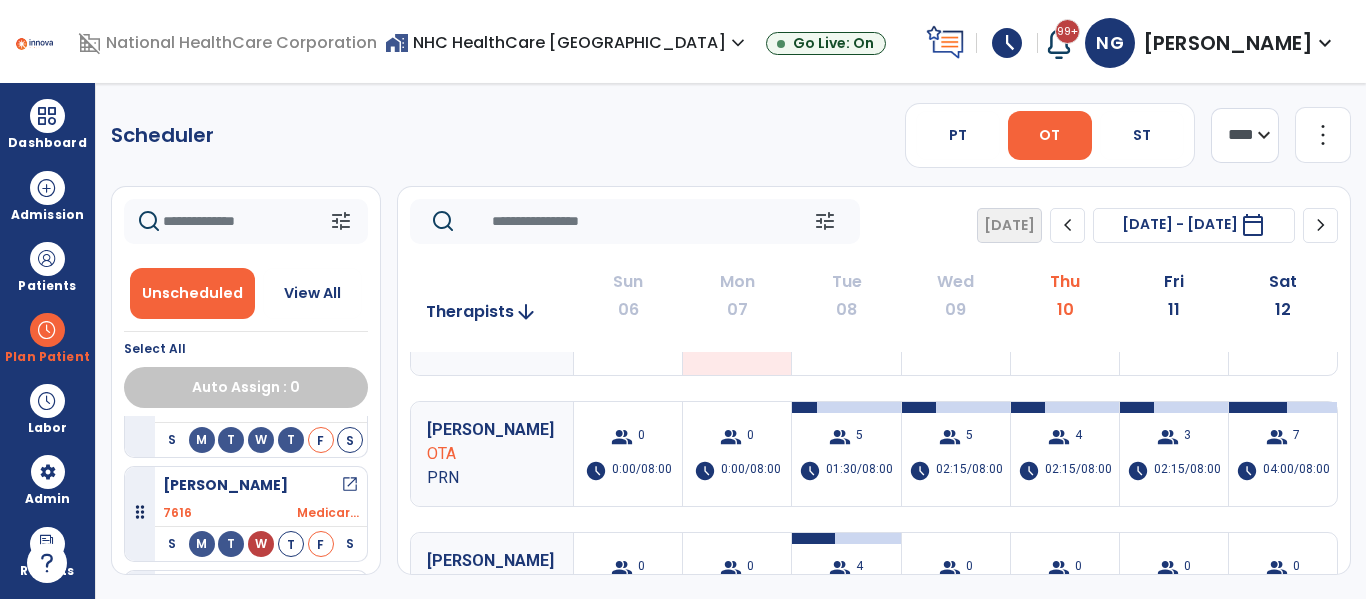 scroll, scrollTop: 1040, scrollLeft: 0, axis: vertical 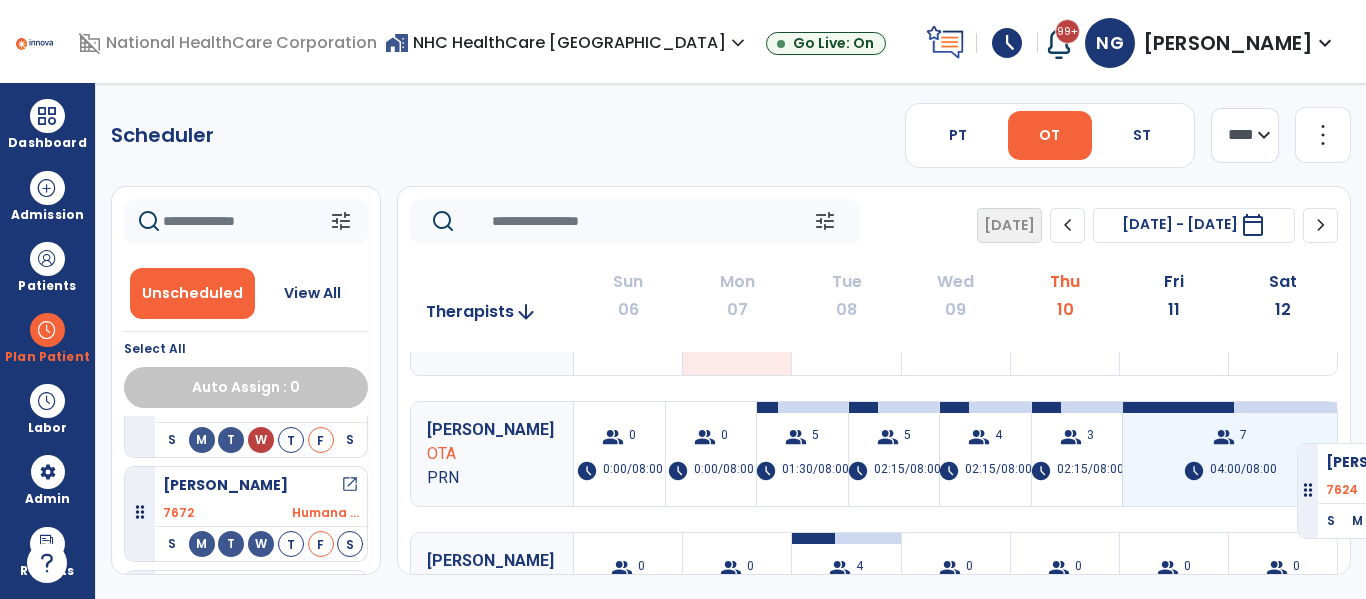 drag, startPoint x: 297, startPoint y: 449, endPoint x: 1297, endPoint y: 435, distance: 1000.098 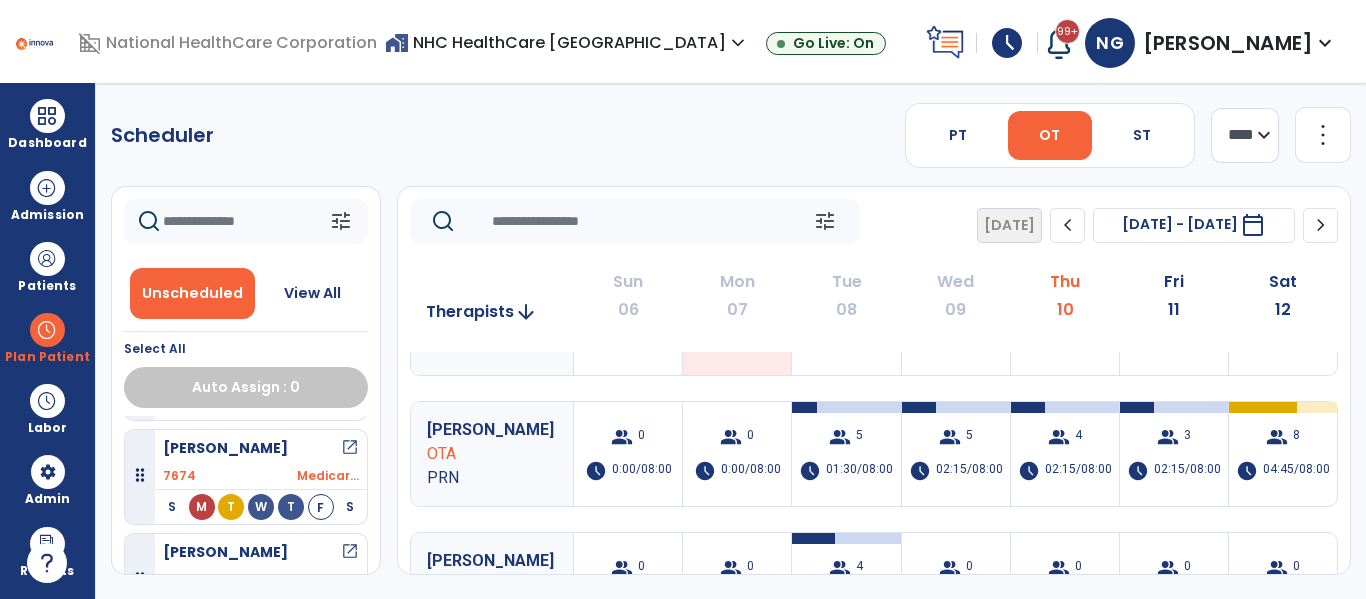 scroll, scrollTop: 1185, scrollLeft: 0, axis: vertical 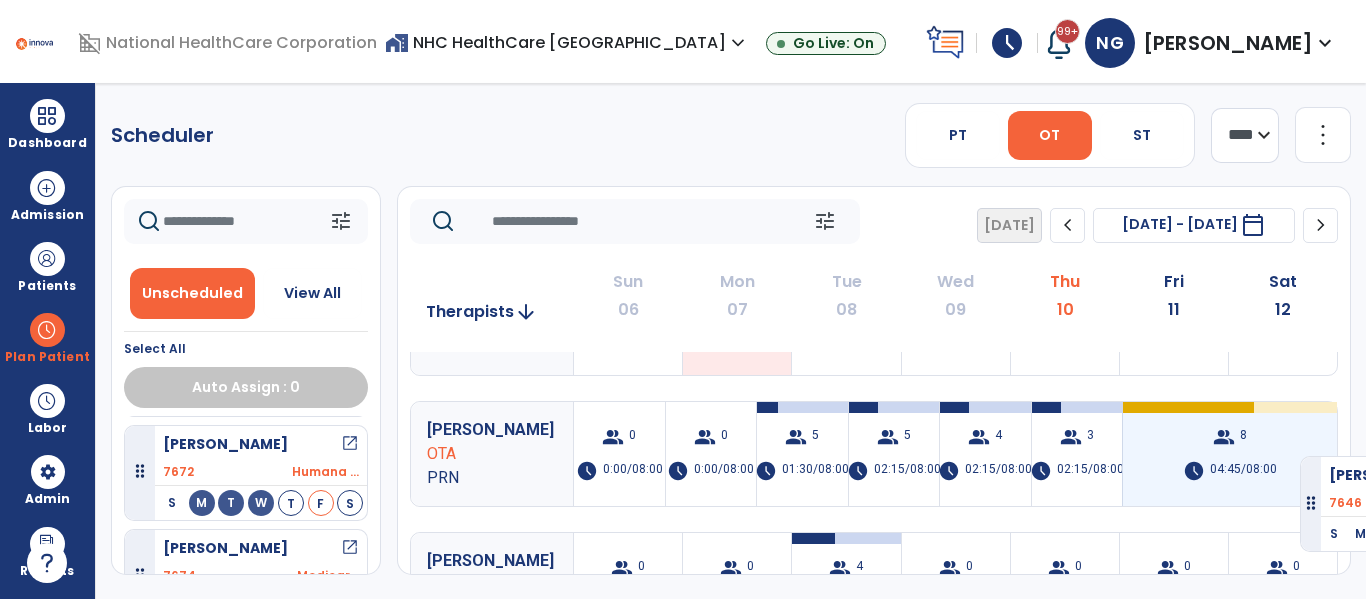 drag, startPoint x: 304, startPoint y: 514, endPoint x: 1300, endPoint y: 448, distance: 998.1843 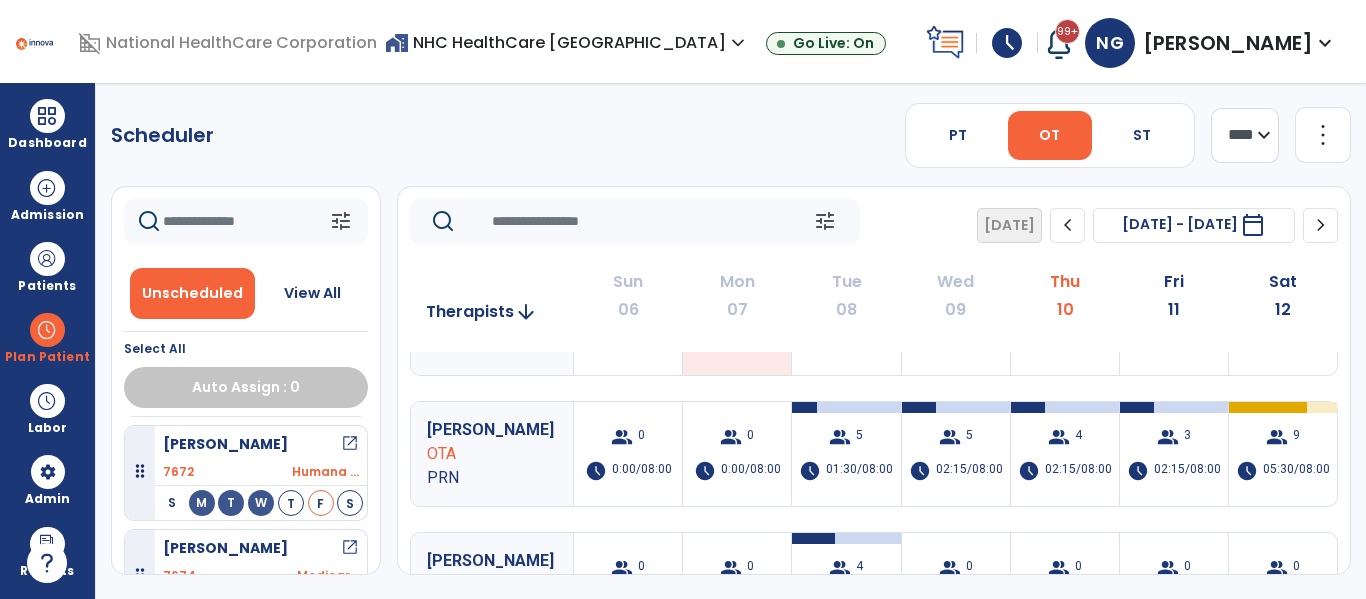 scroll, scrollTop: 1081, scrollLeft: 0, axis: vertical 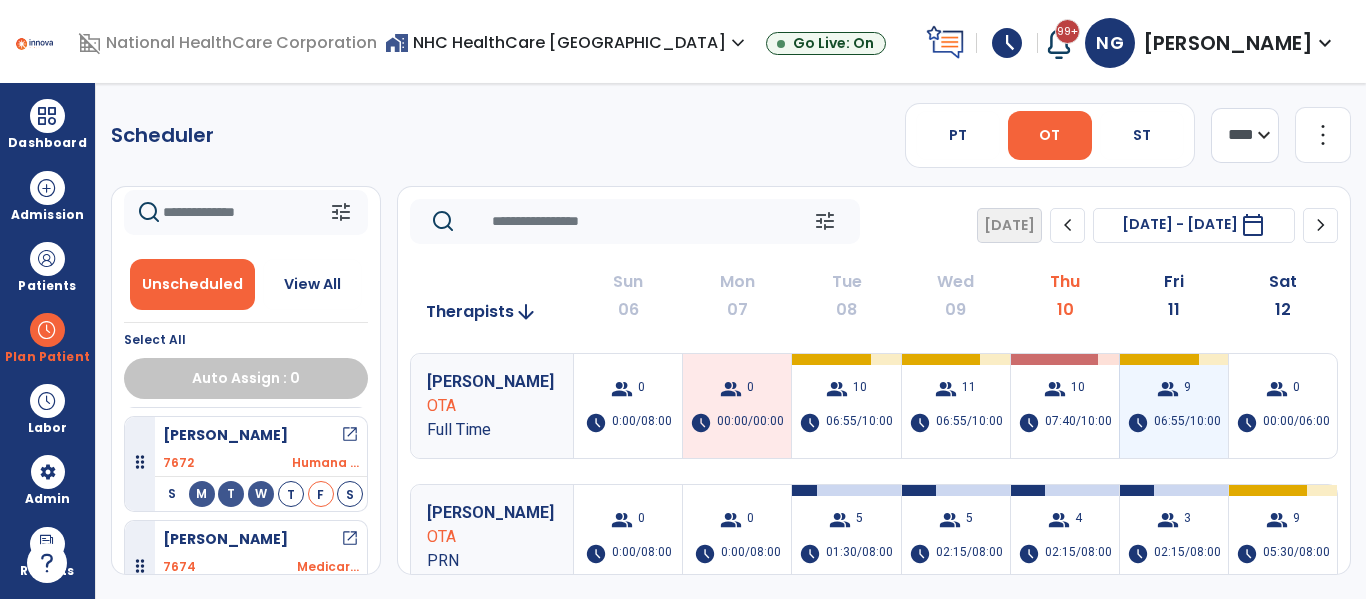 click on "group  9  schedule  06:55/10:00" at bounding box center (1174, 406) 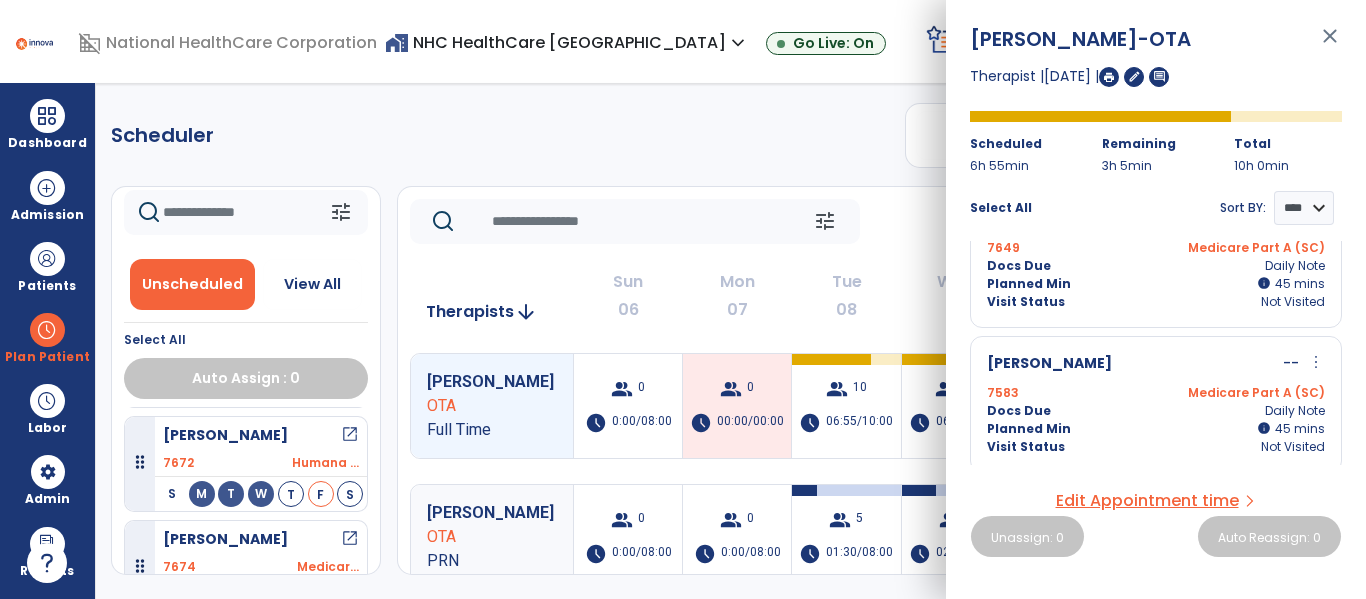 scroll, scrollTop: 1081, scrollLeft: 0, axis: vertical 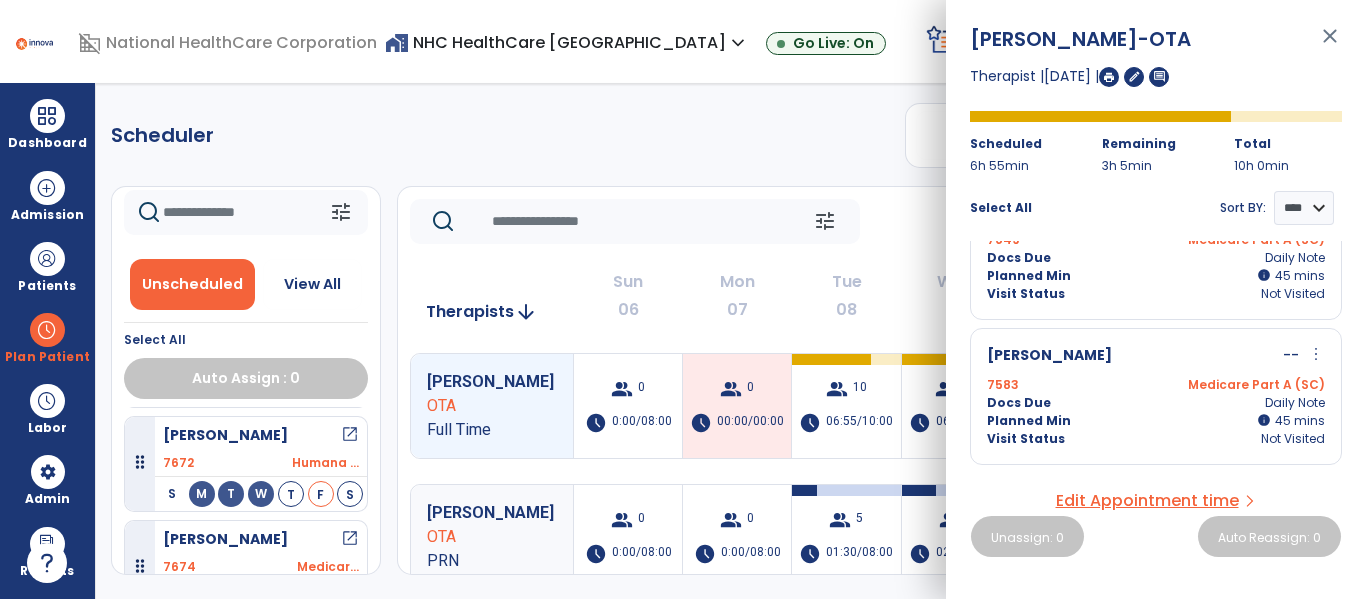 click on "close" at bounding box center (1330, 45) 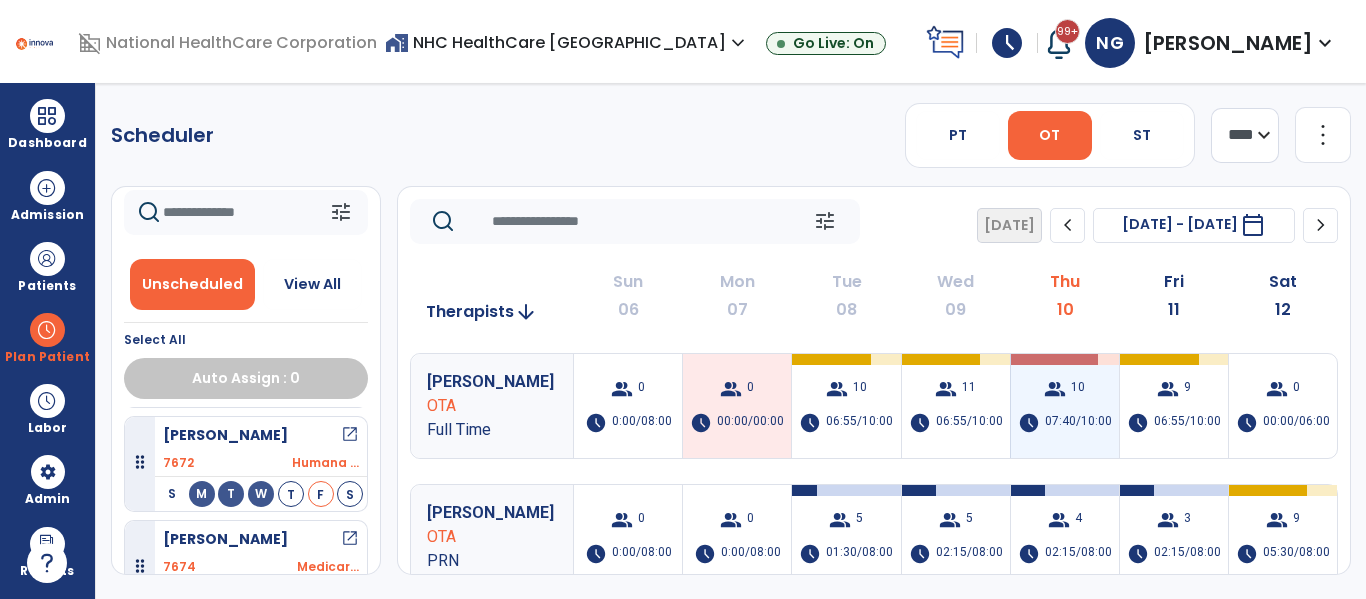 click on "07:40/10:00" at bounding box center (1078, 423) 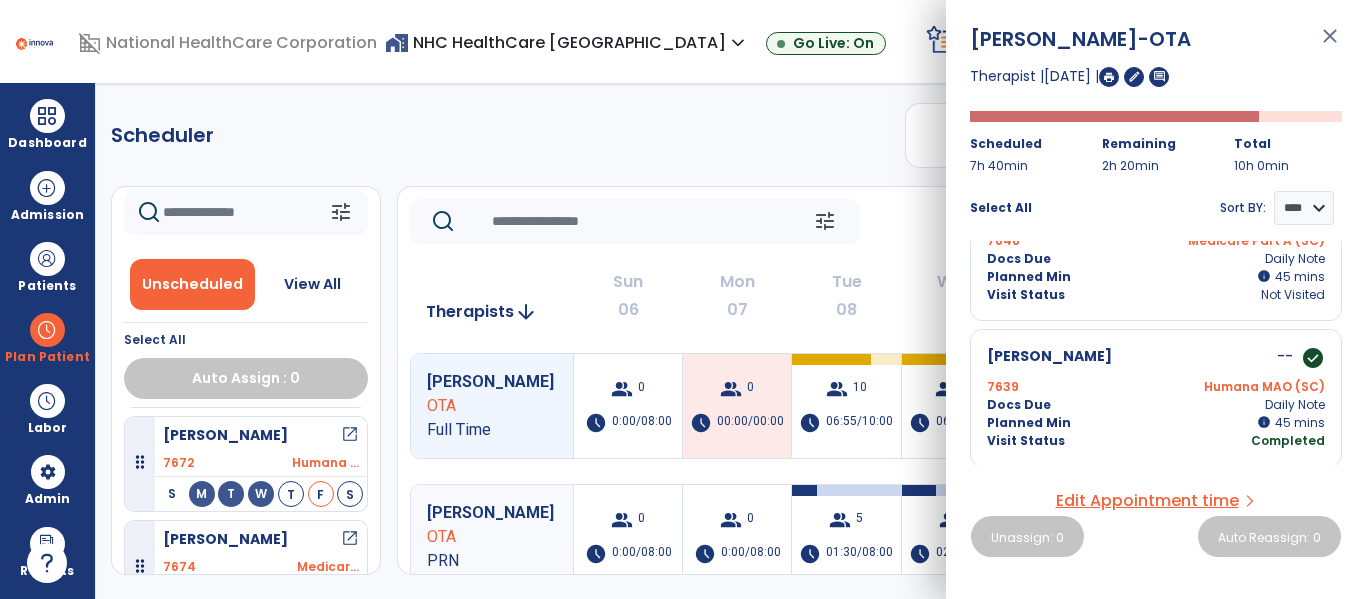 scroll, scrollTop: 1234, scrollLeft: 0, axis: vertical 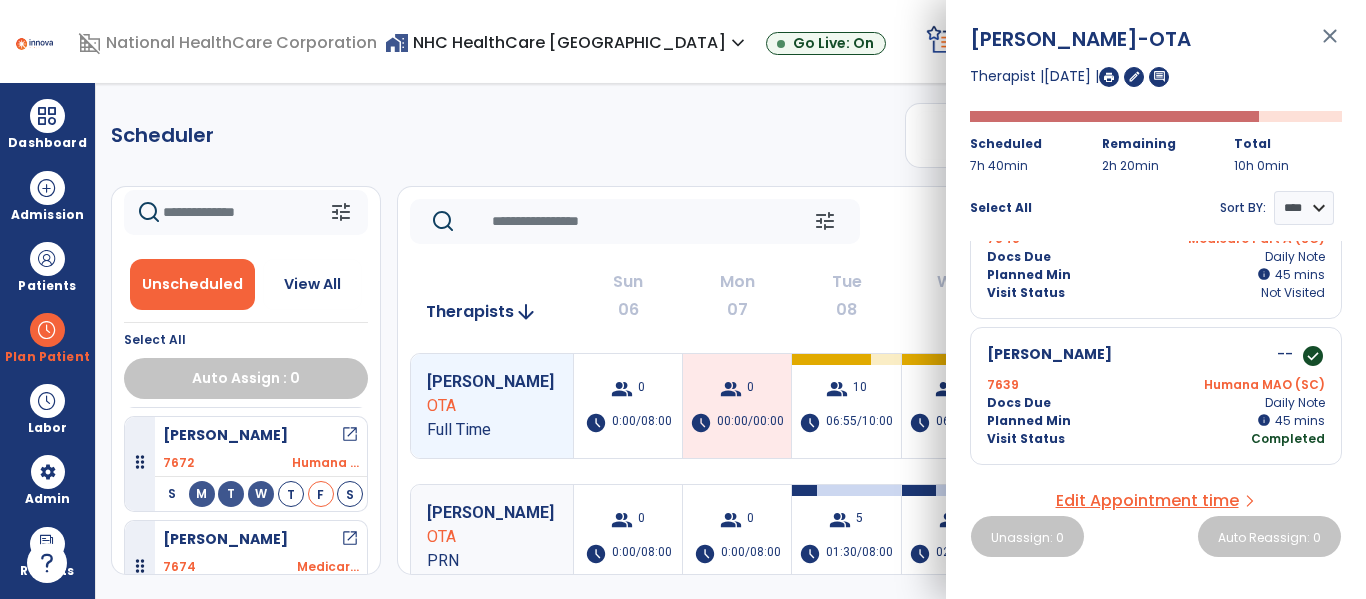 click on "close" at bounding box center [1330, 45] 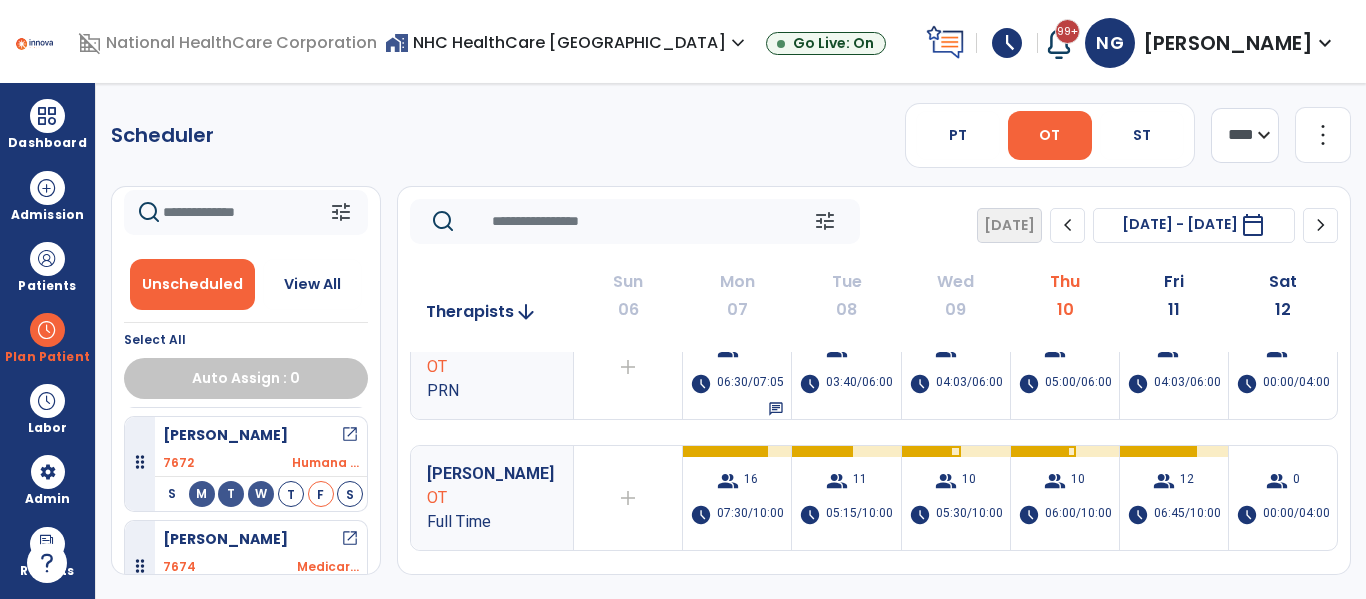 scroll, scrollTop: 0, scrollLeft: 0, axis: both 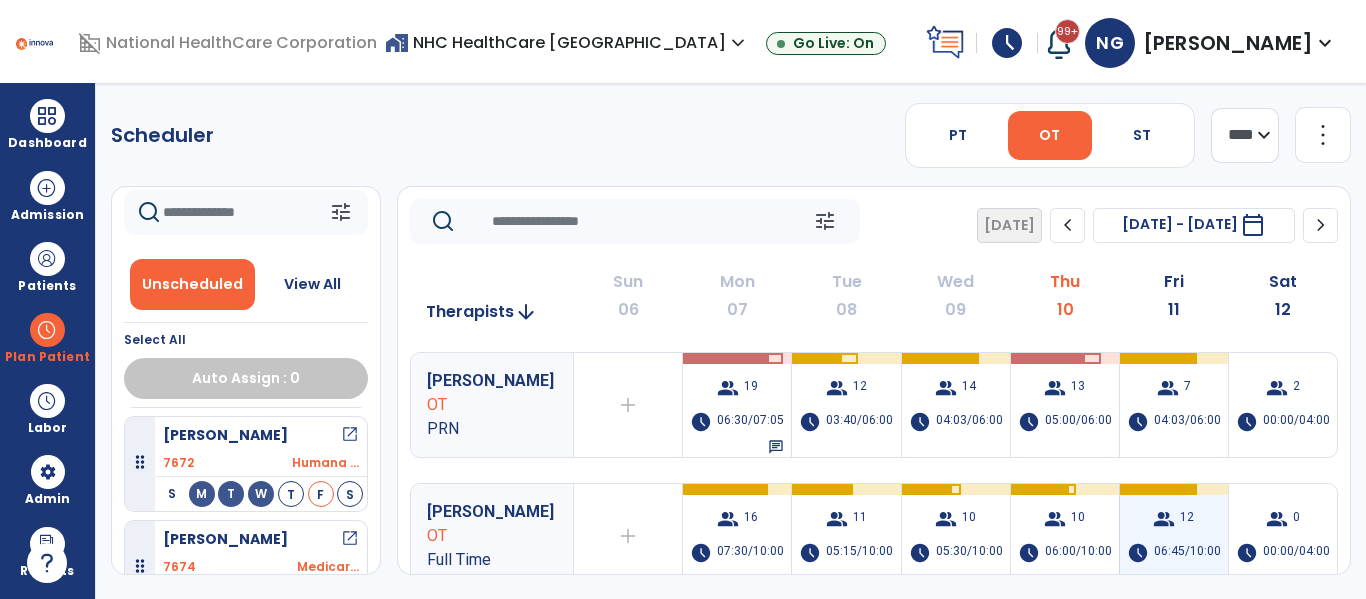 click on "group  12  schedule  06:45/10:00" at bounding box center (1174, 536) 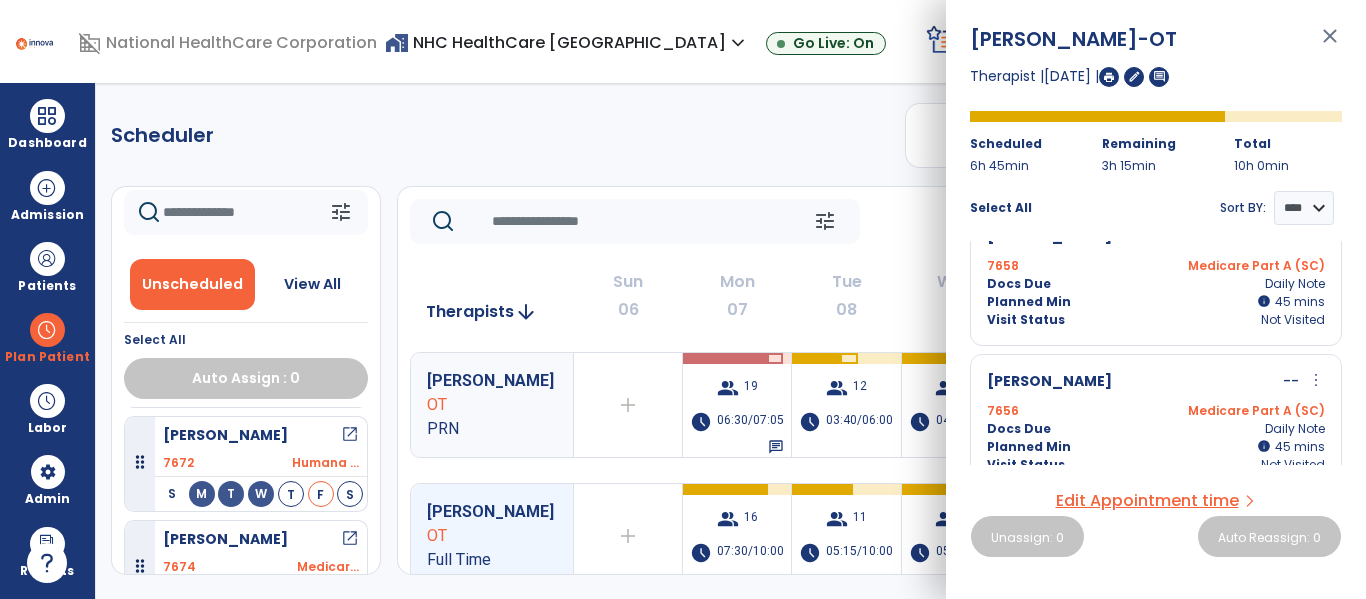 scroll, scrollTop: 500, scrollLeft: 0, axis: vertical 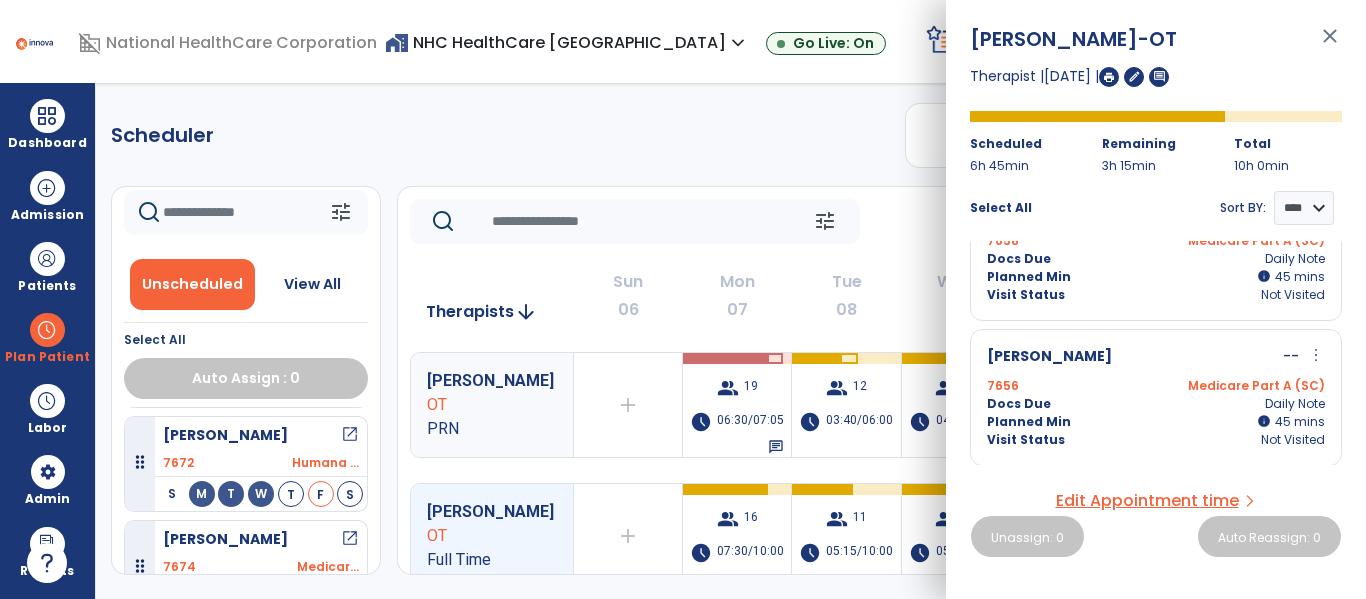 click on "Visit Status  Not Visited" at bounding box center (1156, 295) 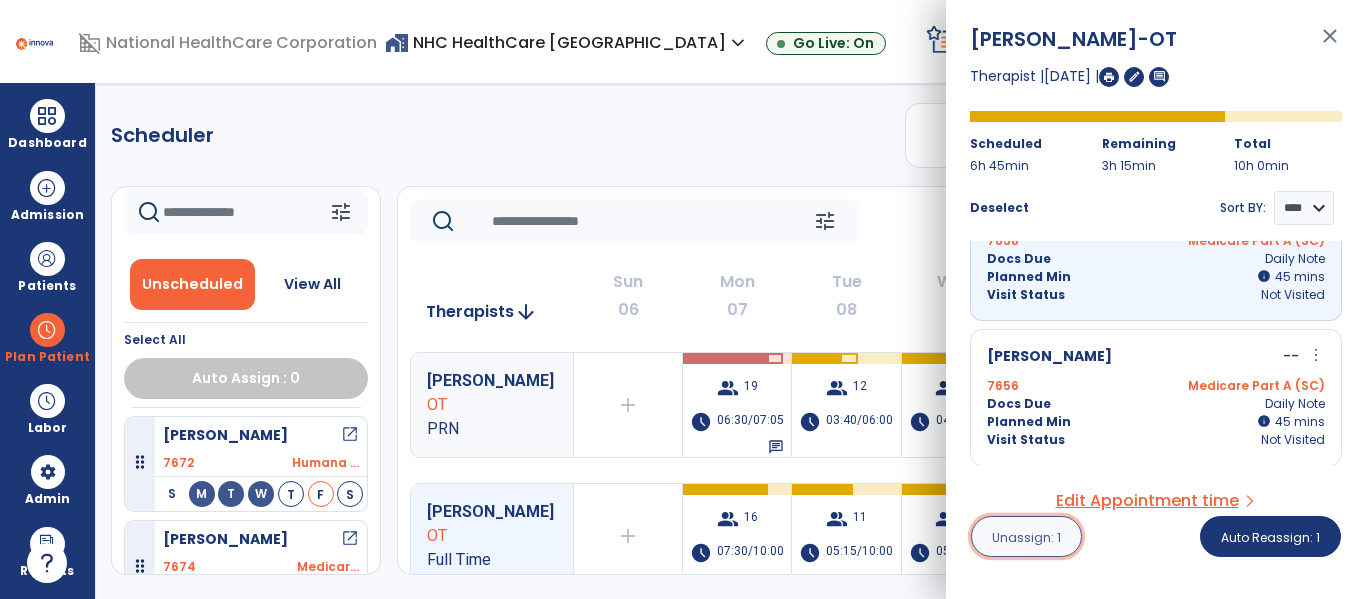 click on "Unassign: 1" at bounding box center [1026, 536] 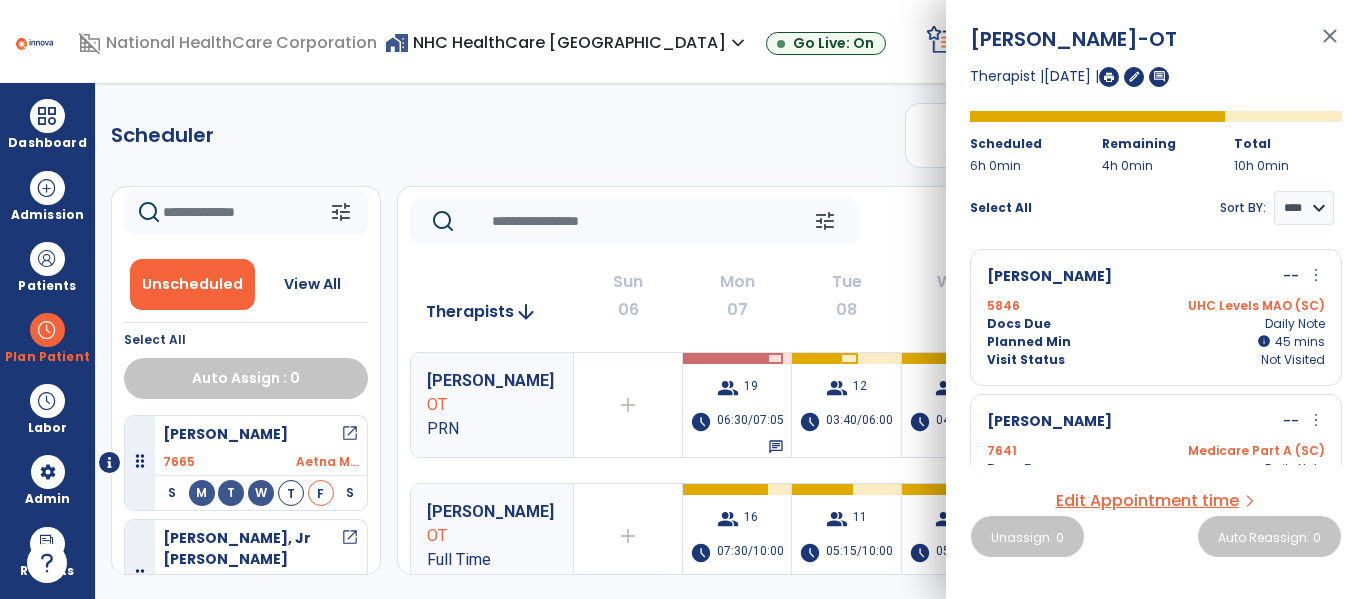 click on "close" at bounding box center [1330, 45] 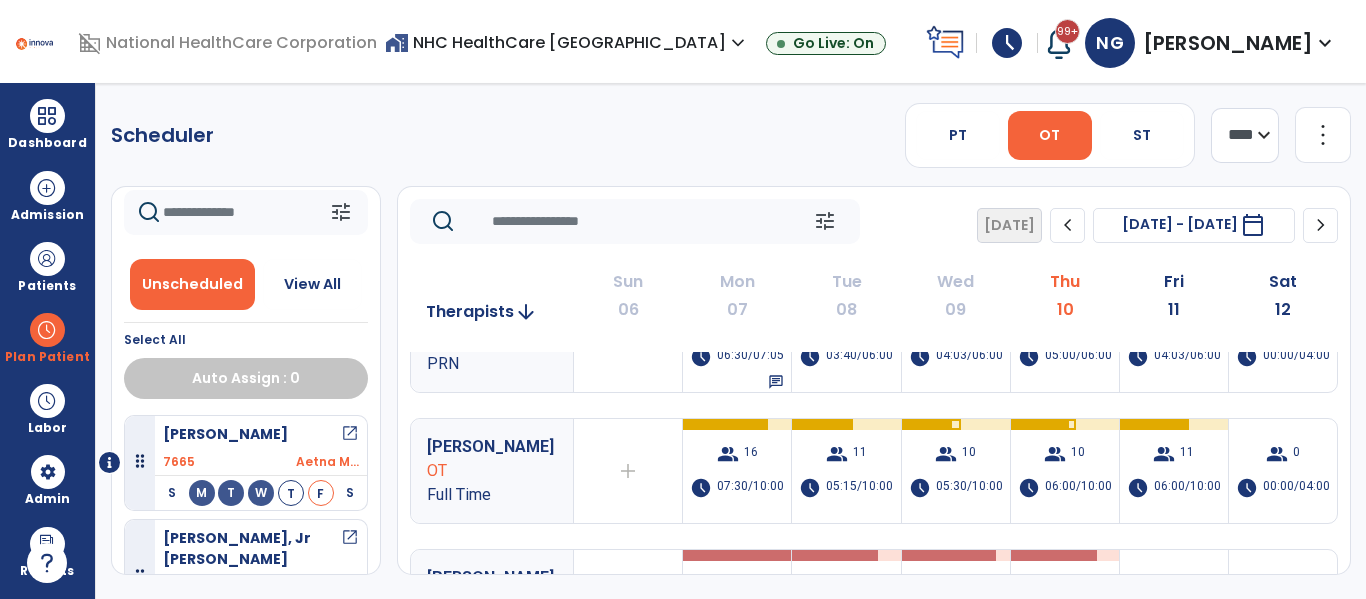 scroll, scrollTop: 100, scrollLeft: 0, axis: vertical 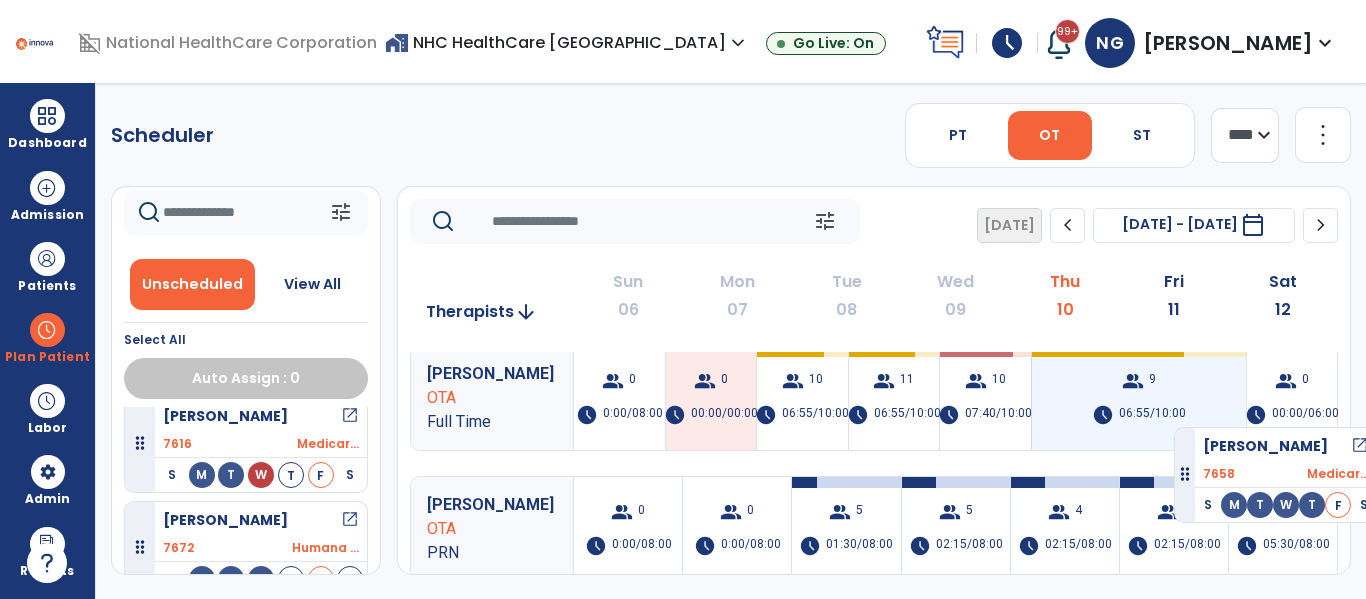 drag, startPoint x: 318, startPoint y: 421, endPoint x: 1174, endPoint y: 419, distance: 856.0023 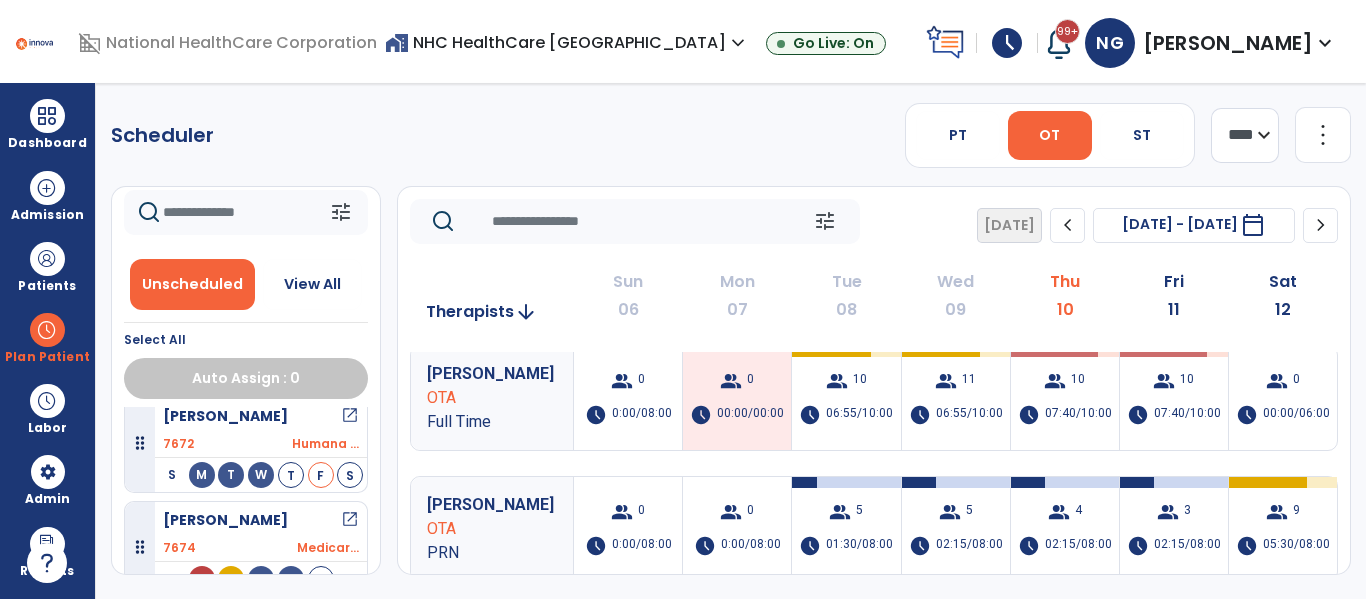 scroll, scrollTop: 1081, scrollLeft: 0, axis: vertical 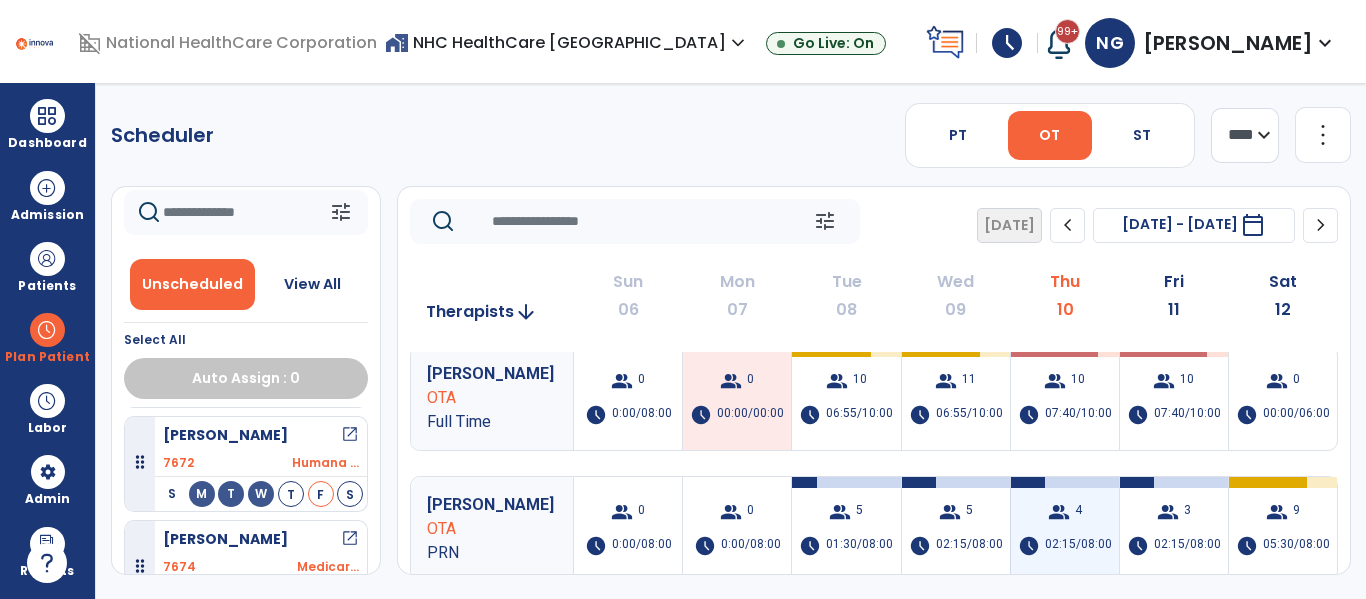click on "group  4  schedule  02:15/08:00" at bounding box center (1065, 529) 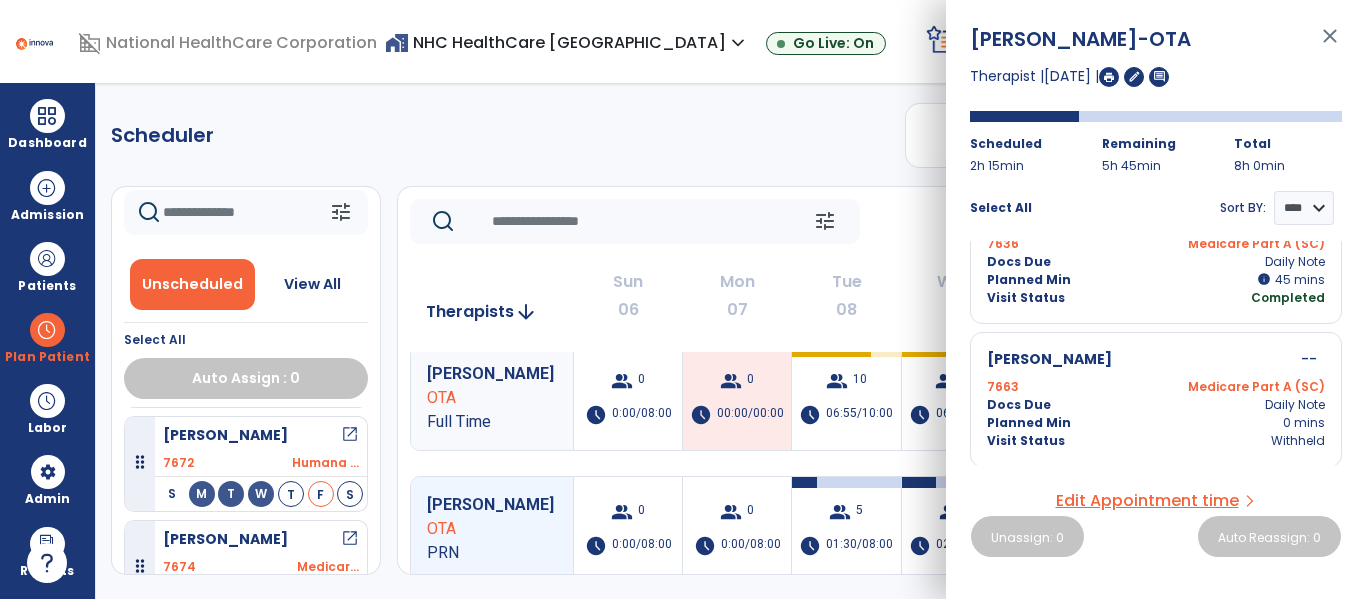 scroll, scrollTop: 356, scrollLeft: 0, axis: vertical 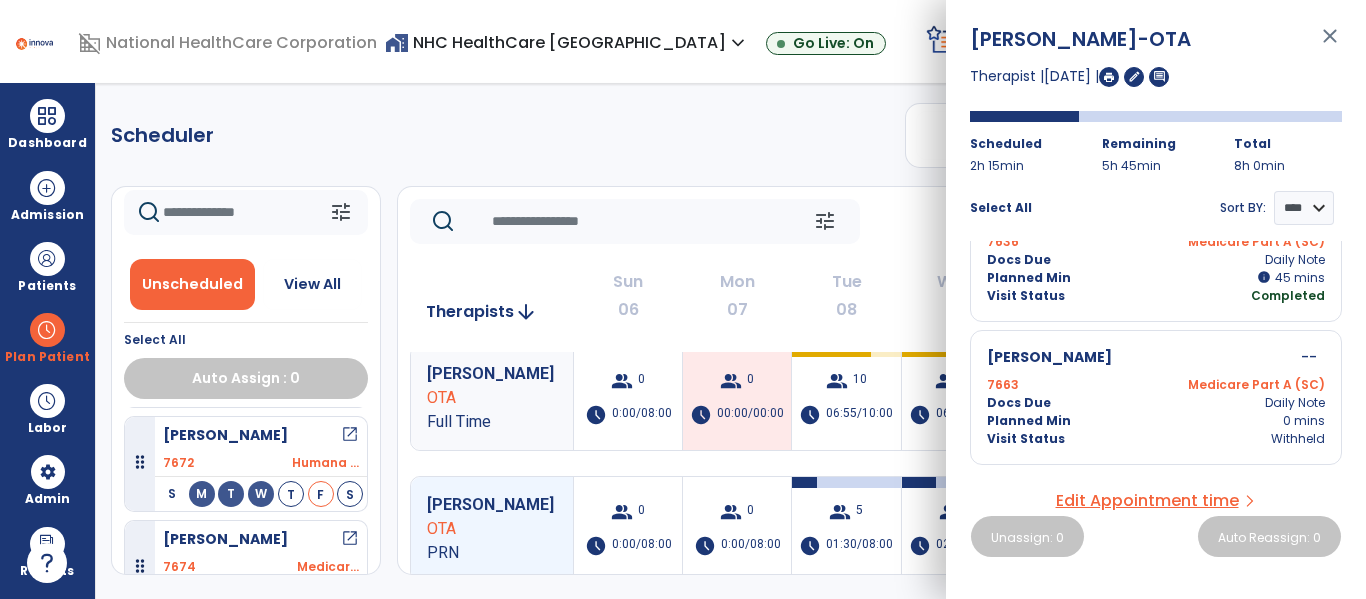 click on "close" at bounding box center (1330, 45) 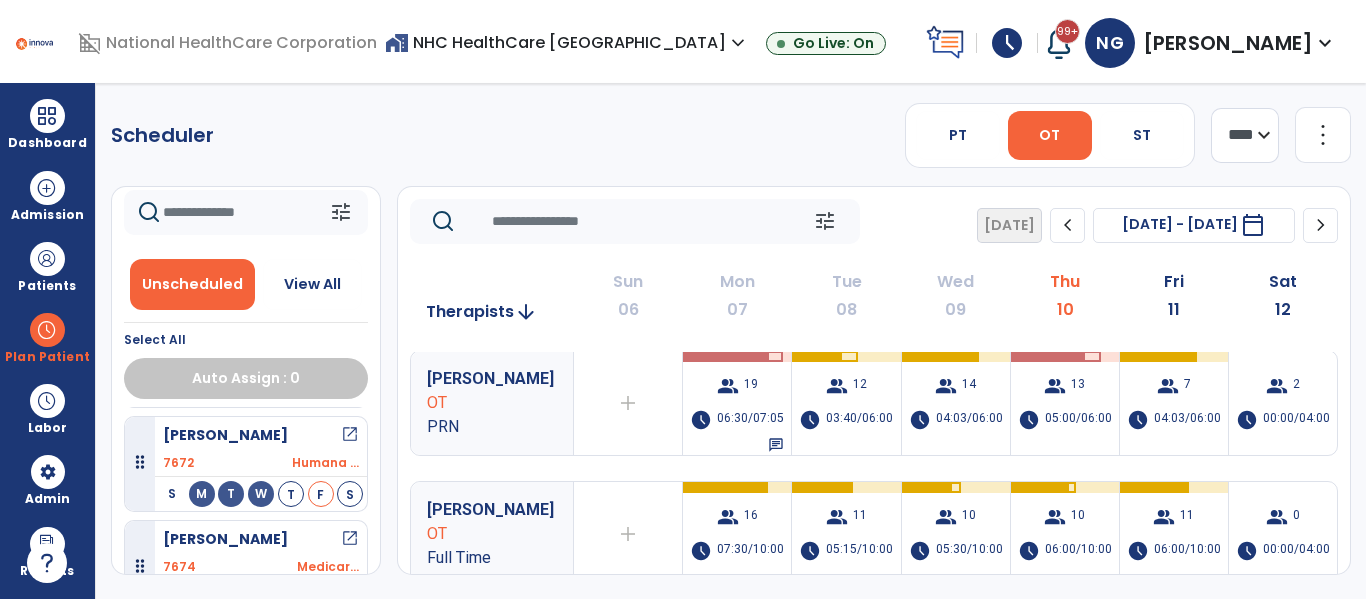 scroll, scrollTop: 0, scrollLeft: 0, axis: both 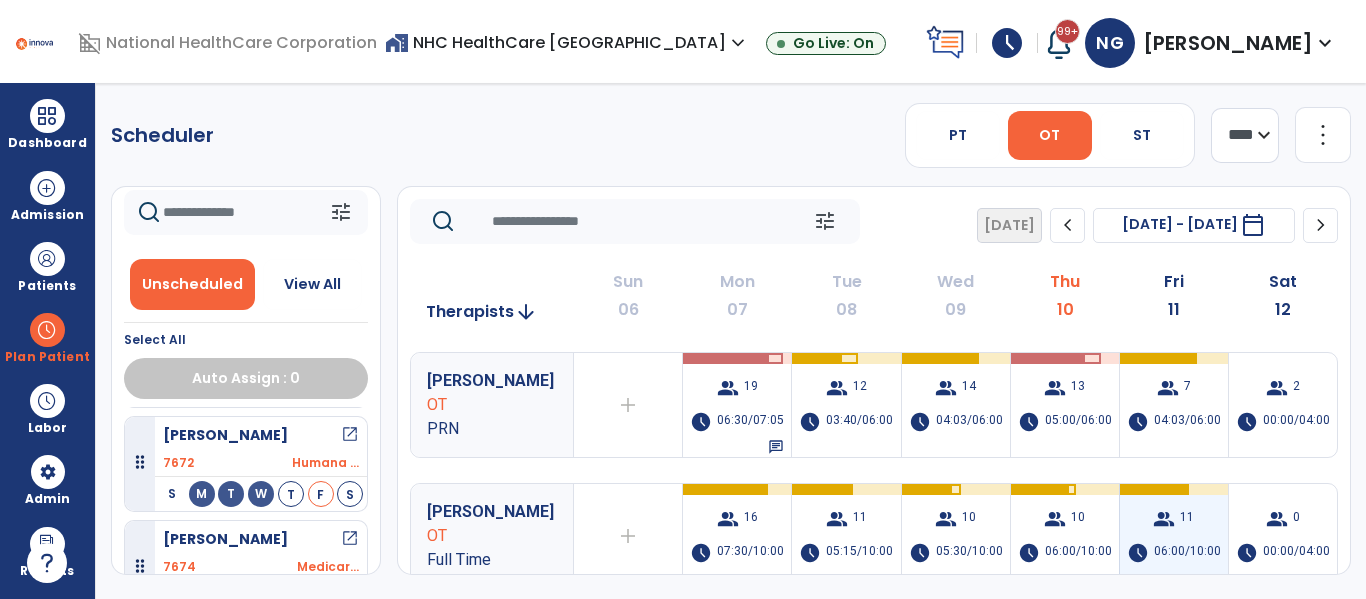 click on "group  11  schedule  06:00/10:00" at bounding box center [1174, 536] 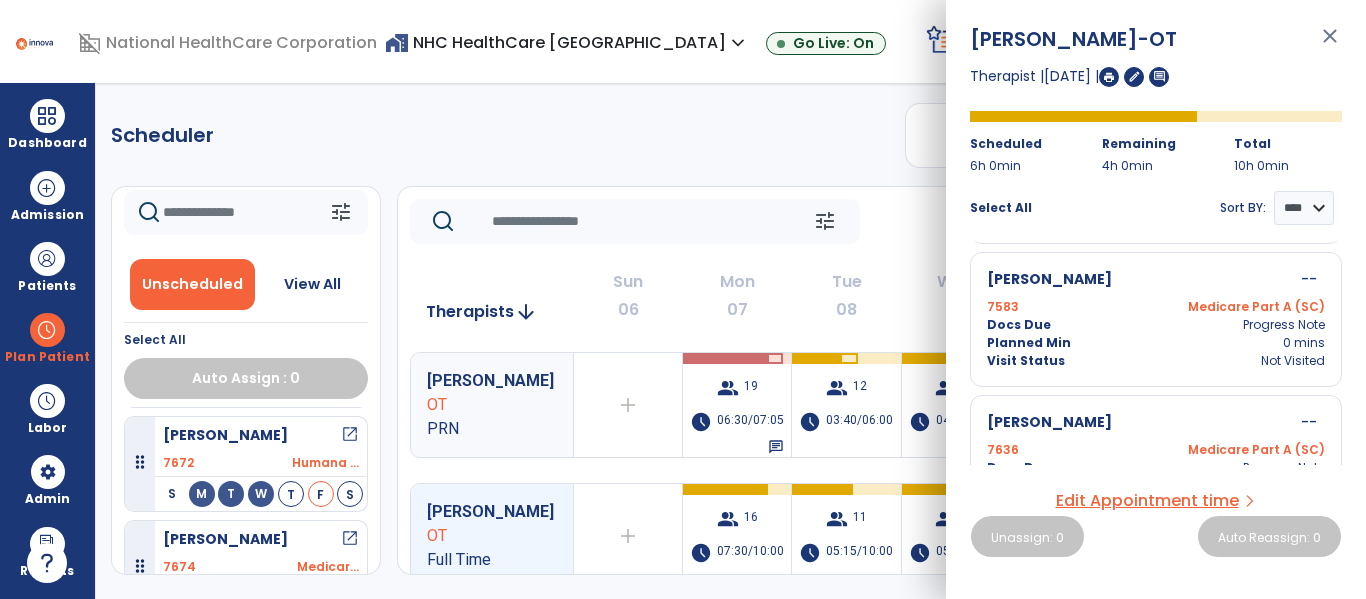 scroll, scrollTop: 1365, scrollLeft: 0, axis: vertical 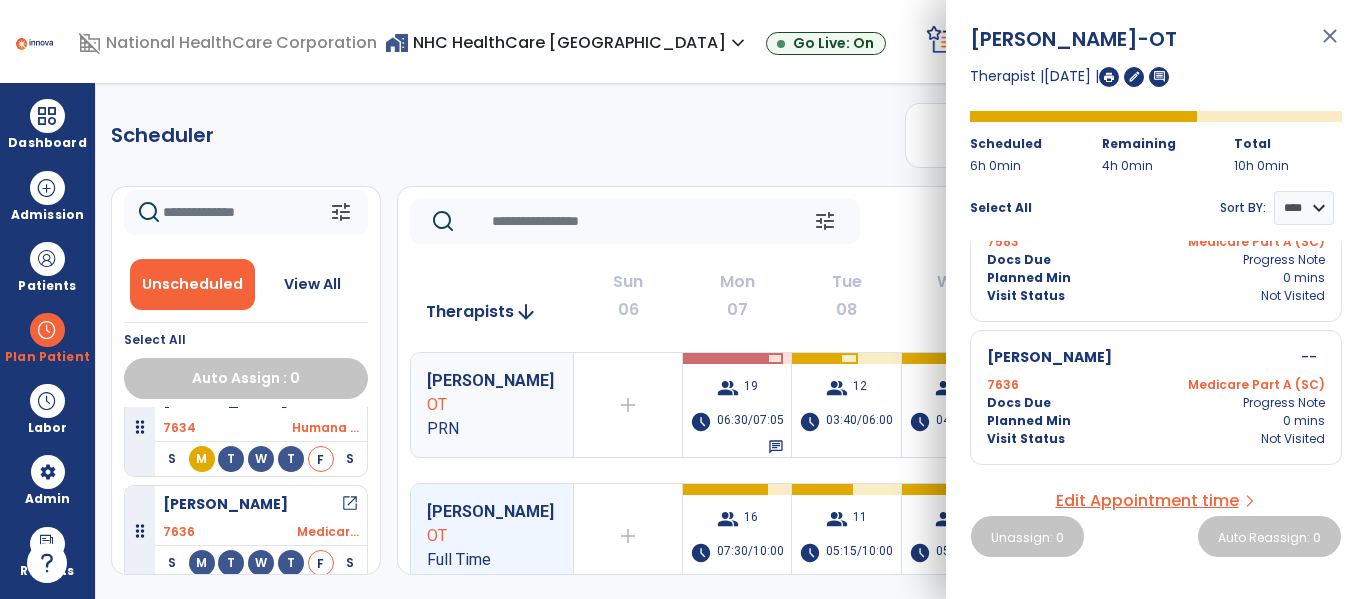 click on "close" at bounding box center [1330, 45] 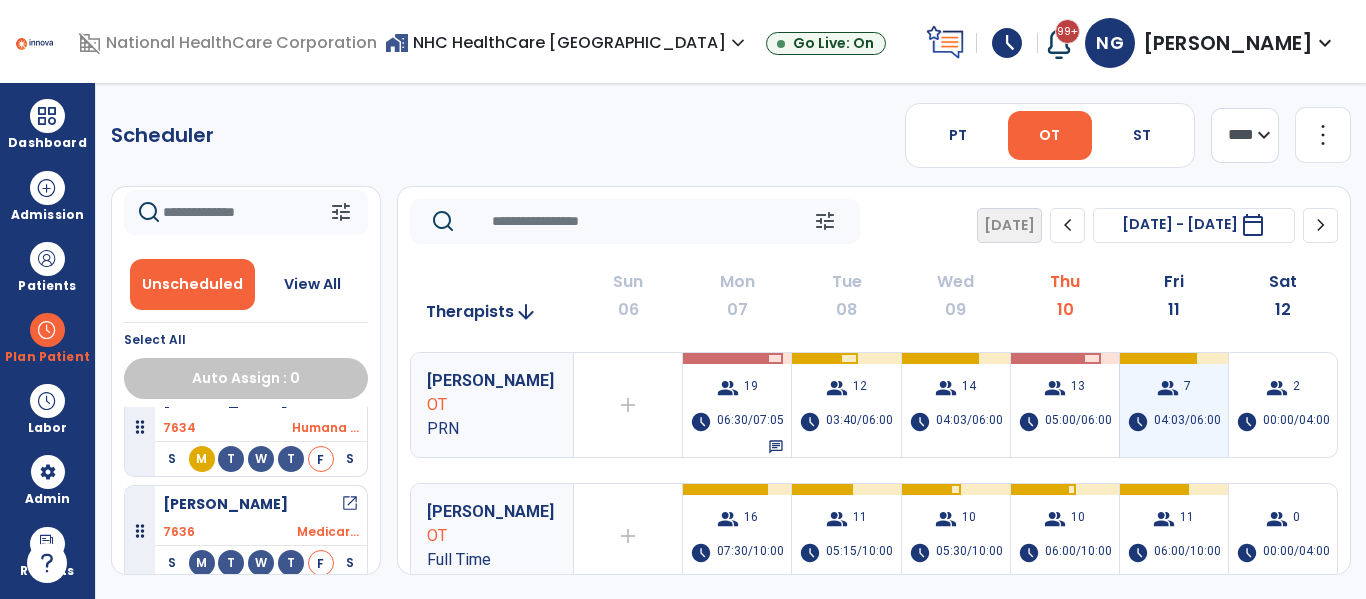 click on "group  7  schedule  04:03/06:00" at bounding box center (1174, 405) 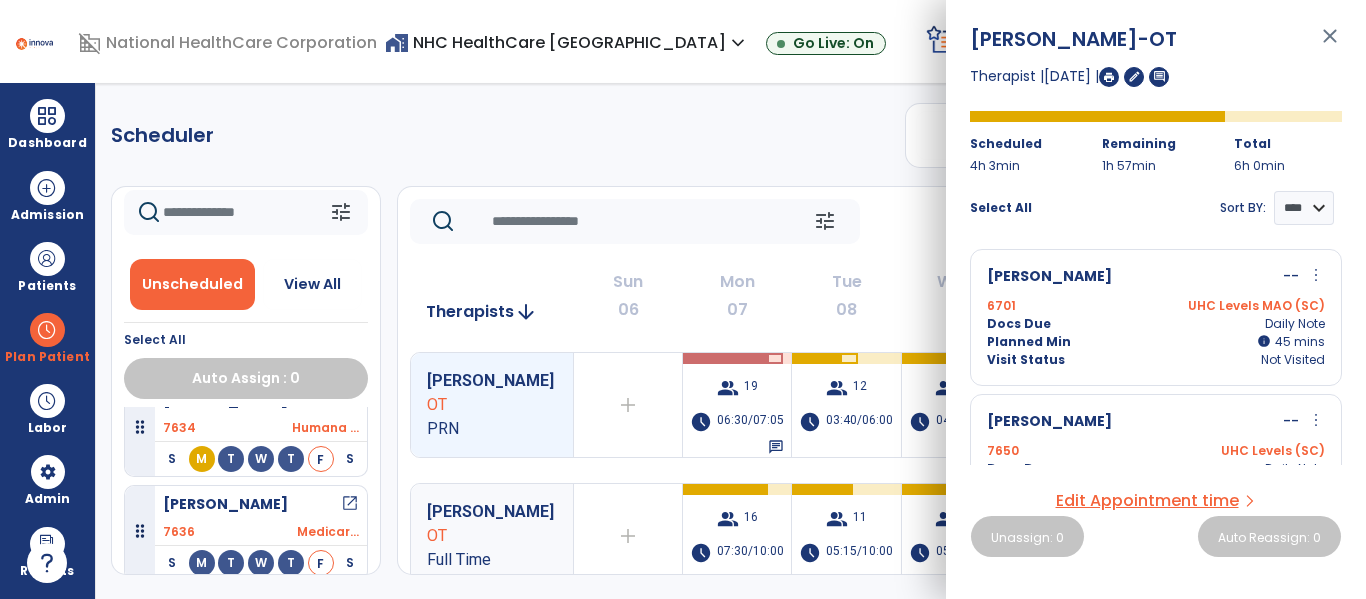click on "[PERSON_NAME]  -OT close  Therapist |   [DATE] |   edit   comment  Scheduled 4h 3min Remaining  1h 57min  Total 6h 0min  Select All   Sort BY:  **** ****  [PERSON_NAME]   --  more_vert  edit   Edit Session   alt_route   Split Minutes  6701 UHC Levels MAO (SC)  Docs Due Daily Note   Planned Min  info   45 I 45 mins  Visit Status  Not Visited   [PERSON_NAME]   --  more_vert  edit   Edit Session   alt_route   Split Minutes  7650 UHC Levels (SC)  Docs Due Daily Note   Planned Min  info   45 I 45 mins  Visit Status  Not Visited   [PERSON_NAME]   --  more_vert  edit   Edit Session   alt_route   Split Minutes  7639 Humana MAO (SC)  Docs Due Daily Note   Planned Min  info   45 I 45 mins  Visit Status  Not Visited   [PERSON_NAME]   --  more_vert  edit   Edit Session   alt_route   Split Minutes  6248 Medicare Part A (SC)  Docs Due Daily Note   Planned Min  info   38 I 38 mins  Visit Status  Not Visited   [PERSON_NAME], Jr [PERSON_NAME]   --  more_vert  edit   Edit Session   alt_route   Split Minutes  7662  Docs Due" at bounding box center [1156, 299] 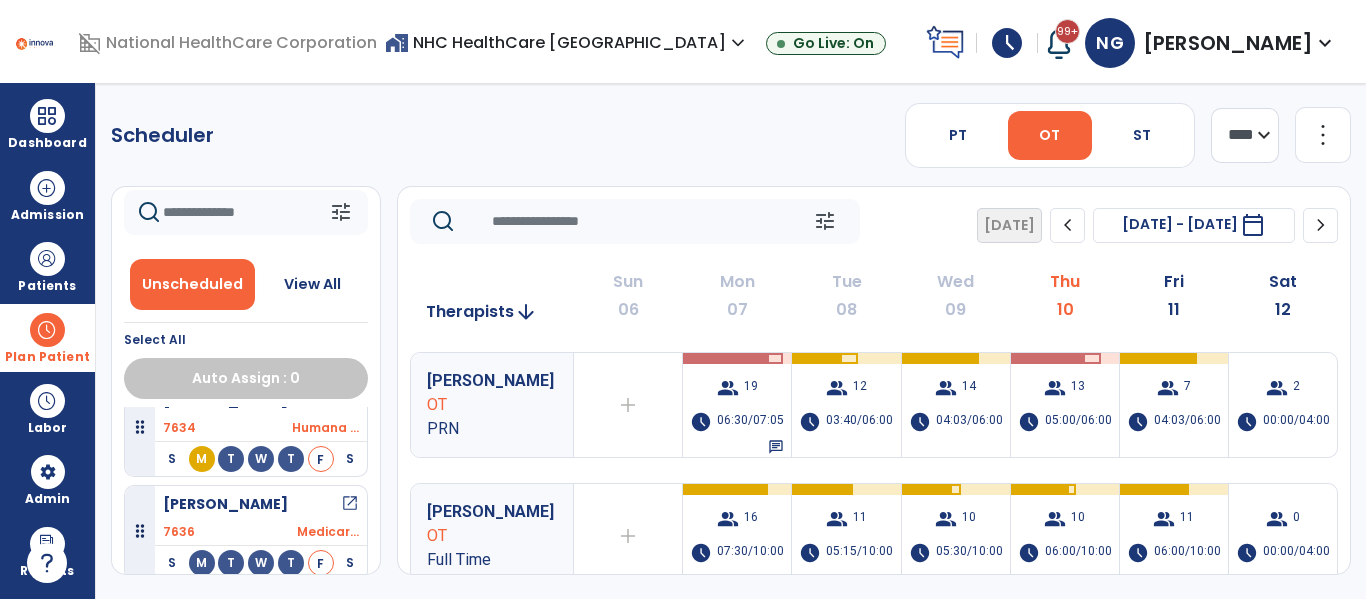 click on "Plan Patient" at bounding box center (47, 337) 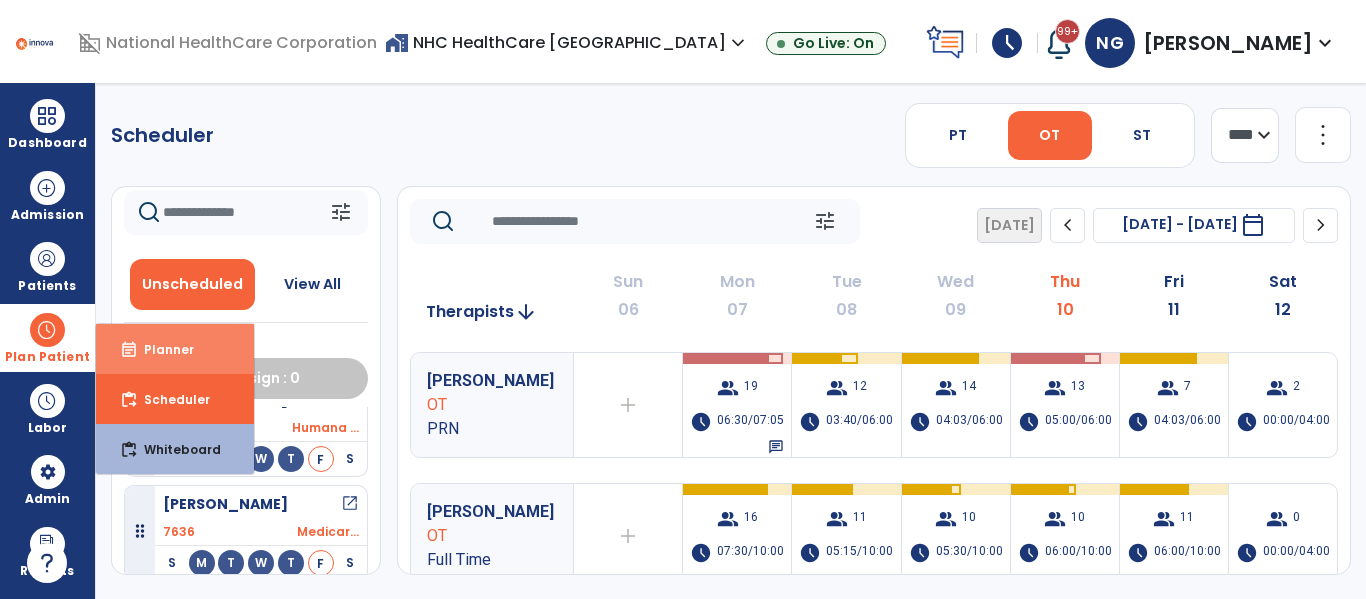 click on "Planner" at bounding box center [161, 349] 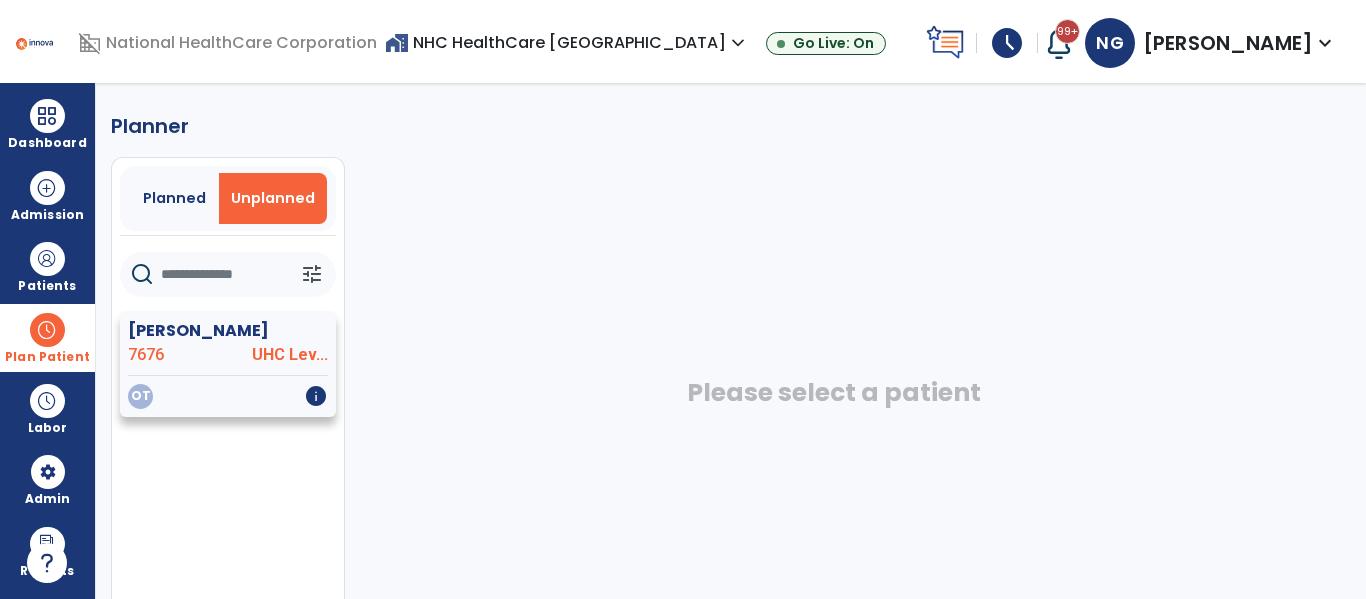 click on "[PERSON_NAME]" 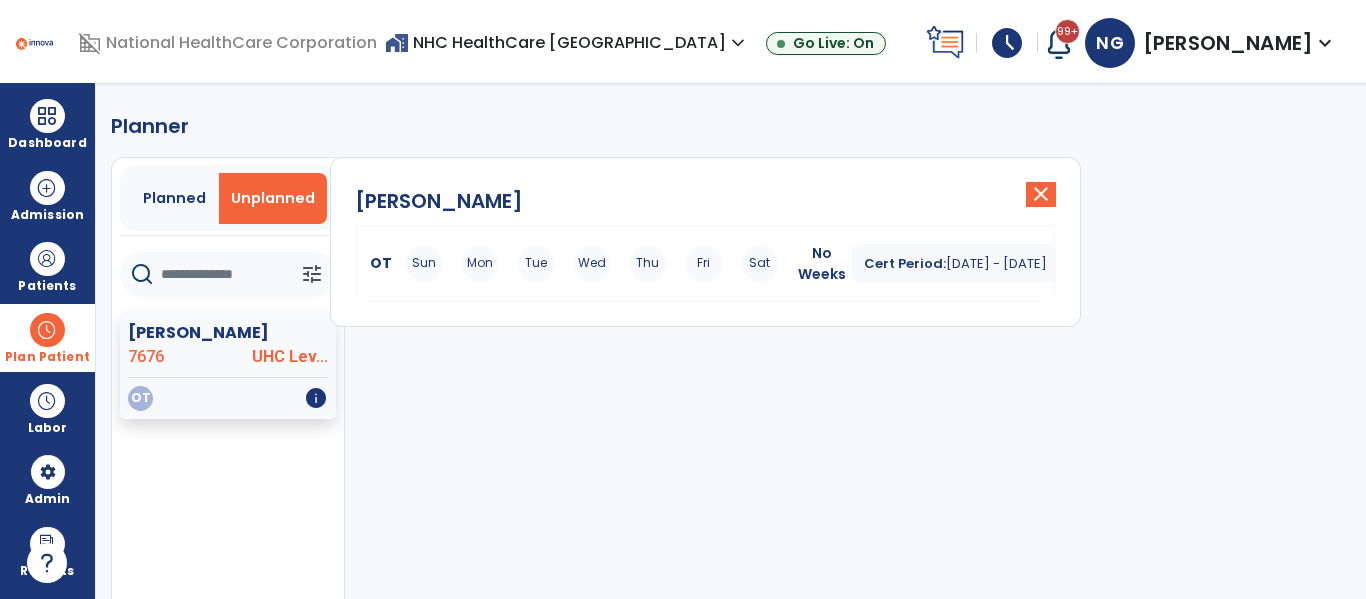 click on "[PERSON_NAME]  close   OT Sun Mon Tue Wed Thu Fri Sat No Weeks Cert Period:  [DATE] - [DATE]  expand_more" 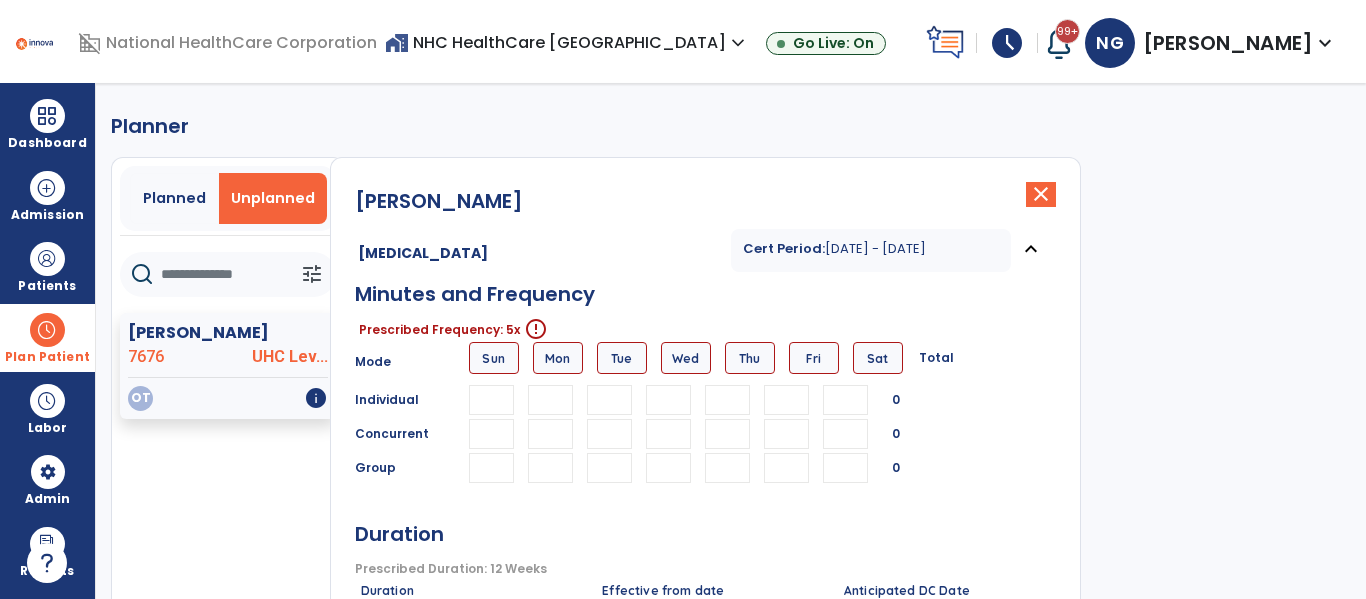 drag, startPoint x: 541, startPoint y: 413, endPoint x: 550, endPoint y: 408, distance: 10.29563 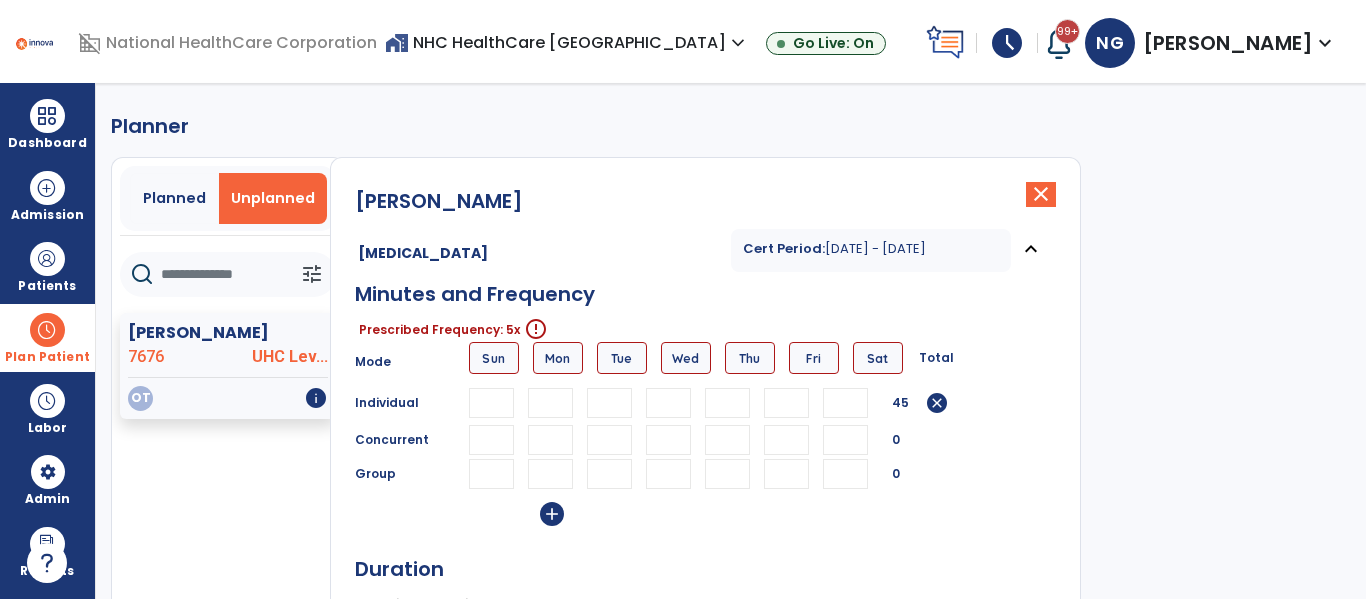 type on "**" 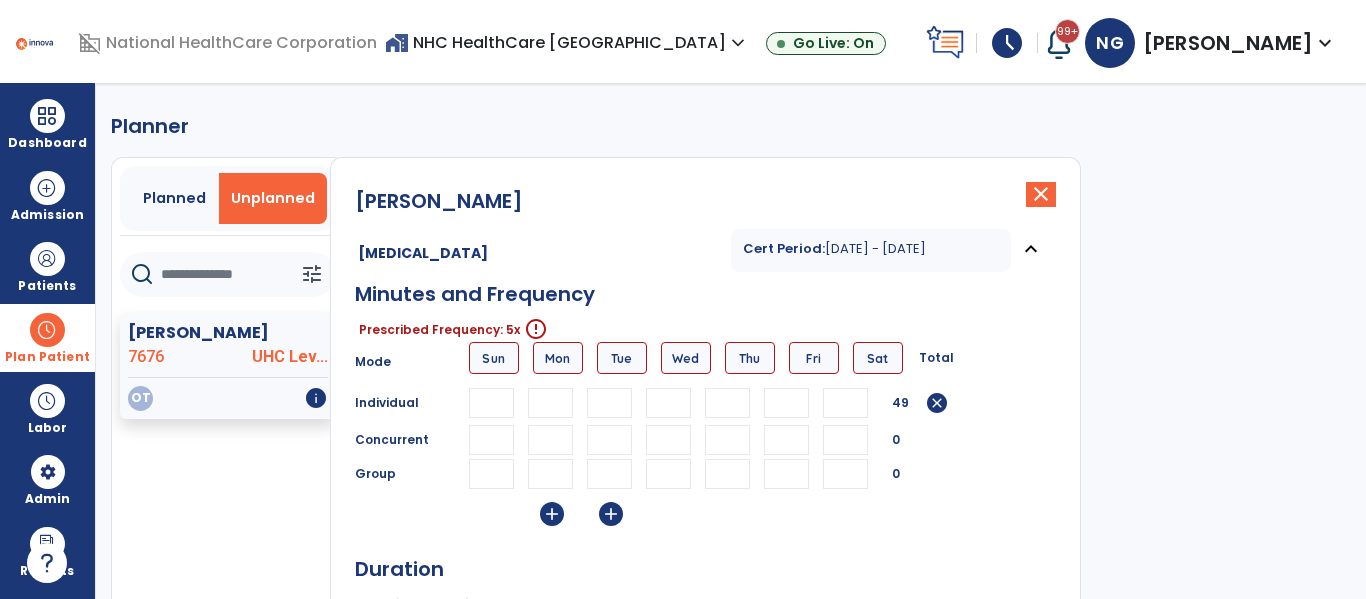 scroll, scrollTop: 0, scrollLeft: 1, axis: horizontal 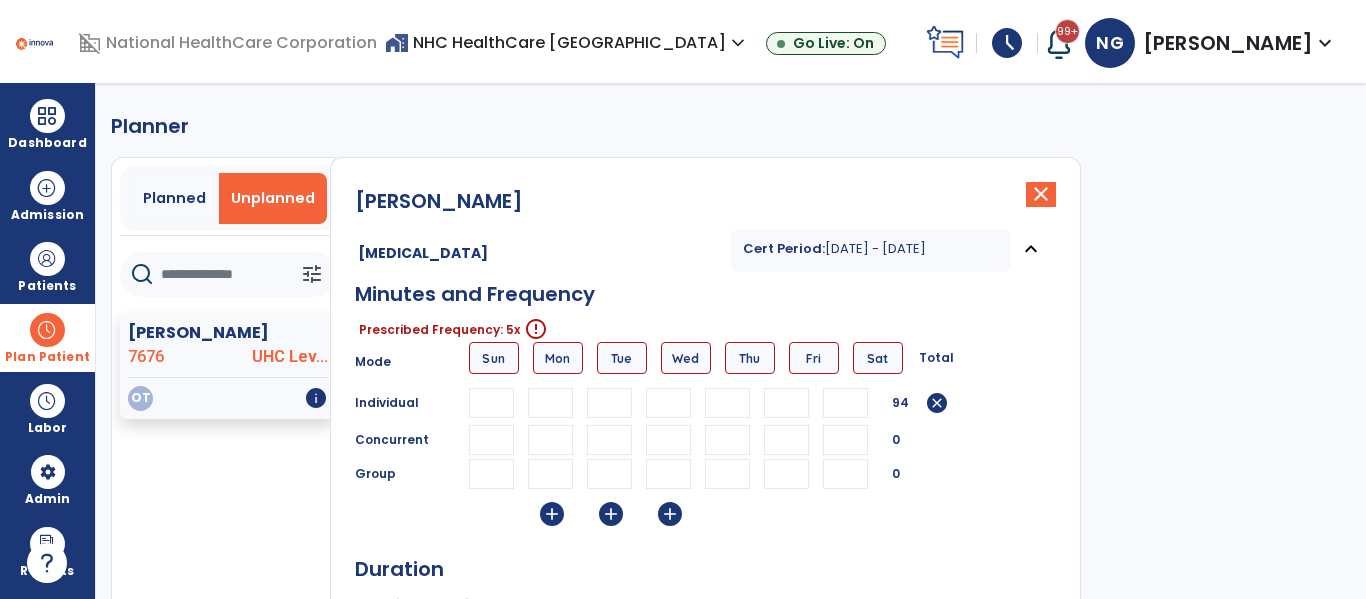 type on "**" 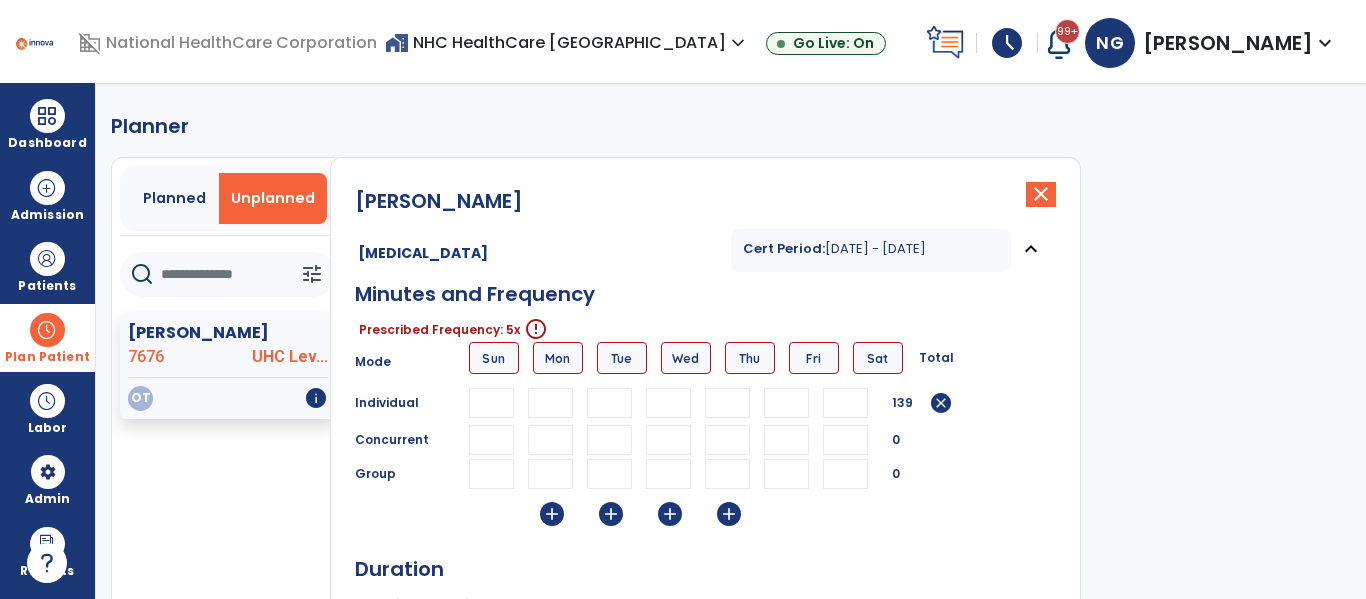 type on "**" 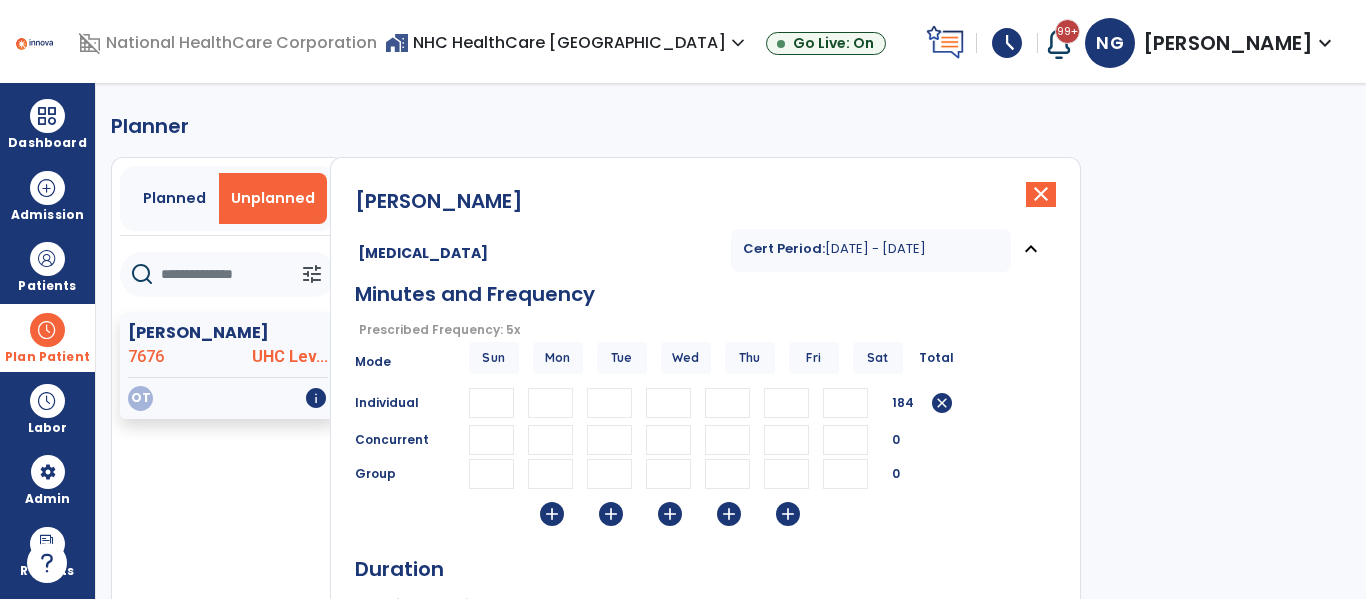 type on "**" 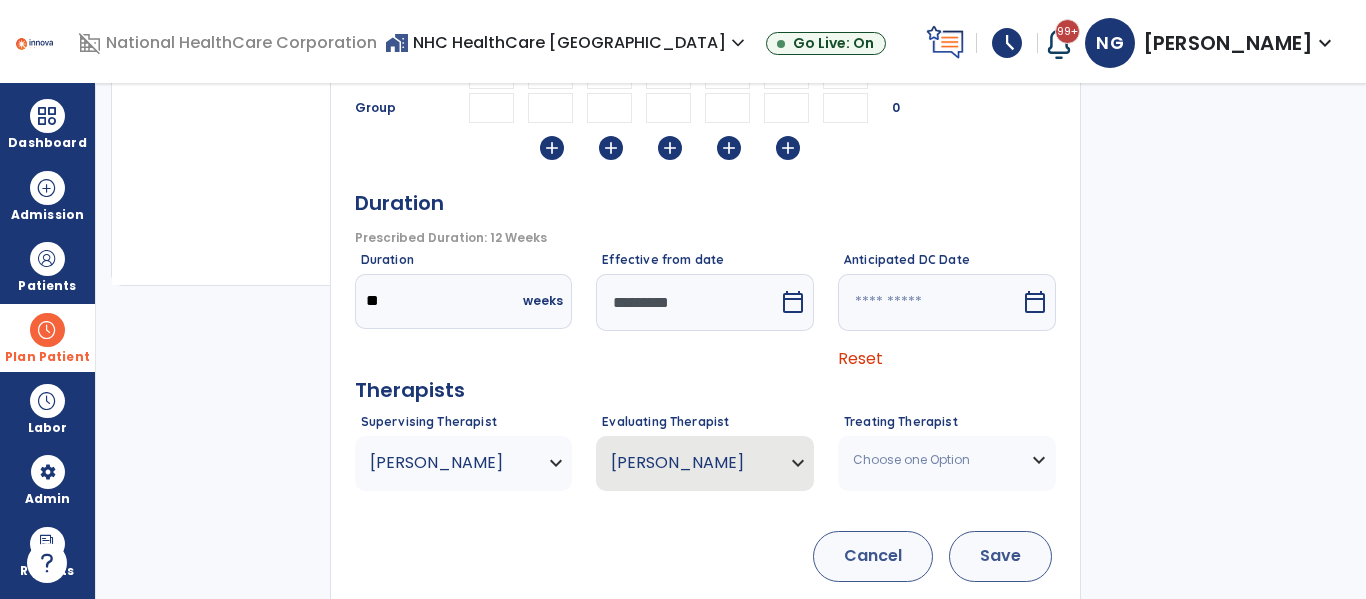 scroll, scrollTop: 398, scrollLeft: 0, axis: vertical 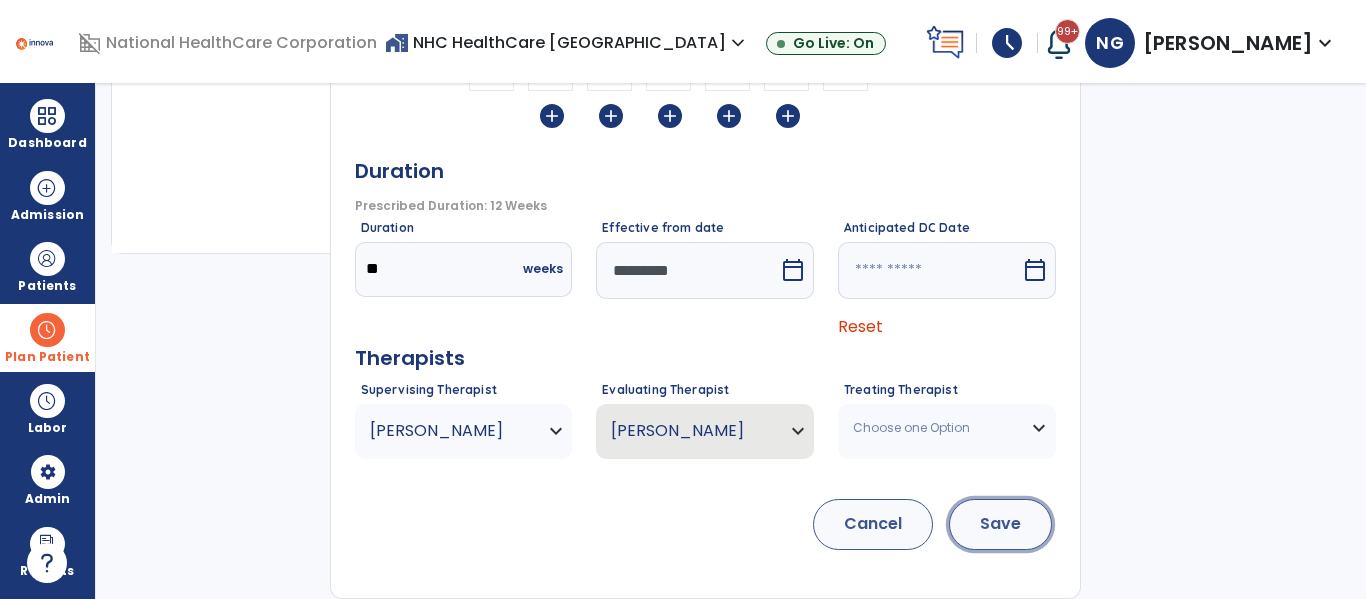 click on "Save" at bounding box center (1000, 524) 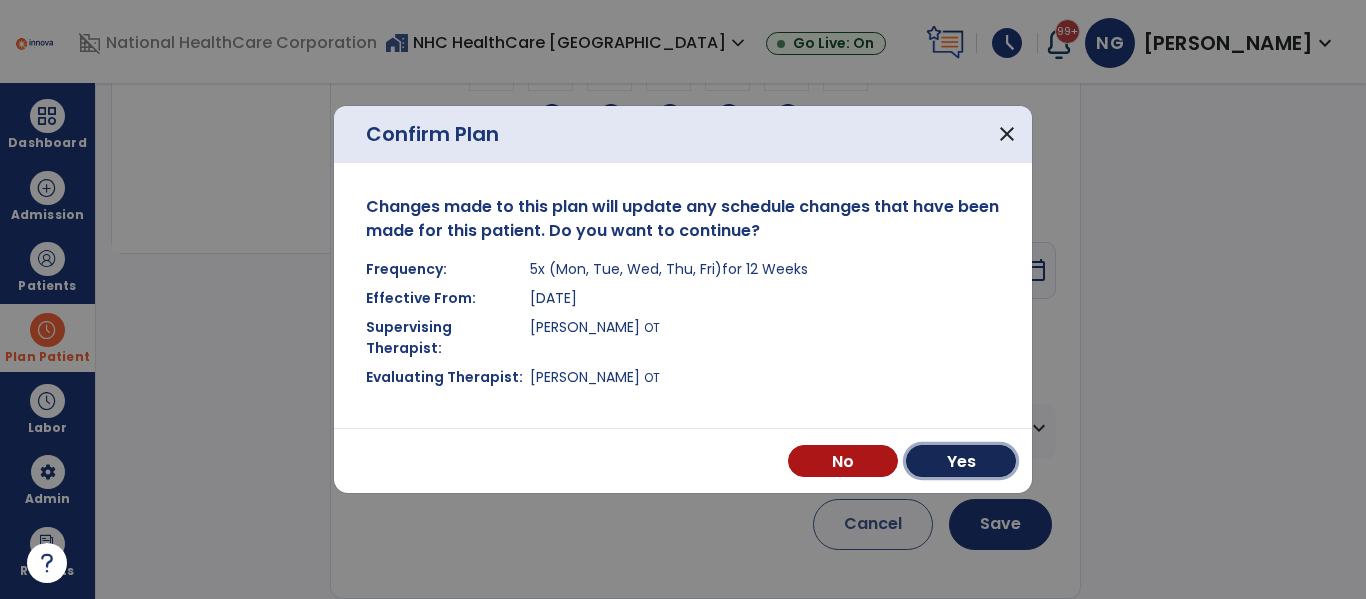 click on "Yes" at bounding box center [961, 461] 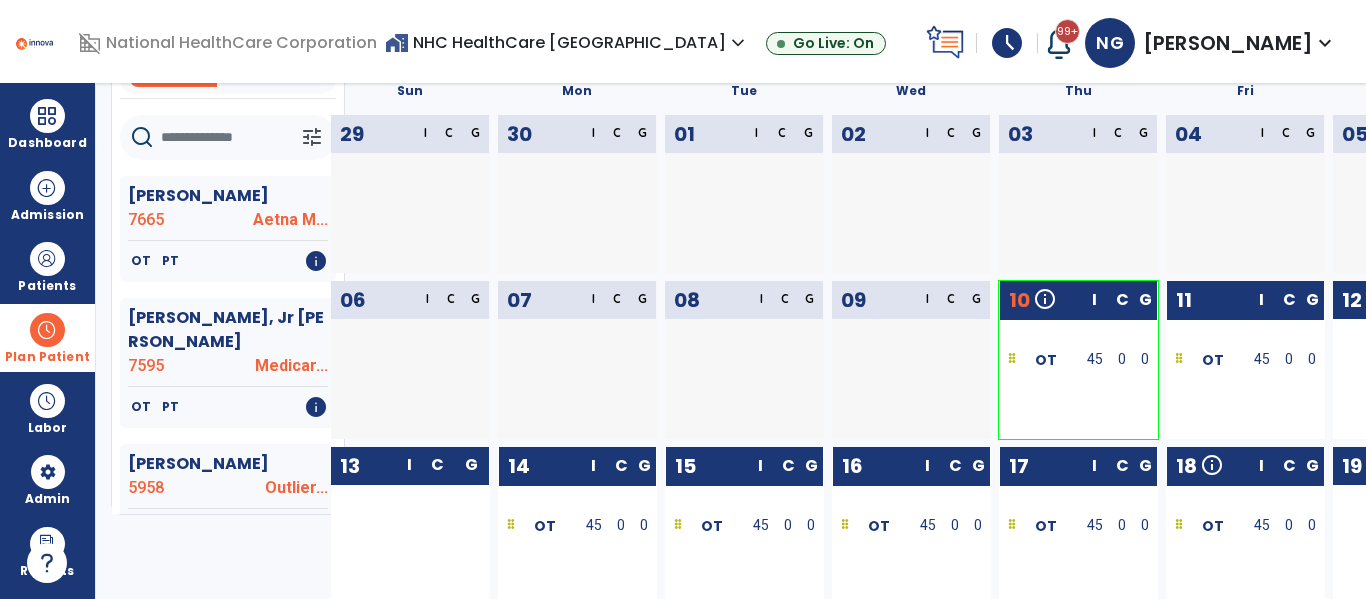 scroll, scrollTop: 0, scrollLeft: 0, axis: both 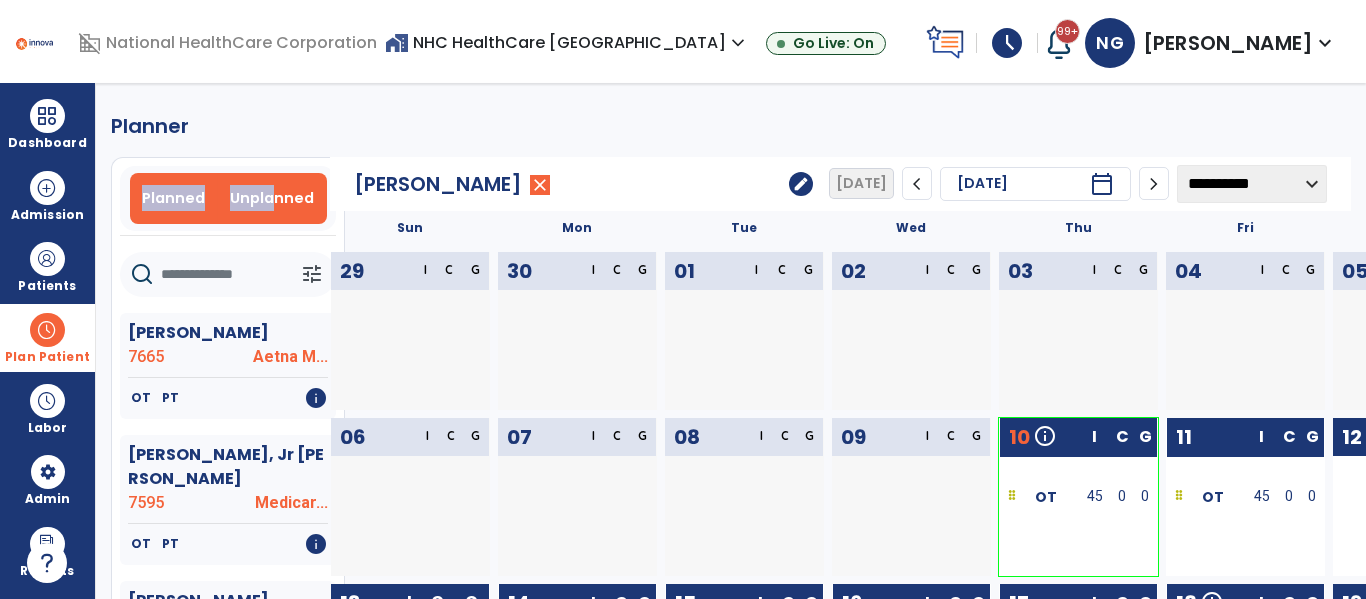 click on "Planned   Unplanned" 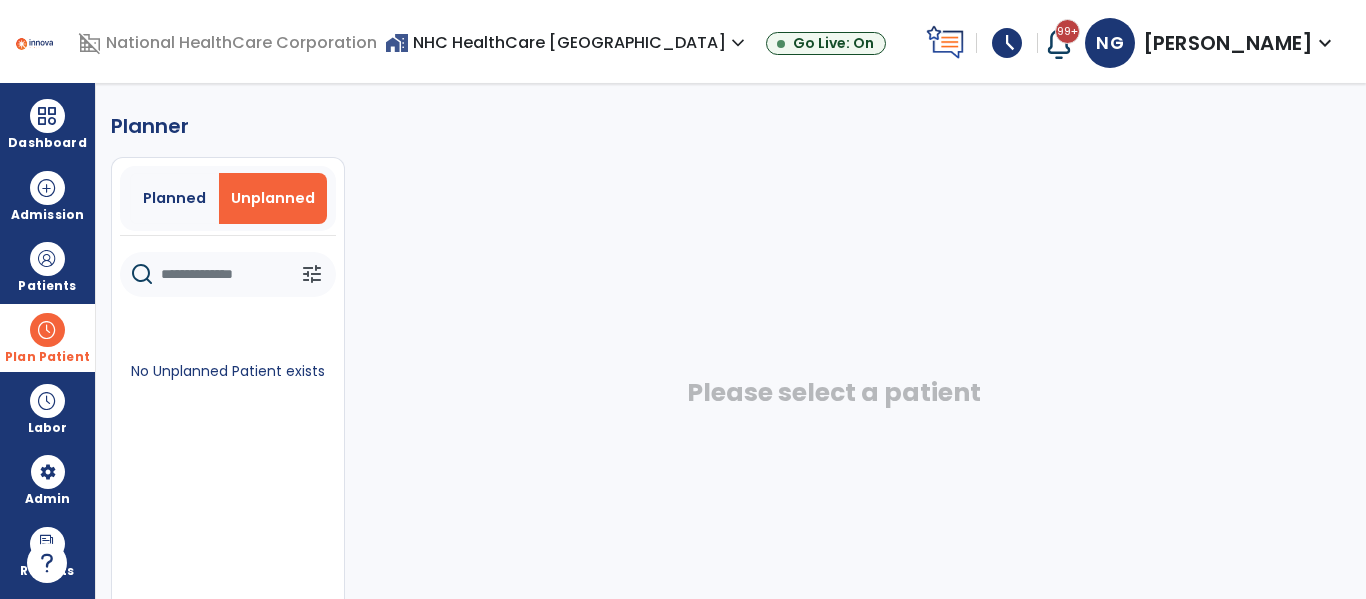click on "Plan Patient" at bounding box center (47, 357) 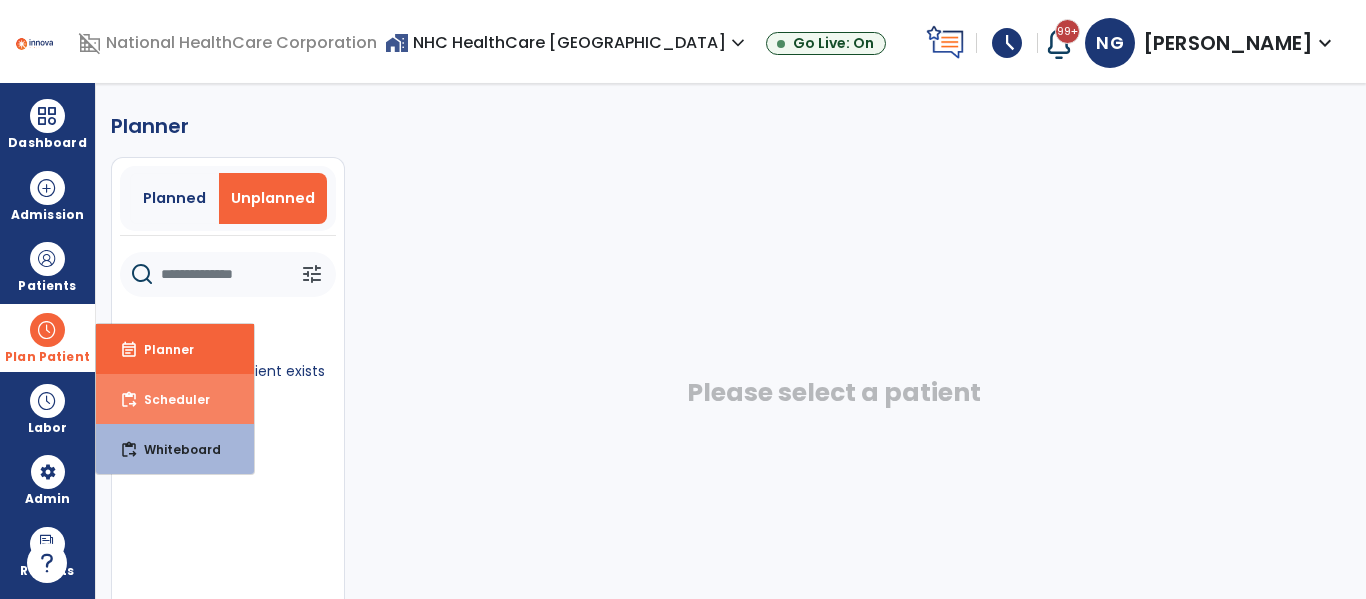click on "content_paste_go  Scheduler" at bounding box center (175, 399) 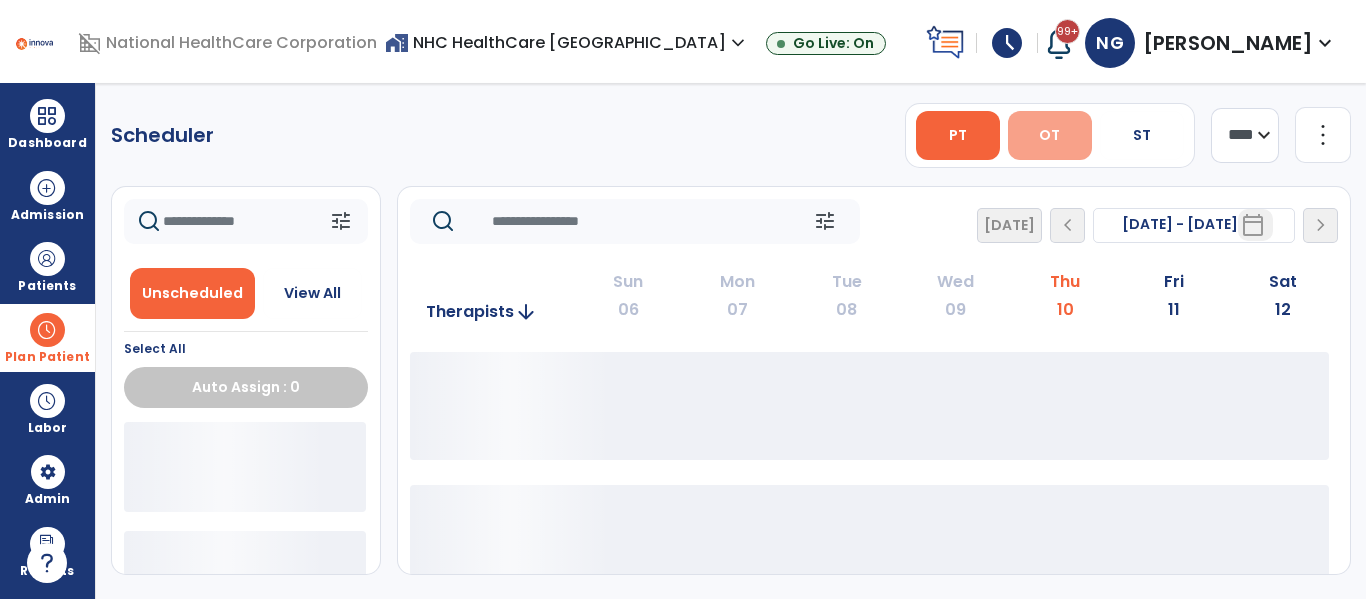 click on "OT" at bounding box center (1049, 135) 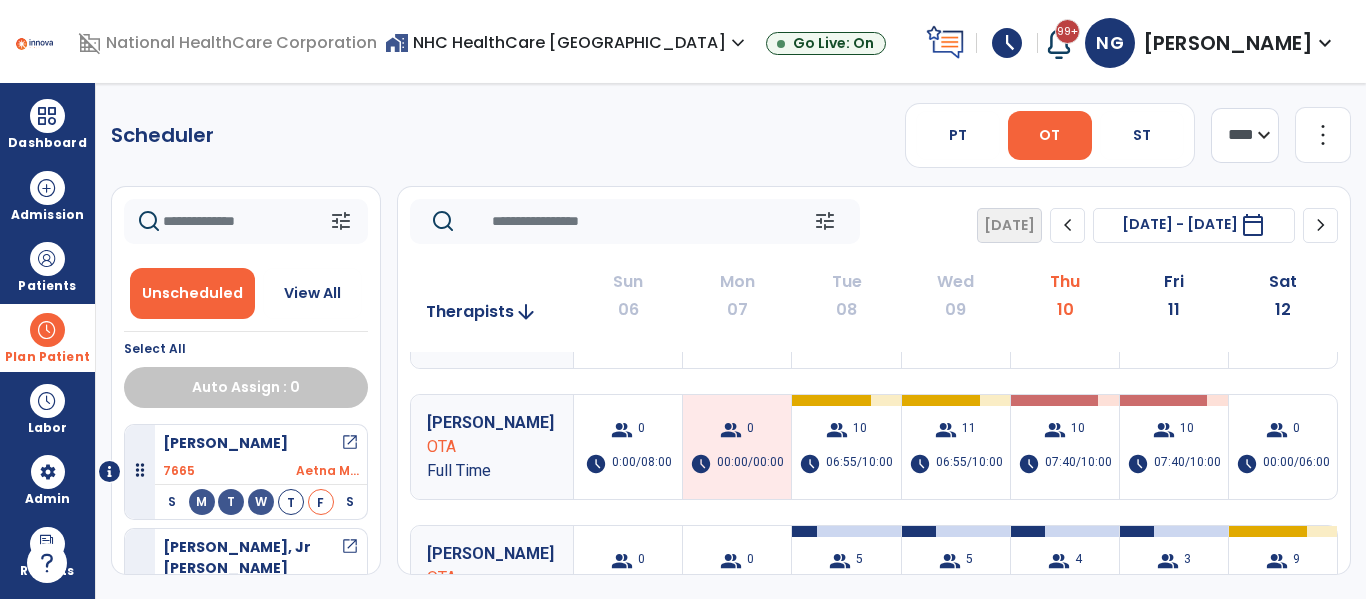 scroll, scrollTop: 400, scrollLeft: 0, axis: vertical 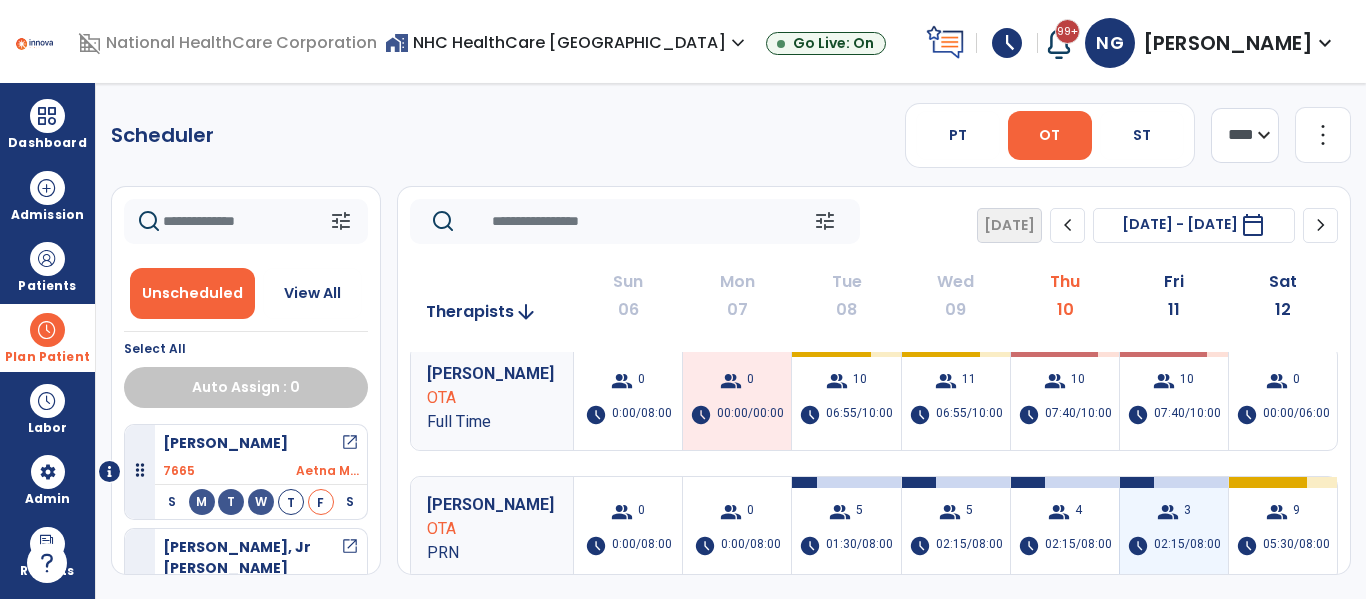 click on "group  3  schedule  02:15/08:00" at bounding box center [1174, 529] 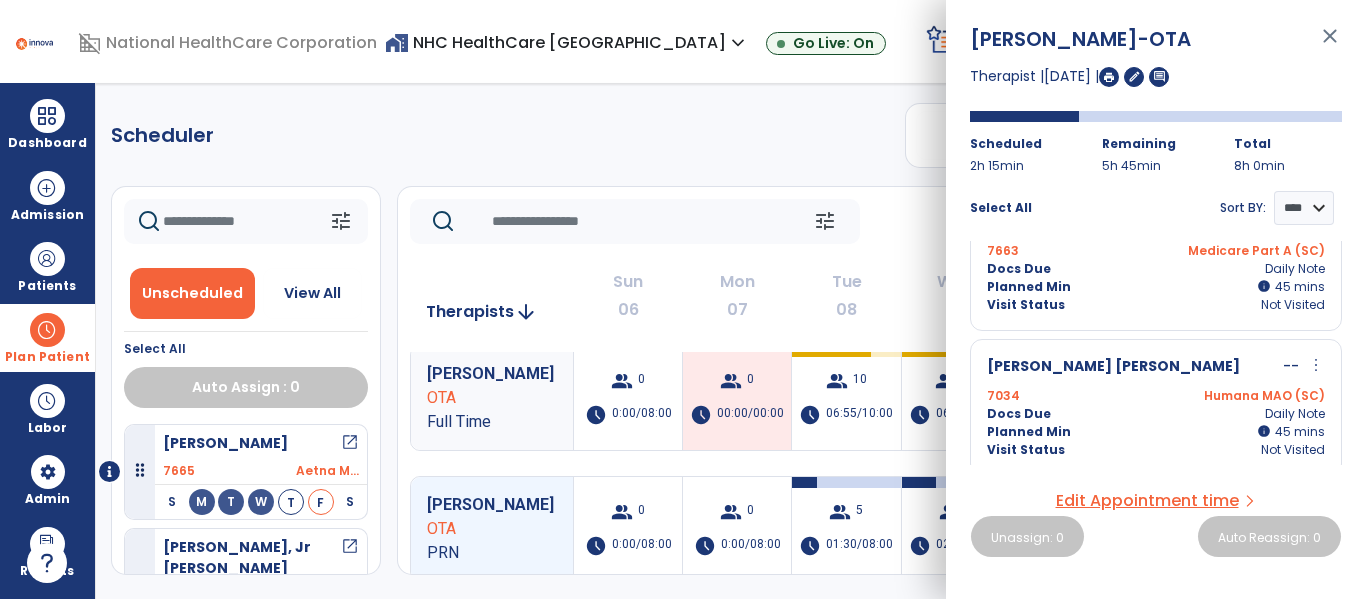 scroll, scrollTop: 211, scrollLeft: 0, axis: vertical 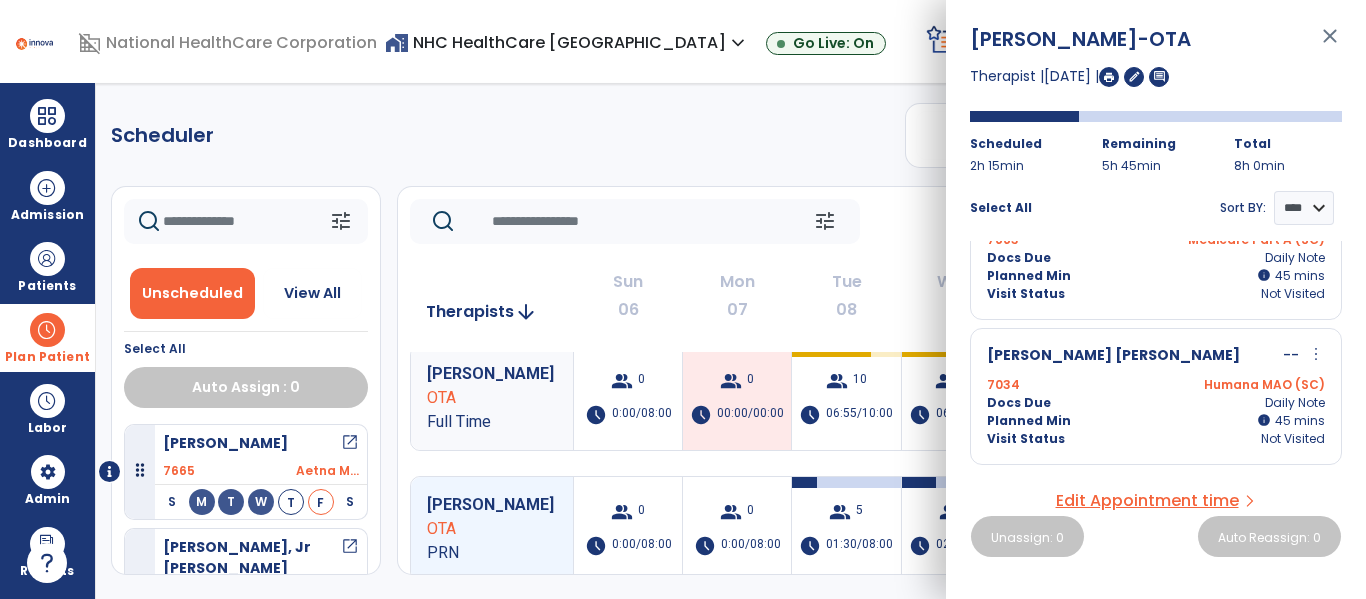 click on "close" at bounding box center (1330, 45) 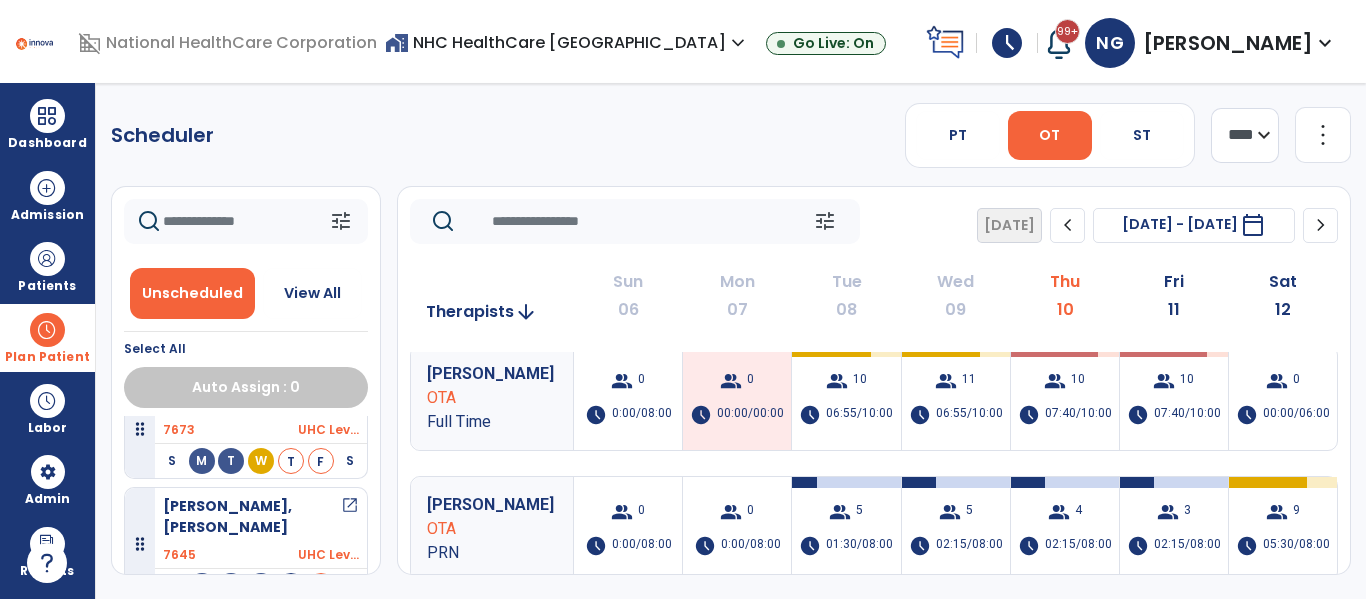 scroll, scrollTop: 300, scrollLeft: 0, axis: vertical 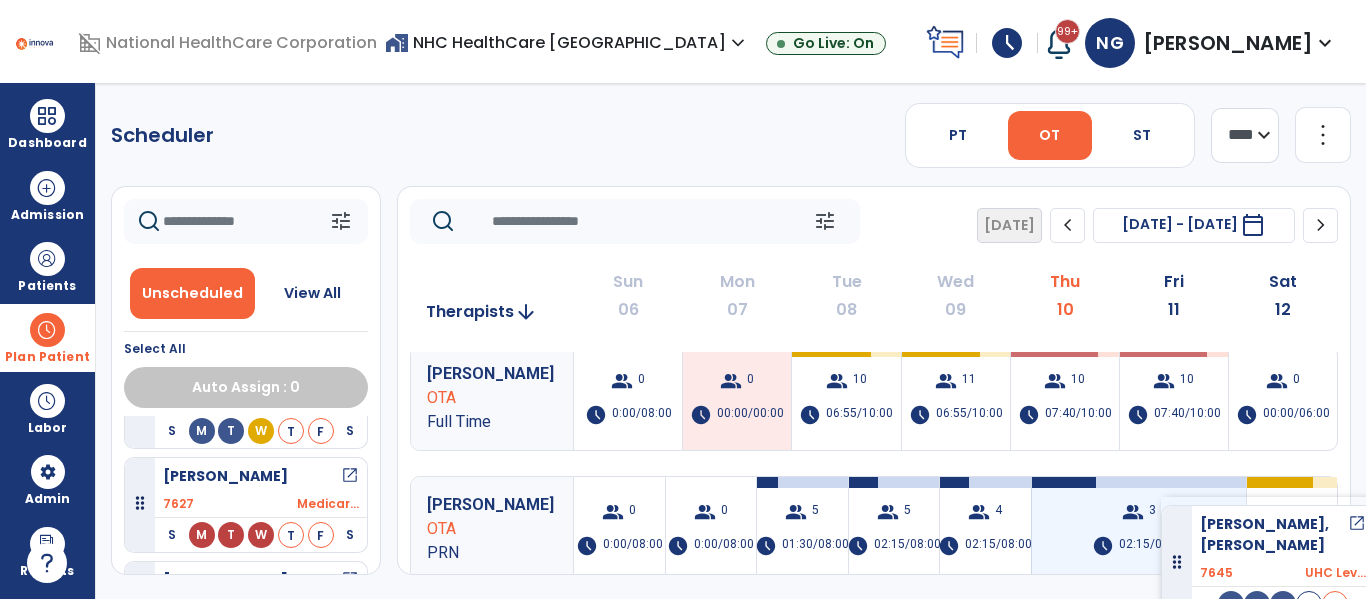 drag, startPoint x: 244, startPoint y: 457, endPoint x: 1176, endPoint y: 494, distance: 932.73413 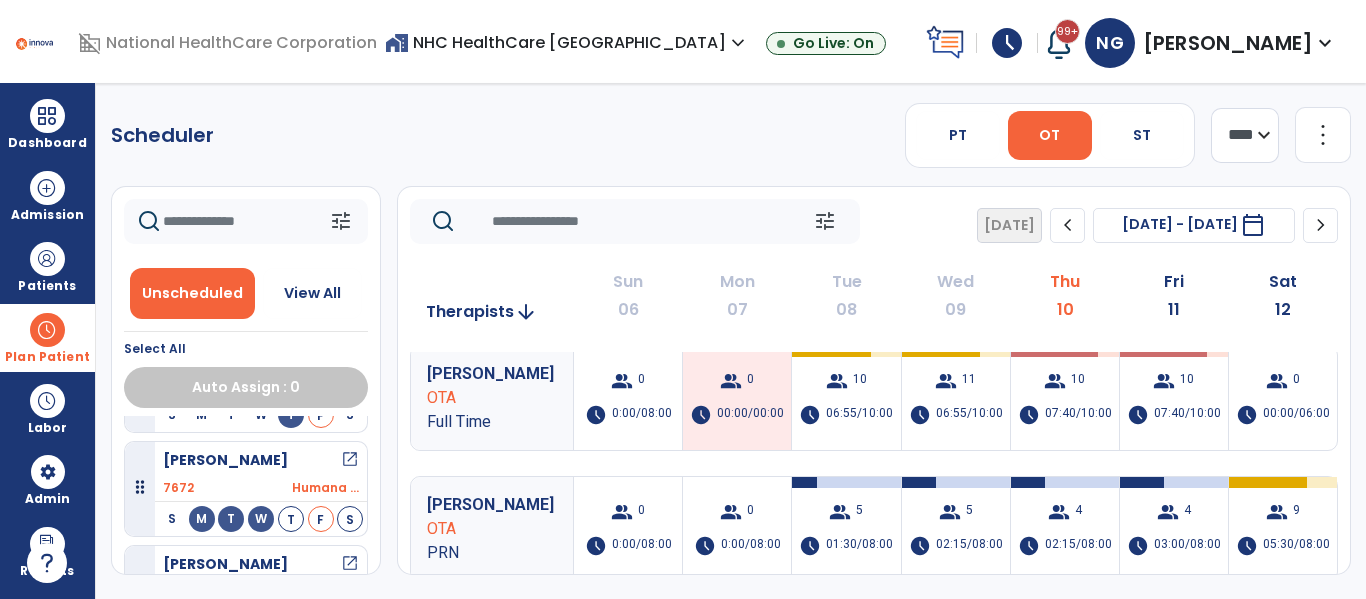 scroll, scrollTop: 1081, scrollLeft: 0, axis: vertical 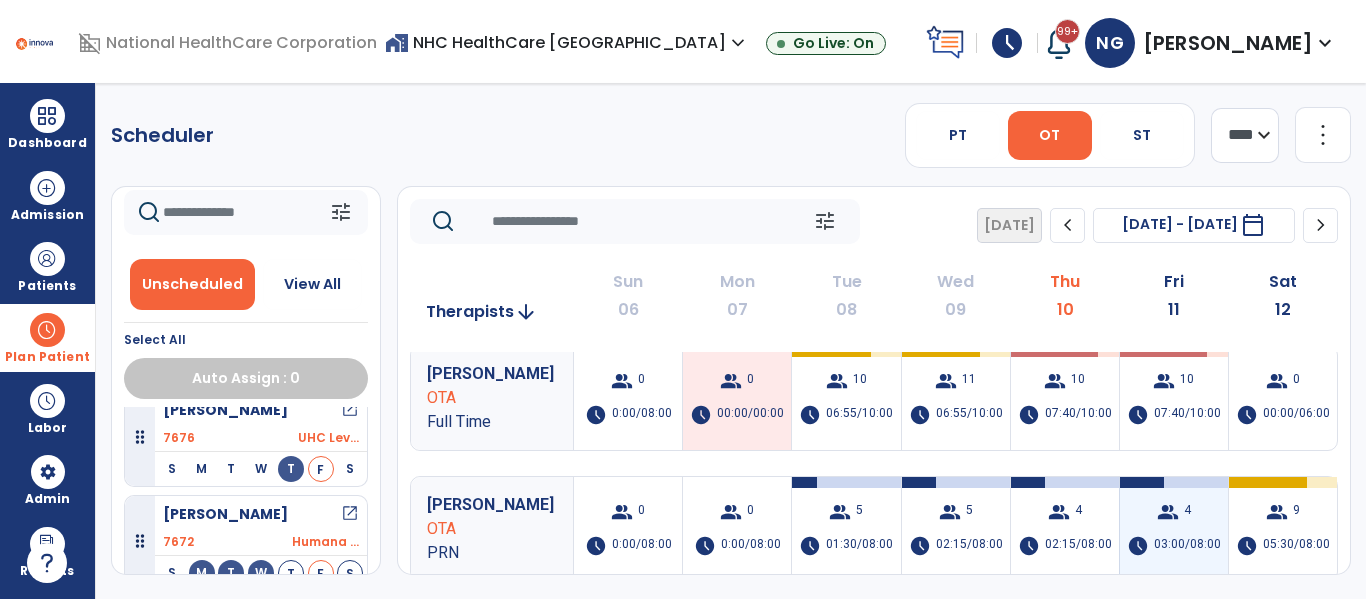 click on "group  4  schedule  03:00/08:00" at bounding box center [1174, 529] 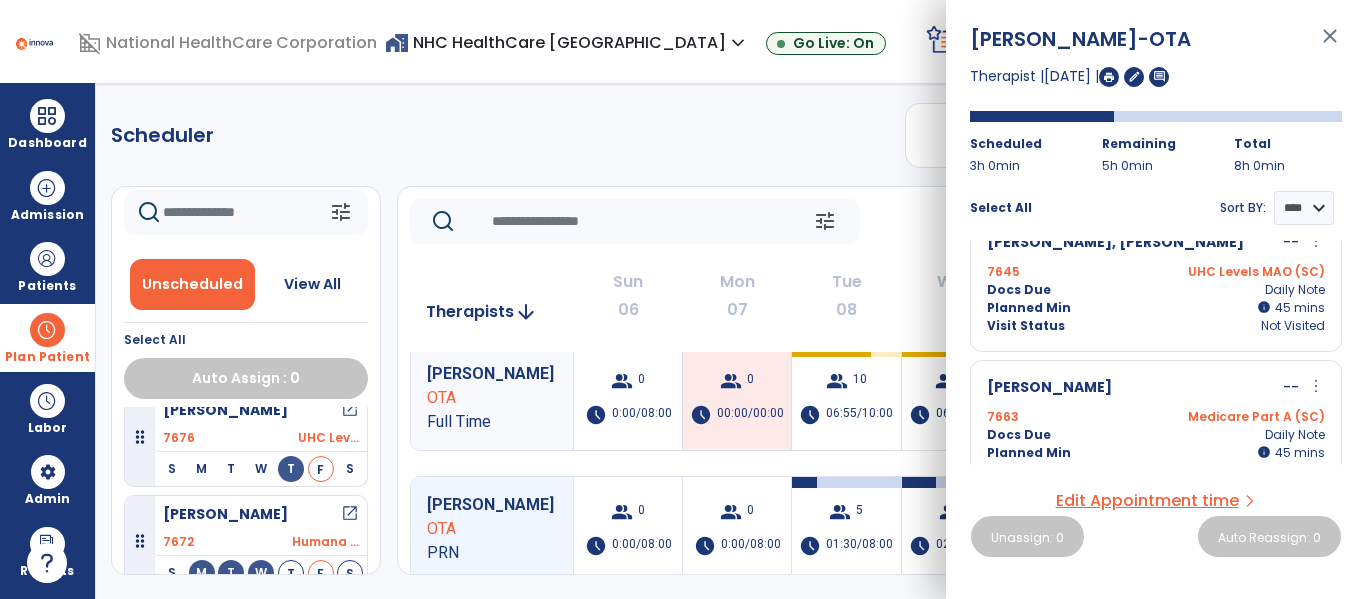 scroll, scrollTop: 200, scrollLeft: 0, axis: vertical 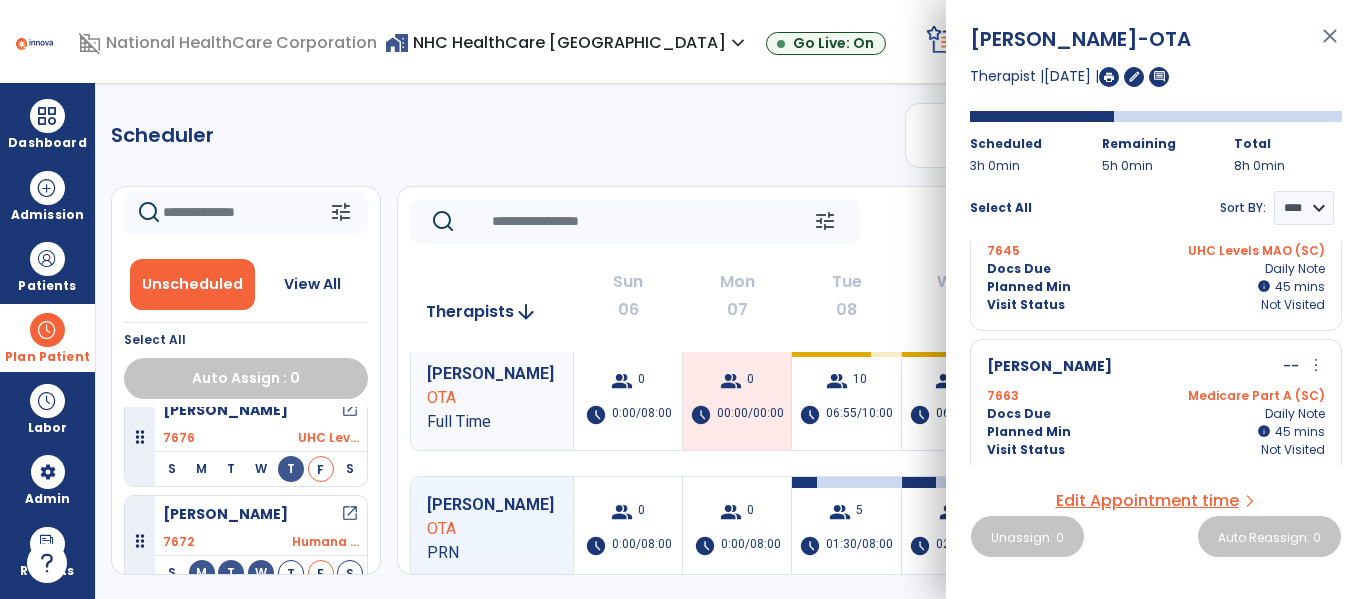 click on "Visit Status  Not Visited" at bounding box center [1156, 305] 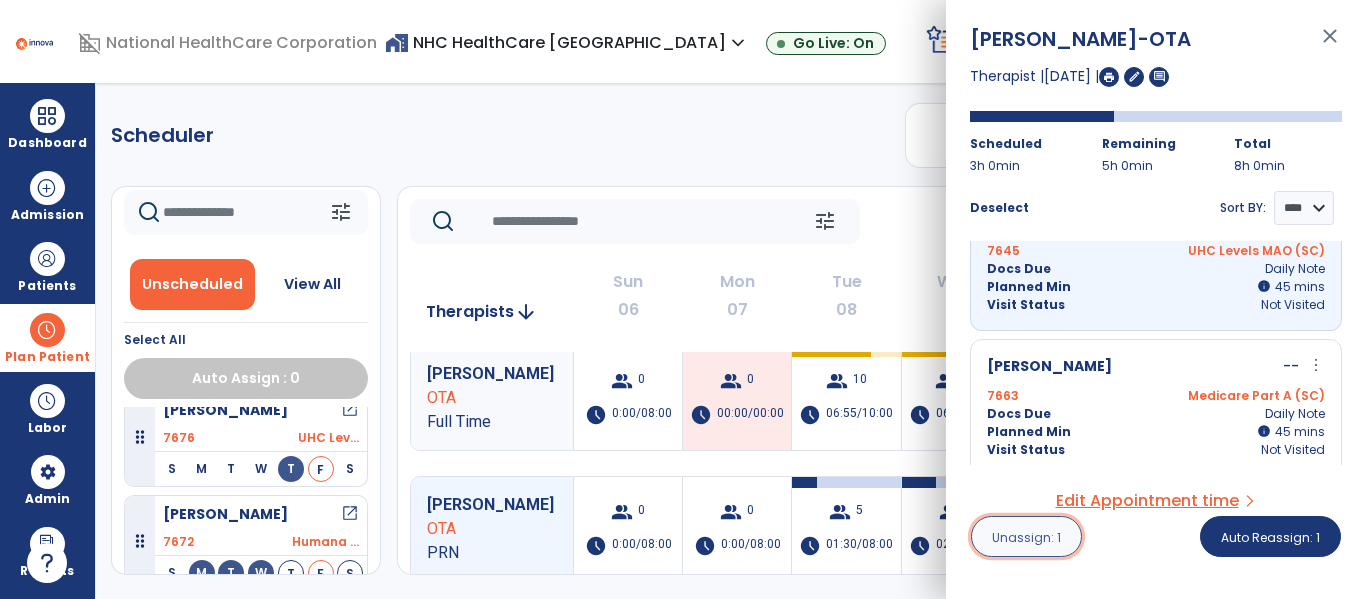 click on "Unassign: 1" at bounding box center [1026, 537] 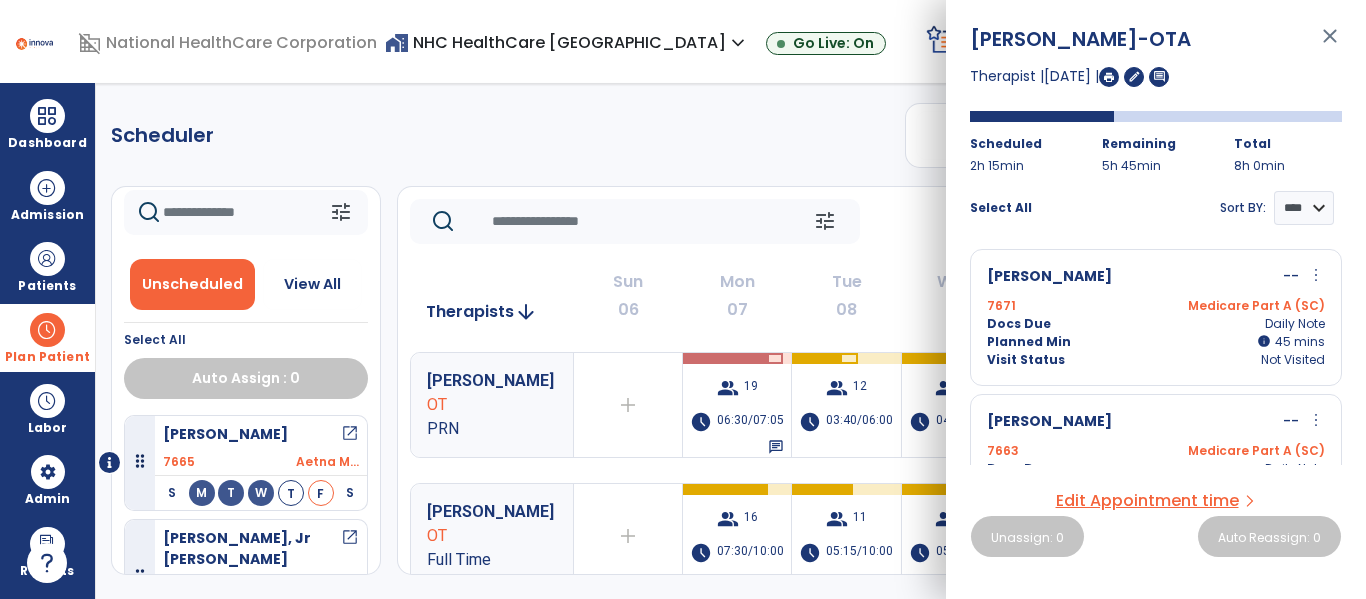 click on "close" at bounding box center [1330, 45] 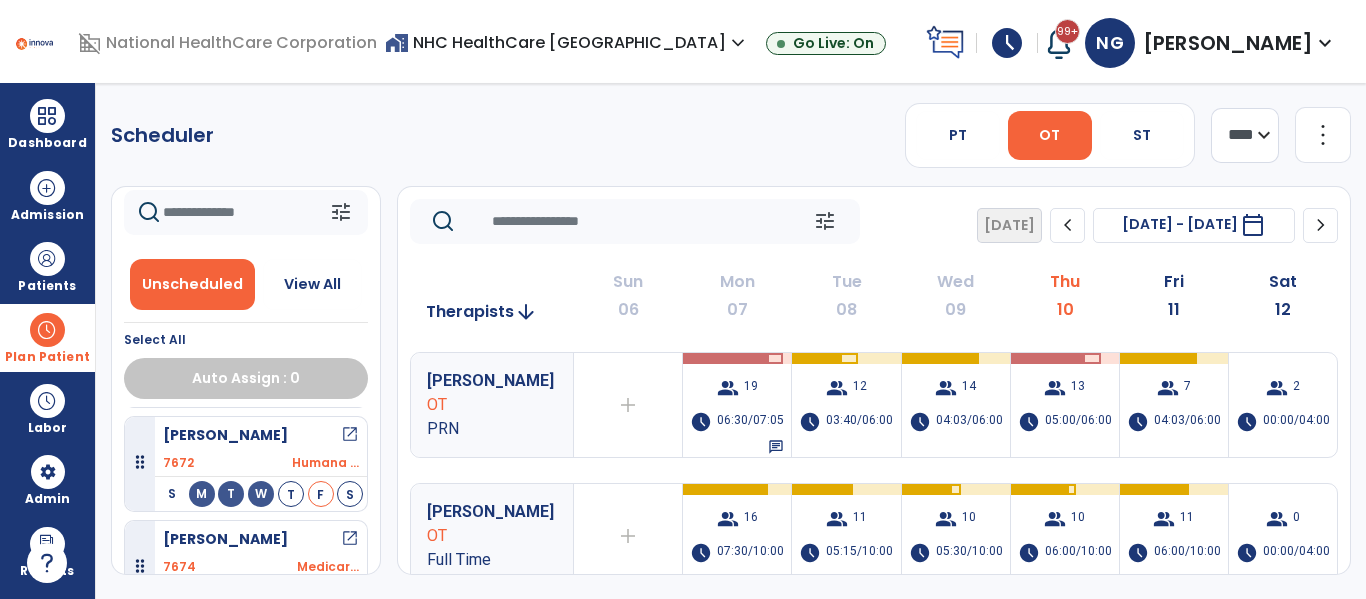 scroll, scrollTop: 1085, scrollLeft: 0, axis: vertical 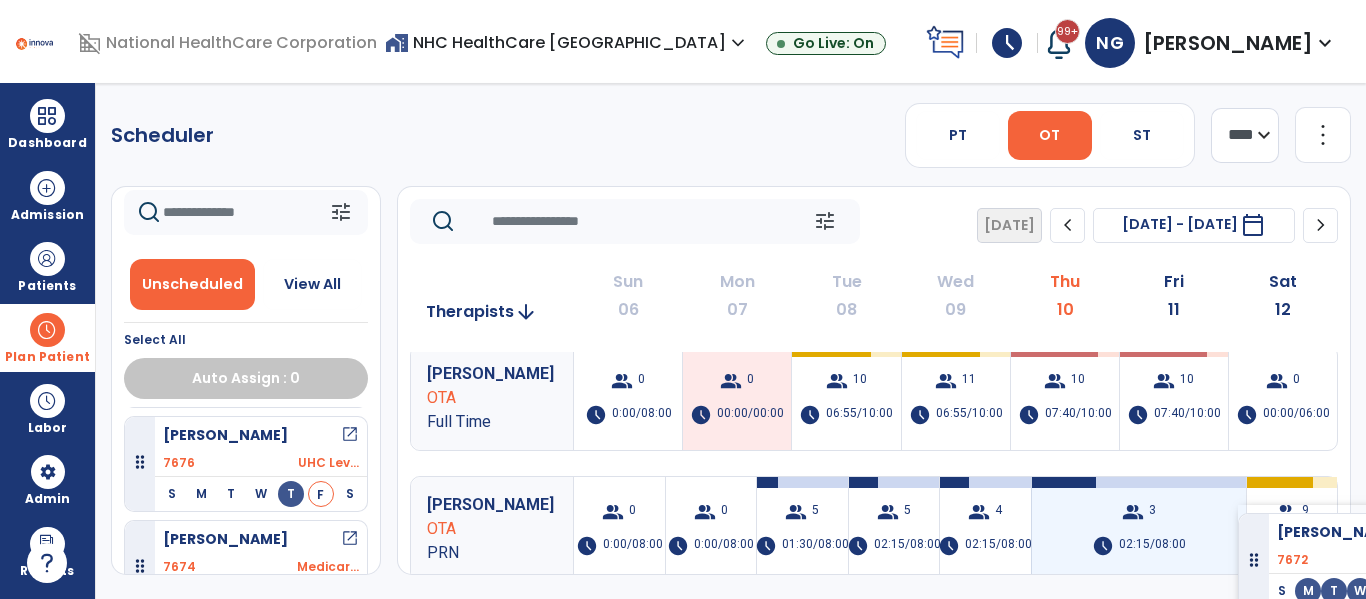 drag, startPoint x: 313, startPoint y: 497, endPoint x: 1238, endPoint y: 505, distance: 925.0346 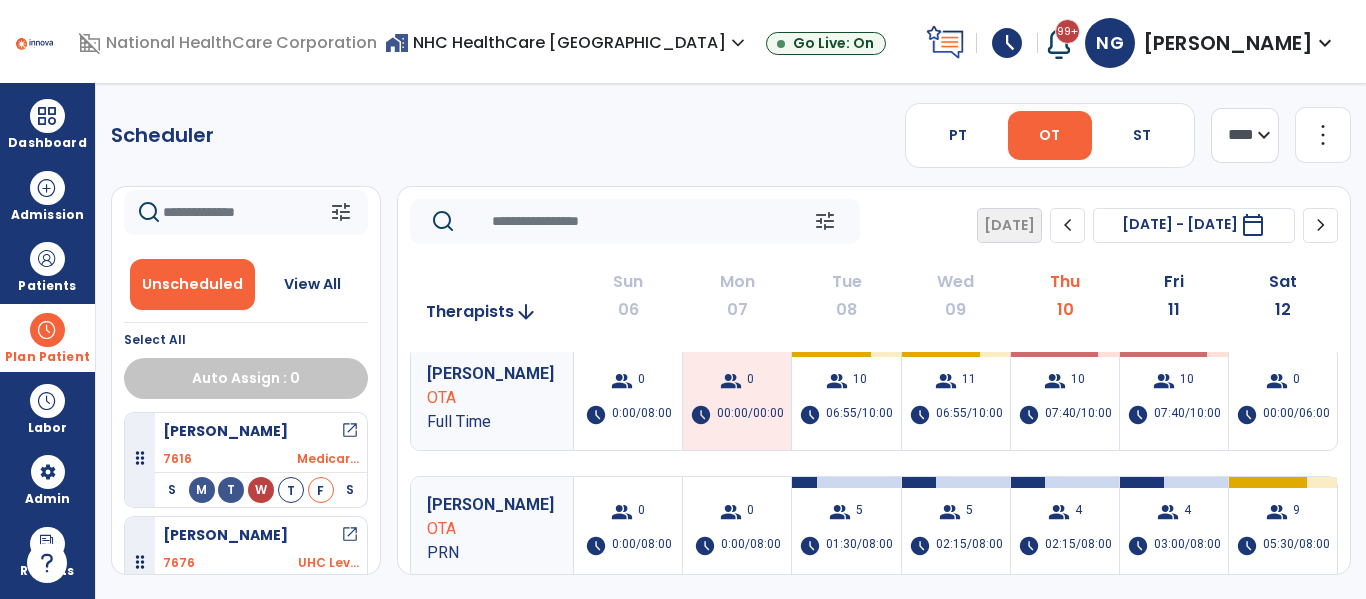 scroll, scrollTop: 881, scrollLeft: 0, axis: vertical 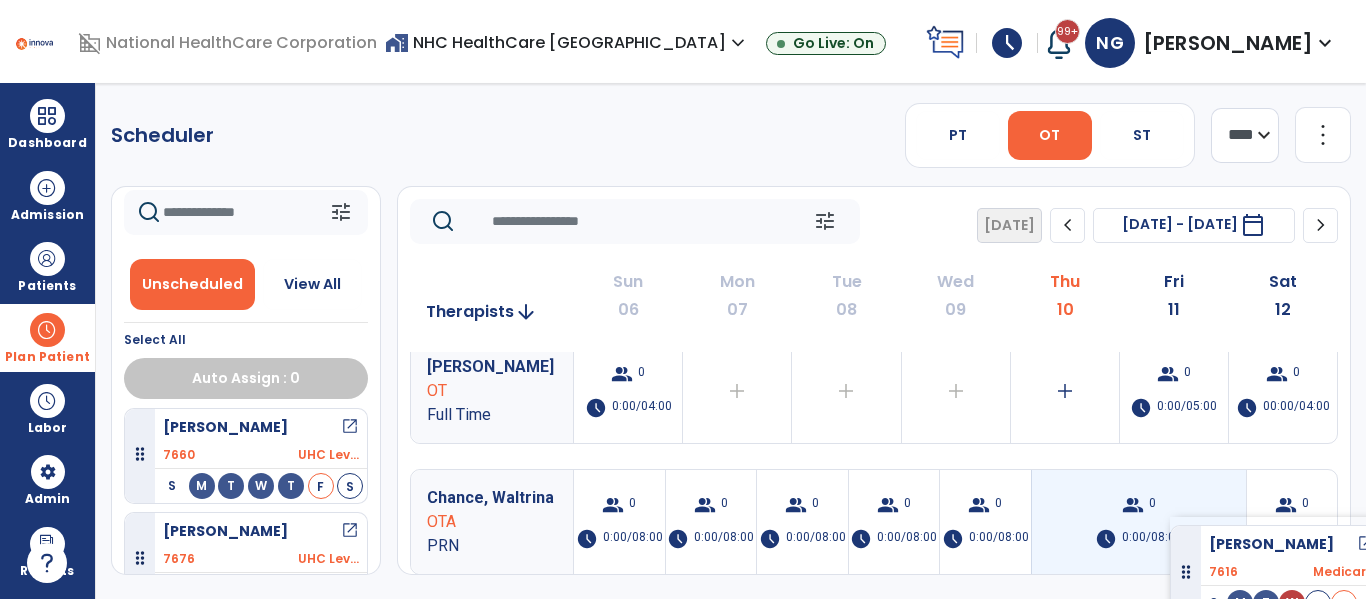 drag, startPoint x: 312, startPoint y: 520, endPoint x: 1170, endPoint y: 517, distance: 858.00525 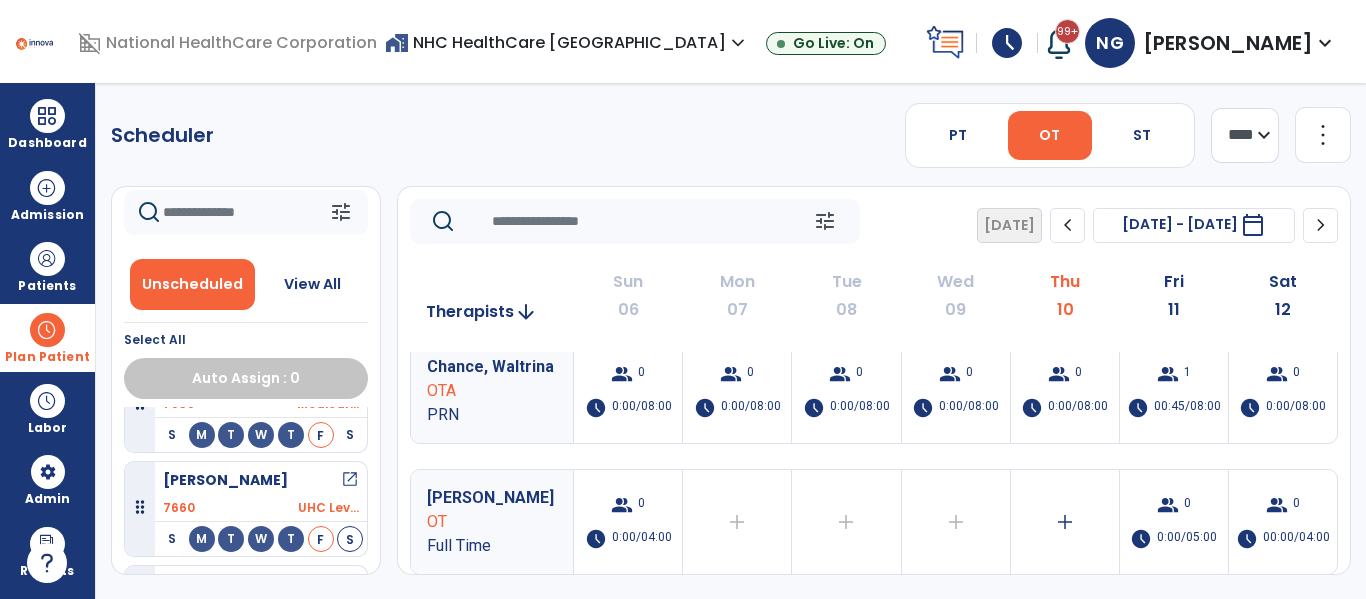scroll, scrollTop: 781, scrollLeft: 0, axis: vertical 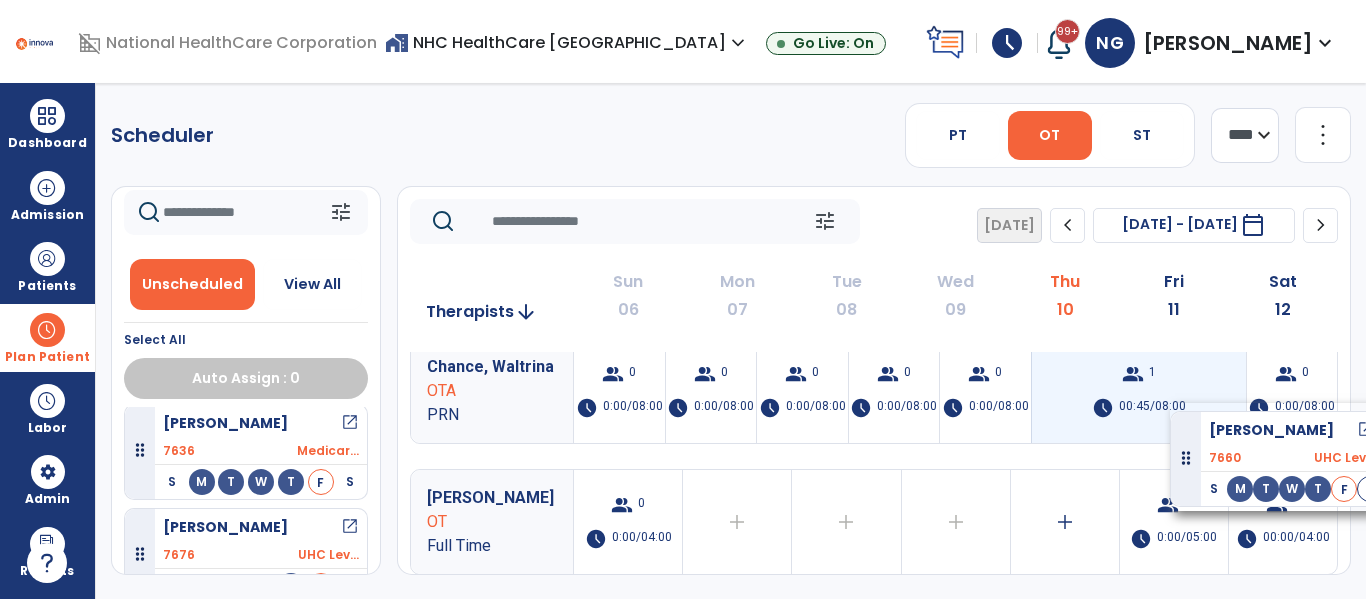 drag, startPoint x: 352, startPoint y: 502, endPoint x: 1170, endPoint y: 403, distance: 823.96906 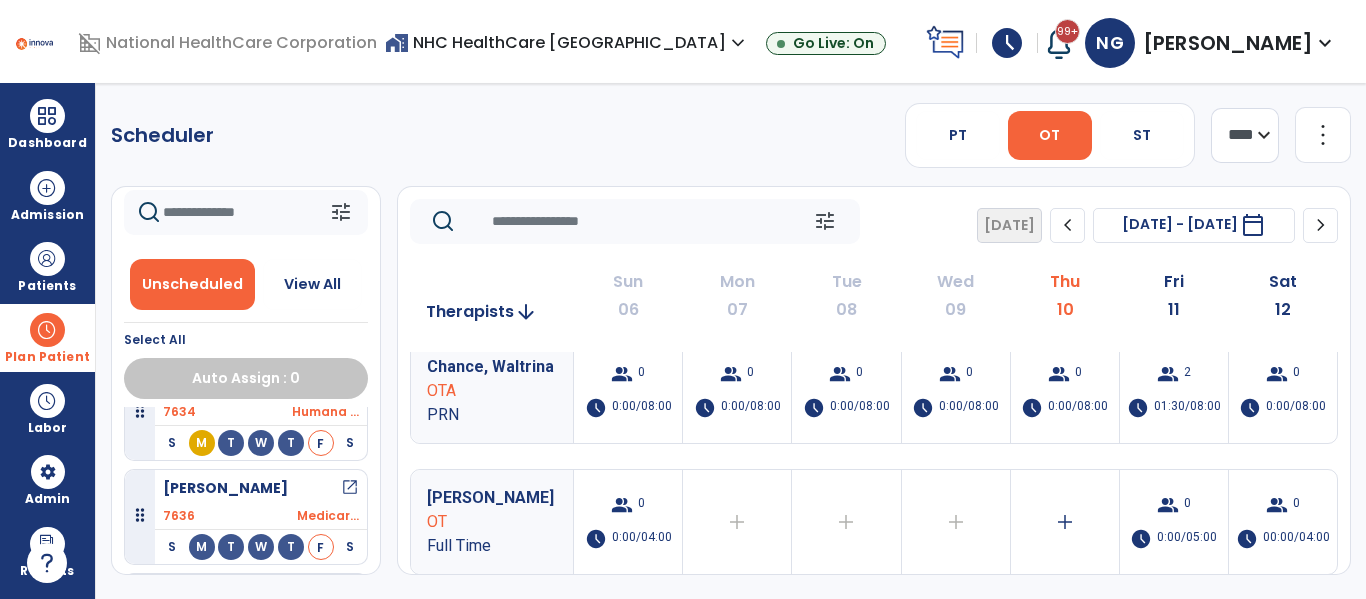 scroll, scrollTop: 681, scrollLeft: 0, axis: vertical 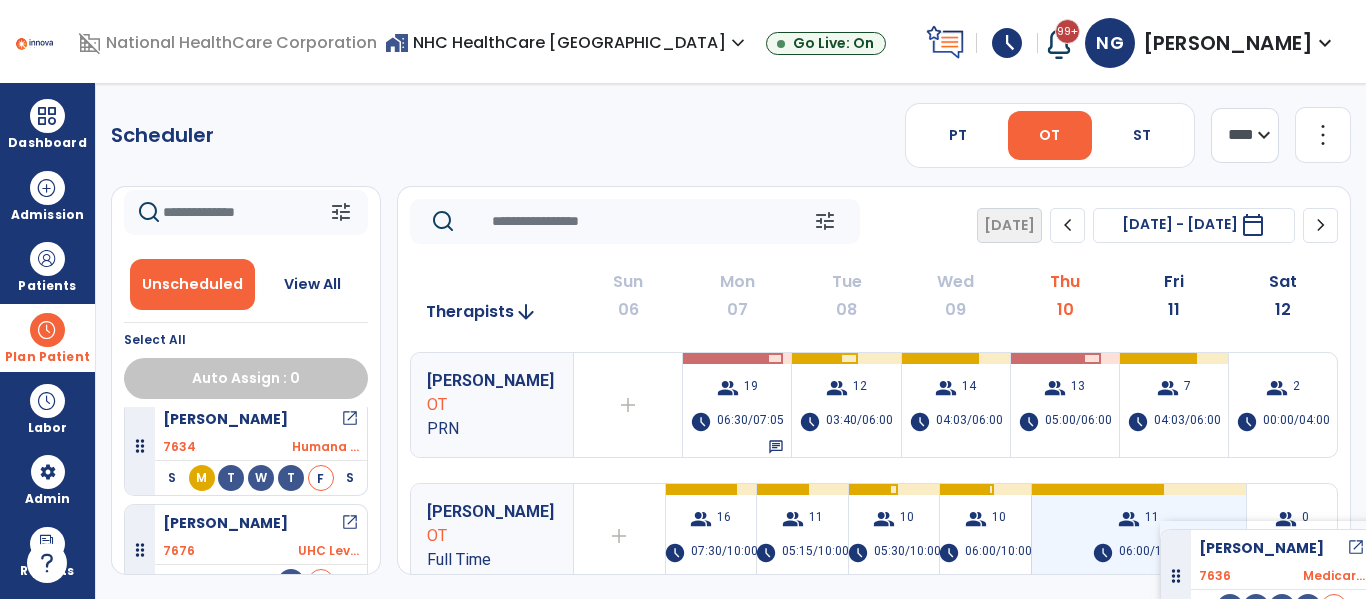 drag, startPoint x: 296, startPoint y: 493, endPoint x: 1160, endPoint y: 521, distance: 864.4536 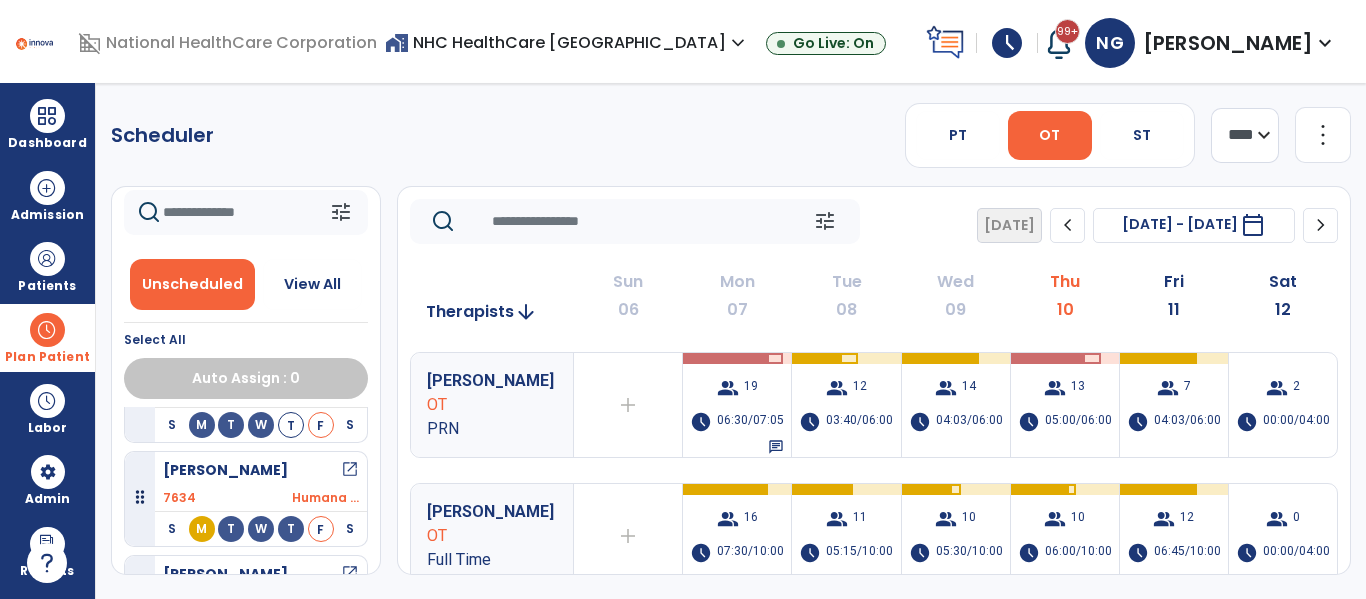 scroll, scrollTop: 581, scrollLeft: 0, axis: vertical 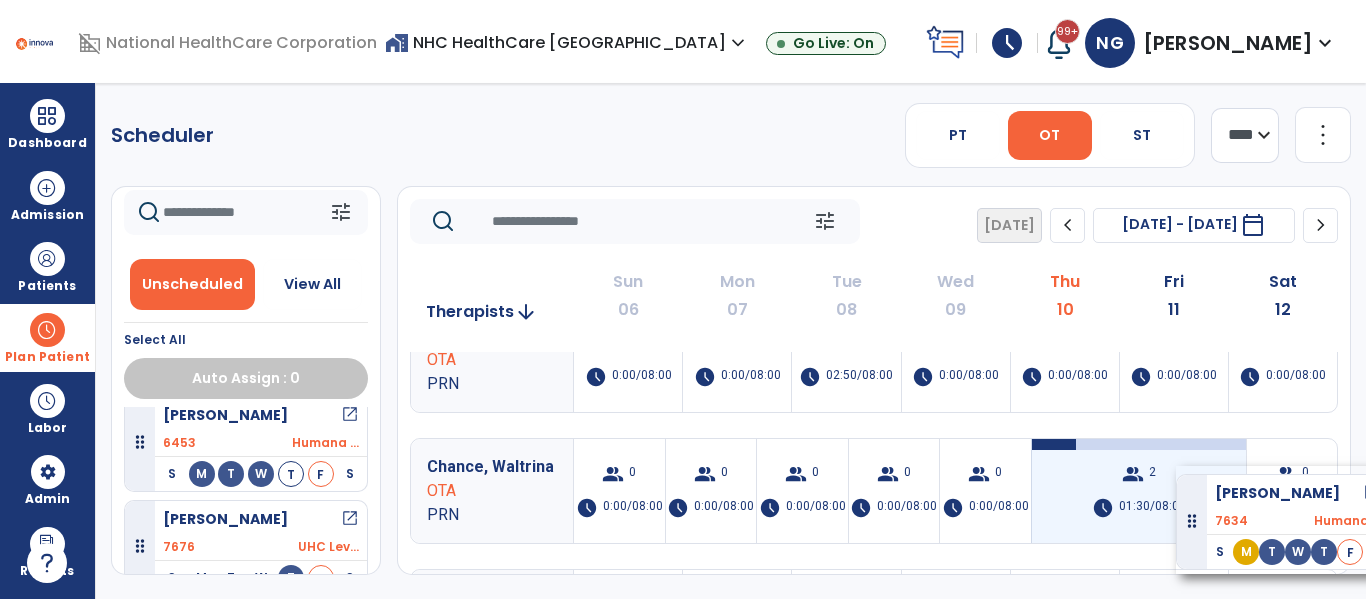 drag, startPoint x: 355, startPoint y: 504, endPoint x: 1176, endPoint y: 466, distance: 821.87897 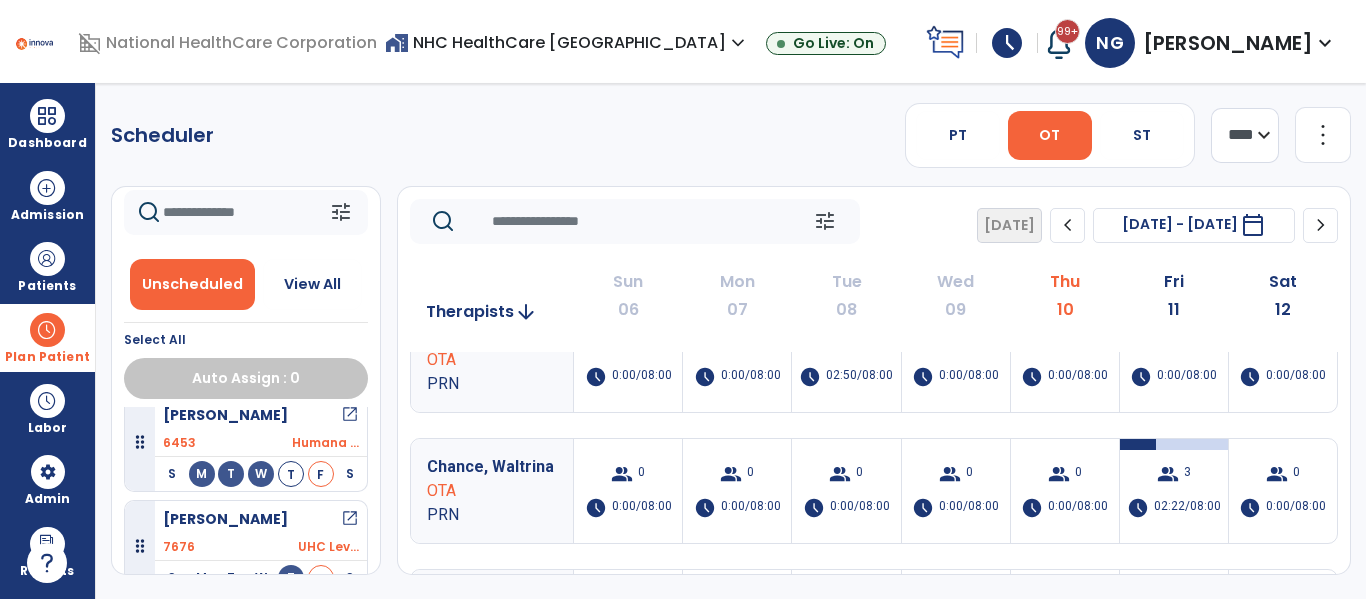 scroll, scrollTop: 481, scrollLeft: 0, axis: vertical 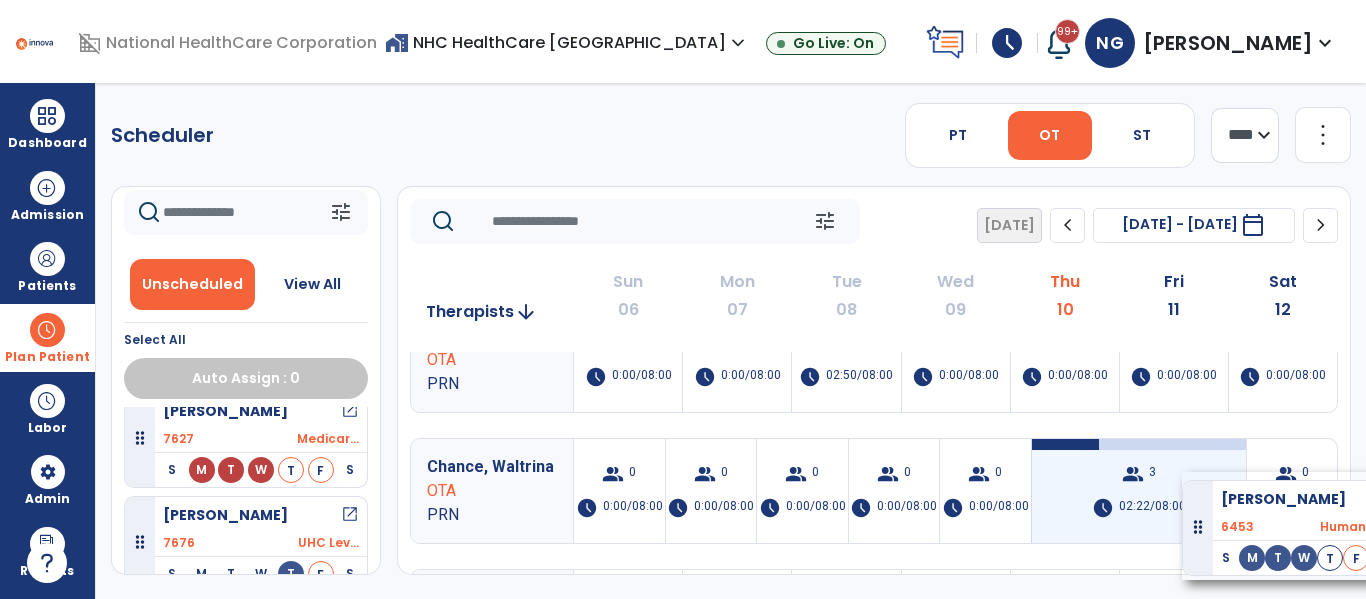 drag, startPoint x: 349, startPoint y: 495, endPoint x: 1182, endPoint y: 472, distance: 833.31744 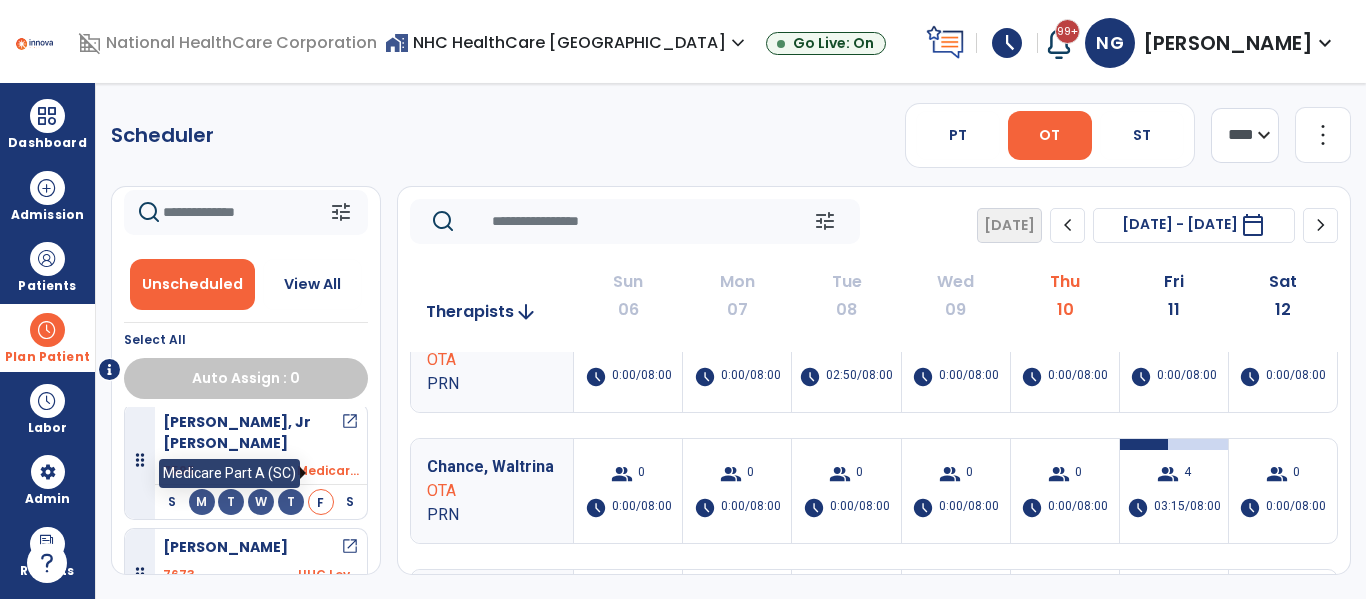 scroll, scrollTop: 81, scrollLeft: 0, axis: vertical 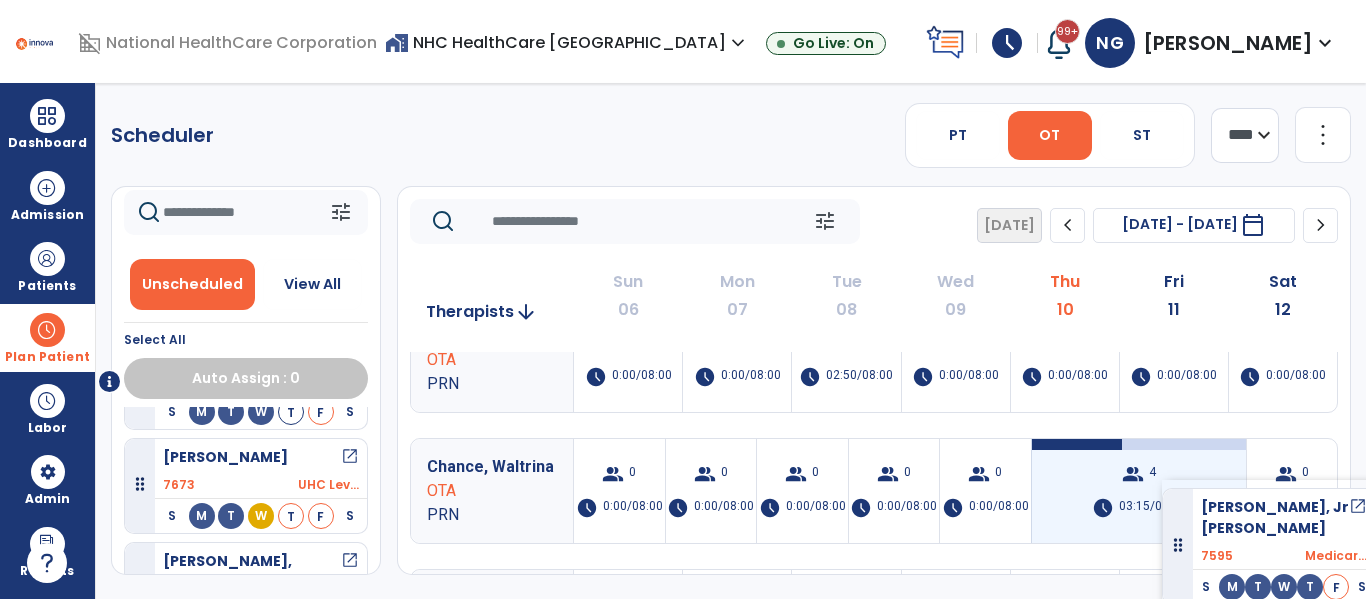 drag, startPoint x: 324, startPoint y: 478, endPoint x: 1162, endPoint y: 480, distance: 838.0024 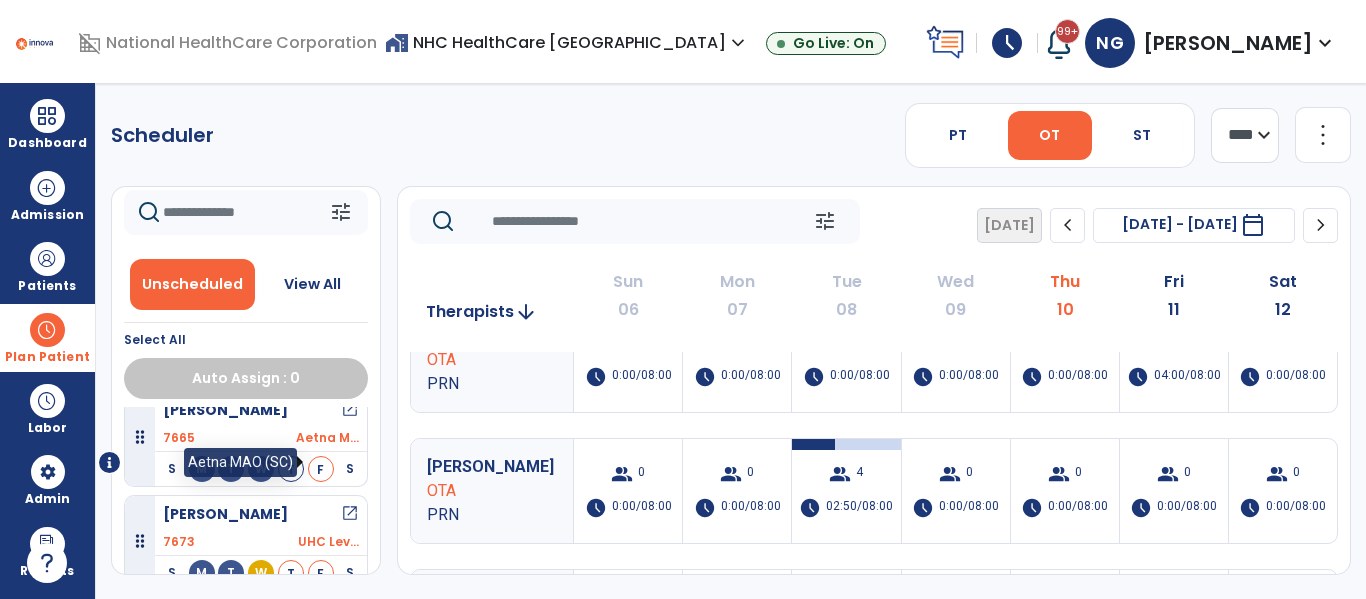 scroll, scrollTop: 0, scrollLeft: 0, axis: both 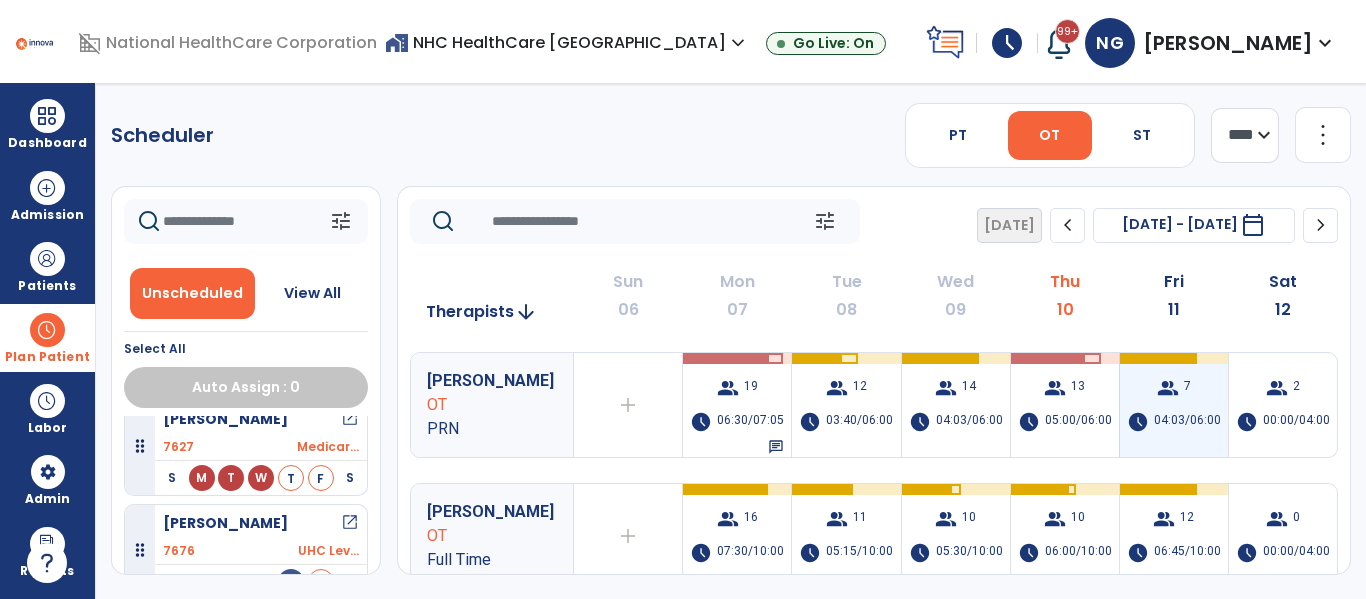 click on "group  7  schedule  04:03/06:00" at bounding box center [1174, 405] 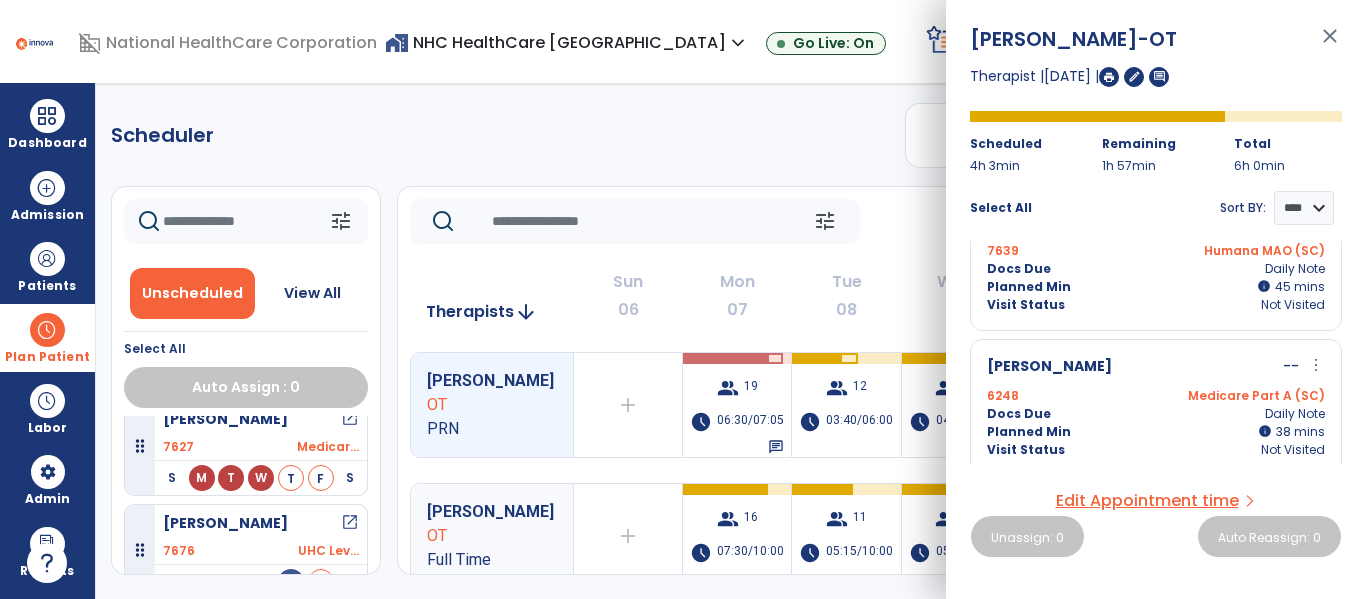 scroll, scrollTop: 300, scrollLeft: 0, axis: vertical 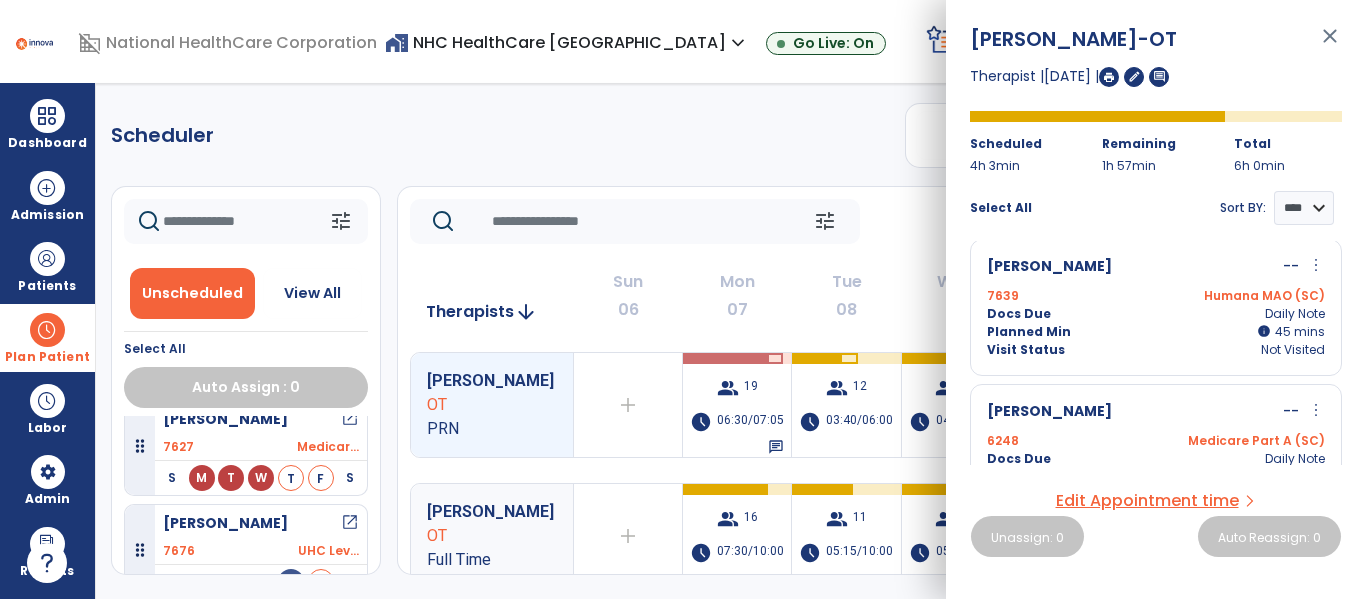 click on "Planned Min  info   45 I 45 mins" at bounding box center [1156, 332] 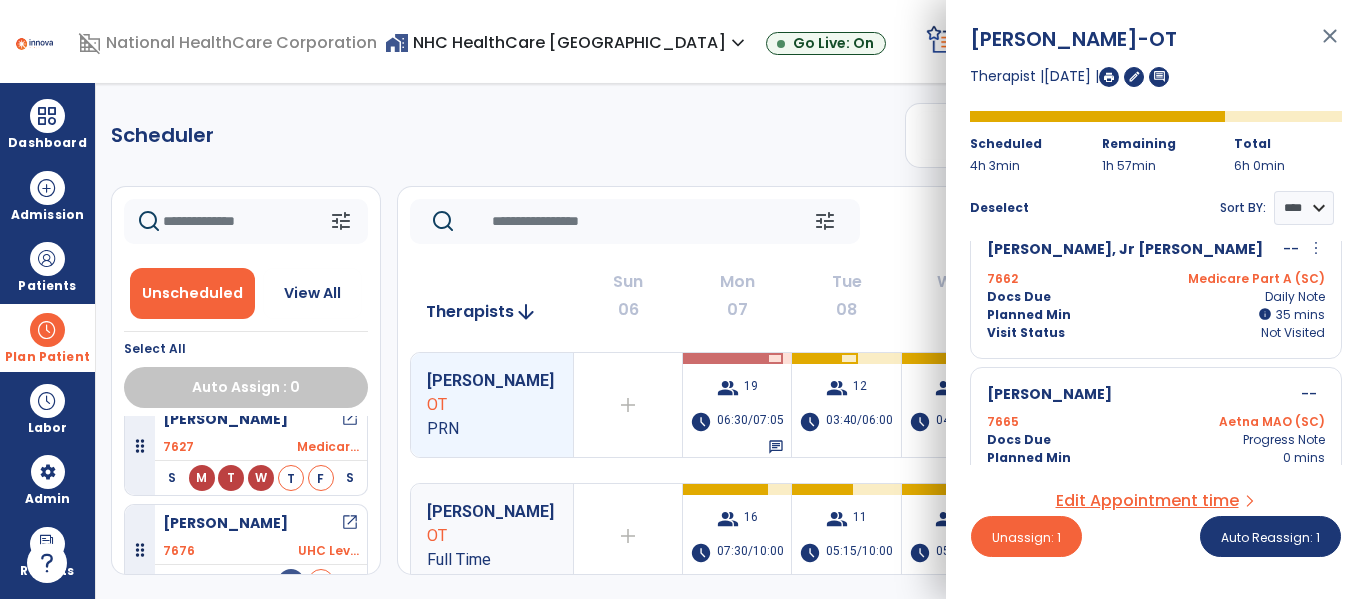 scroll, scrollTop: 789, scrollLeft: 0, axis: vertical 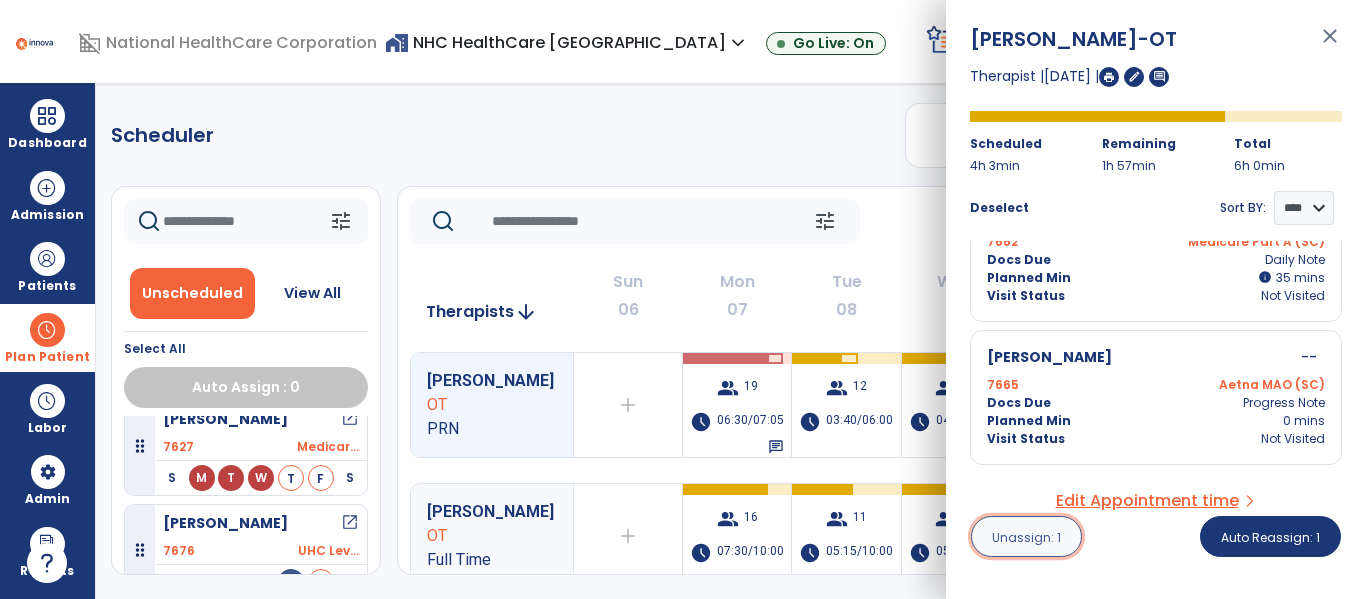 click on "Unassign: 1" at bounding box center (1026, 536) 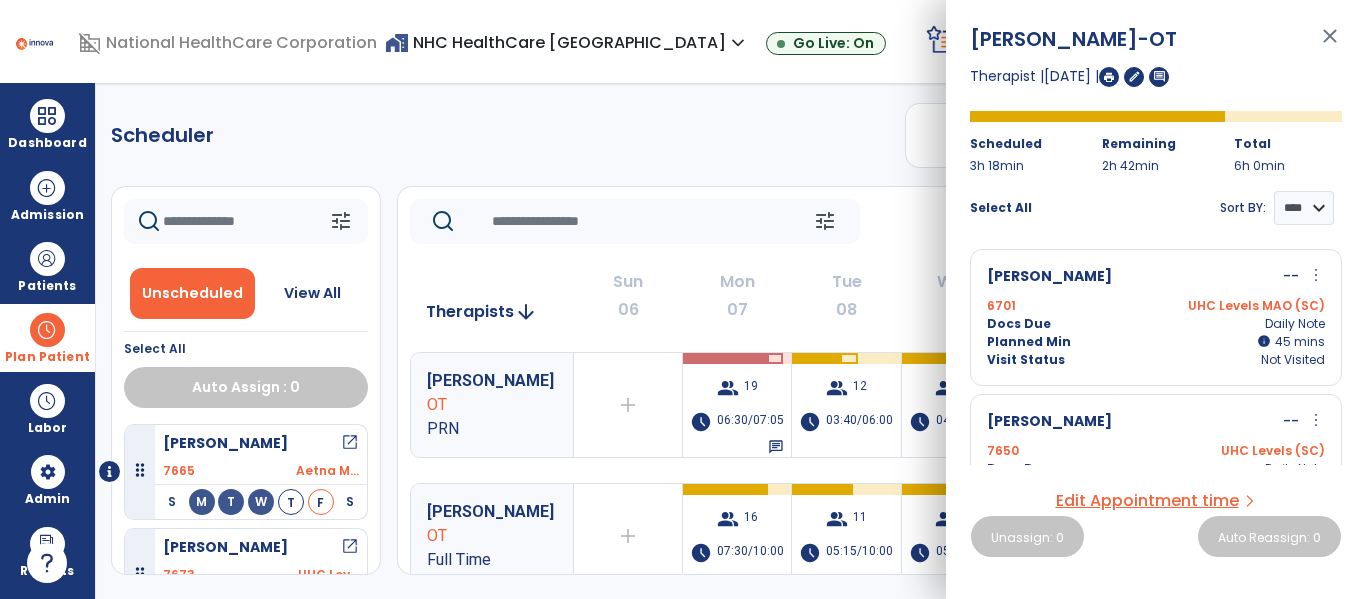 click on "close" at bounding box center (1330, 45) 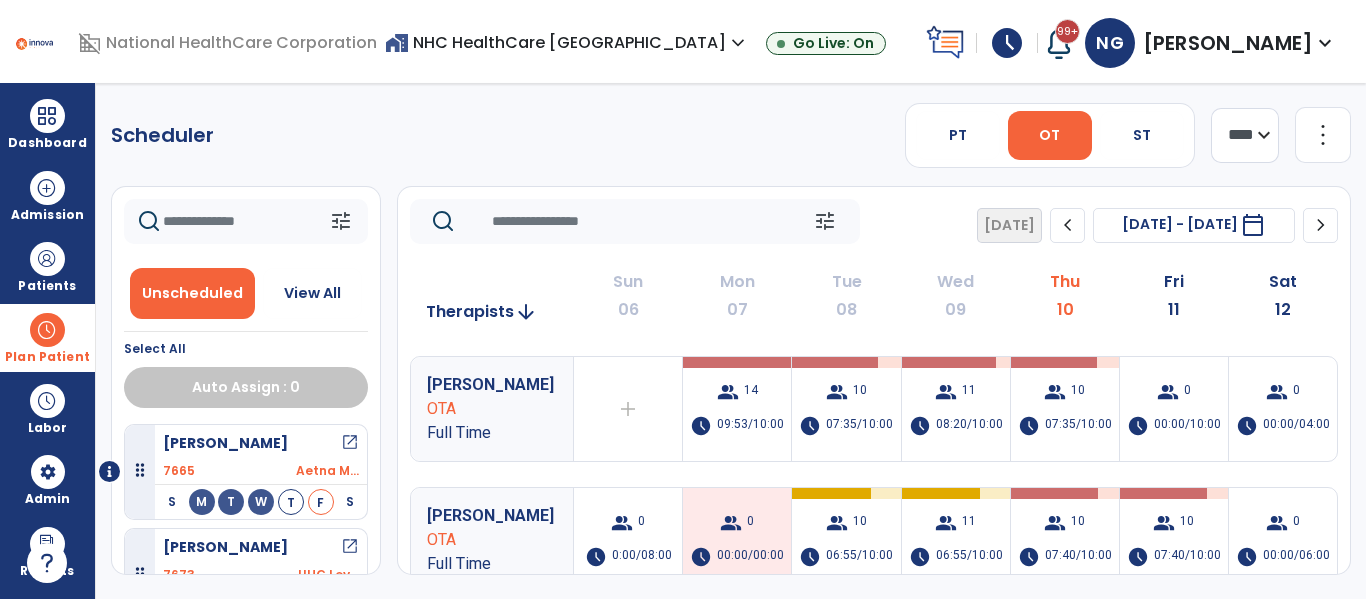 scroll, scrollTop: 300, scrollLeft: 0, axis: vertical 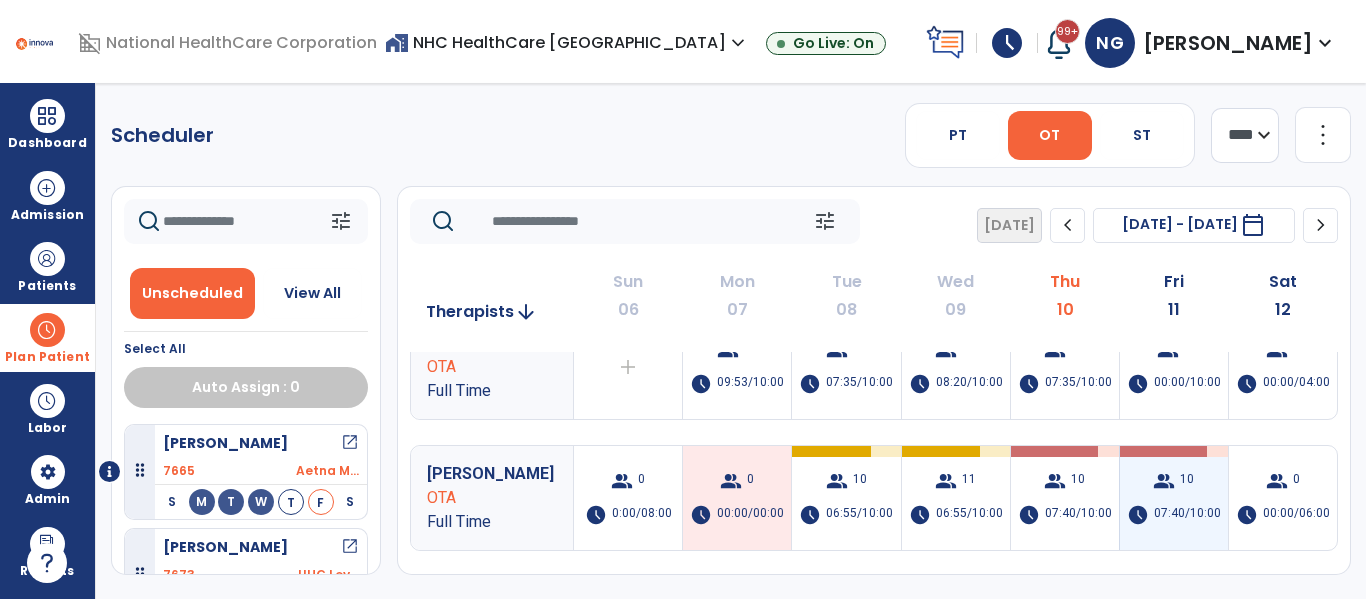 click on "group" at bounding box center (1164, 481) 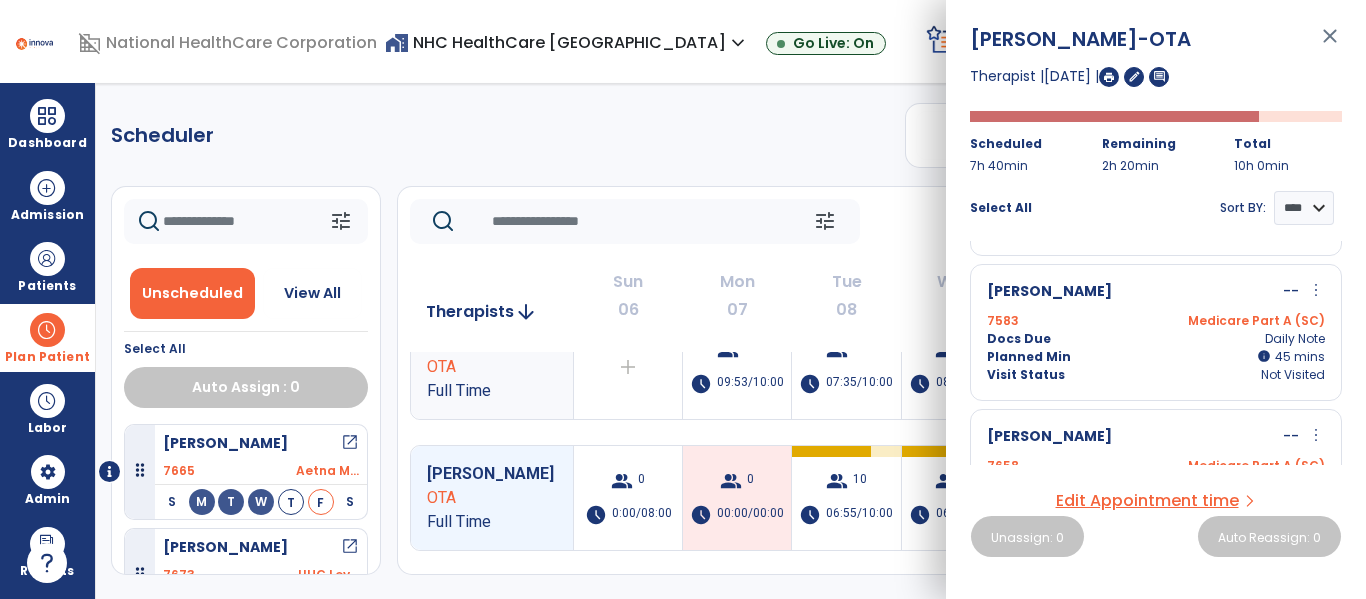 scroll, scrollTop: 1100, scrollLeft: 0, axis: vertical 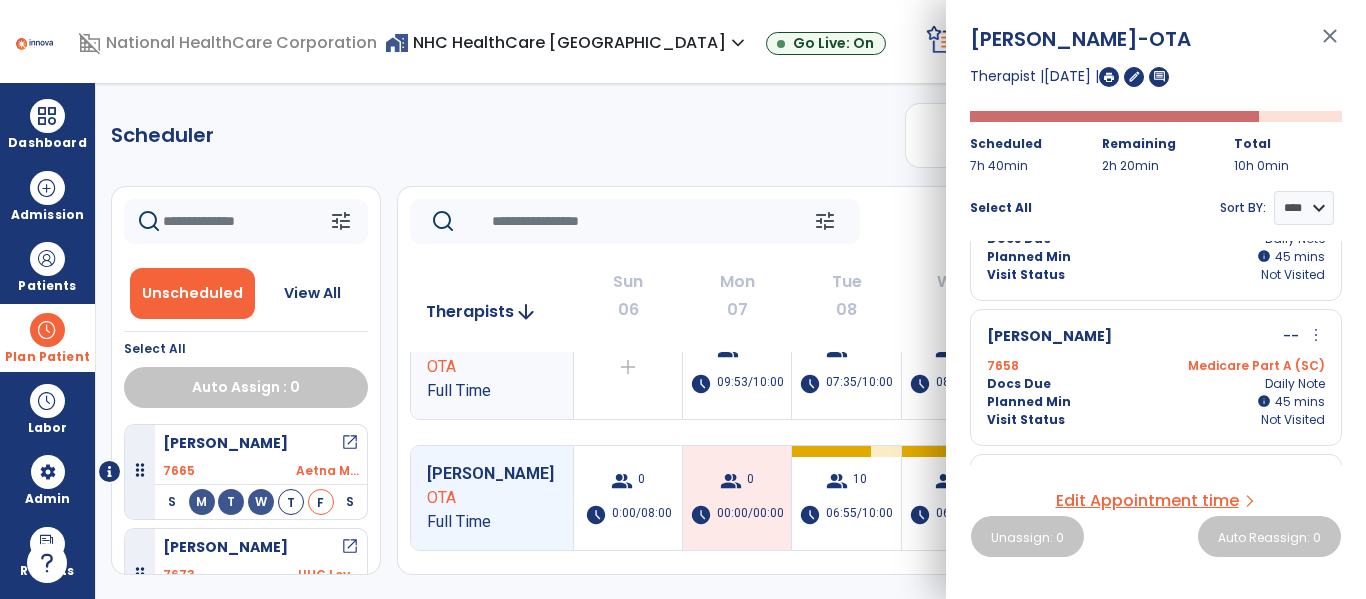 click on "7658 Medicare Part A (SC)" at bounding box center (1156, 366) 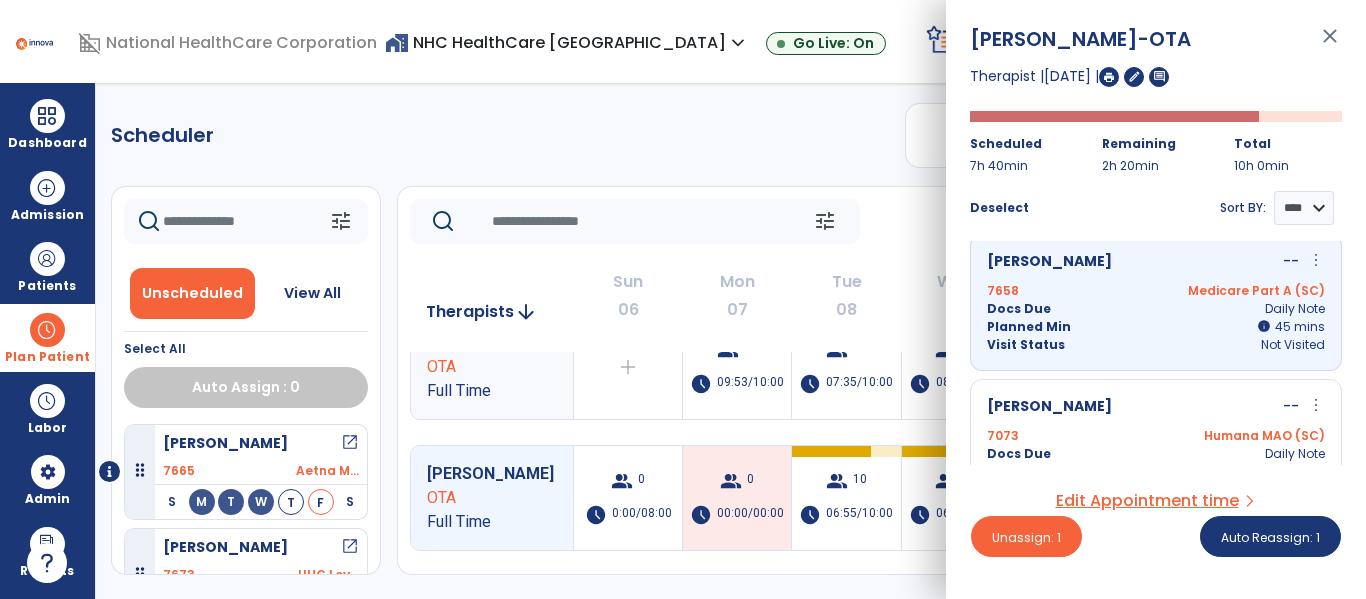 scroll, scrollTop: 1226, scrollLeft: 0, axis: vertical 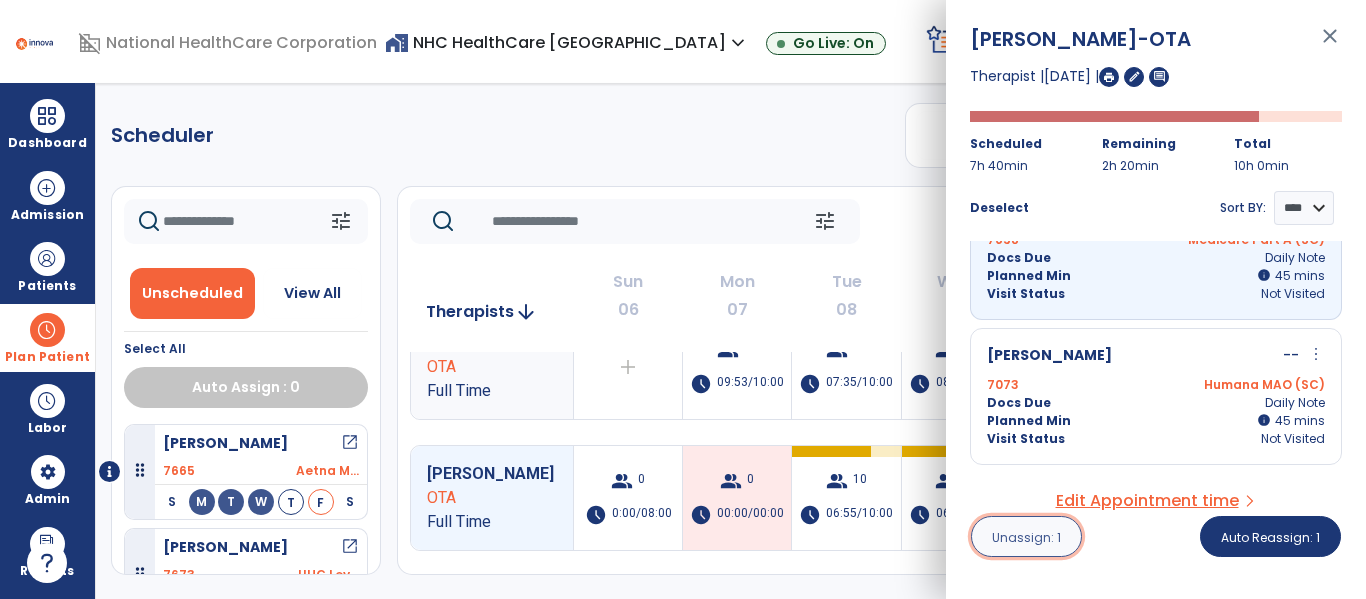 click on "Unassign: 1" at bounding box center (1026, 536) 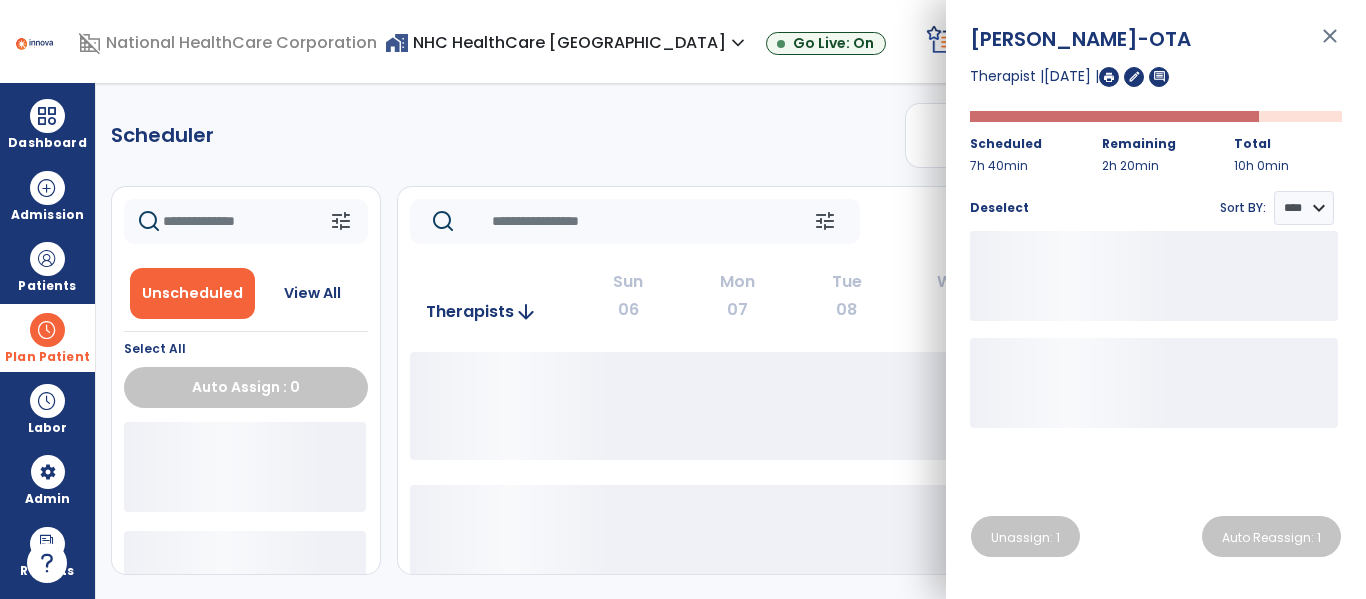click on "close" at bounding box center (1330, 45) 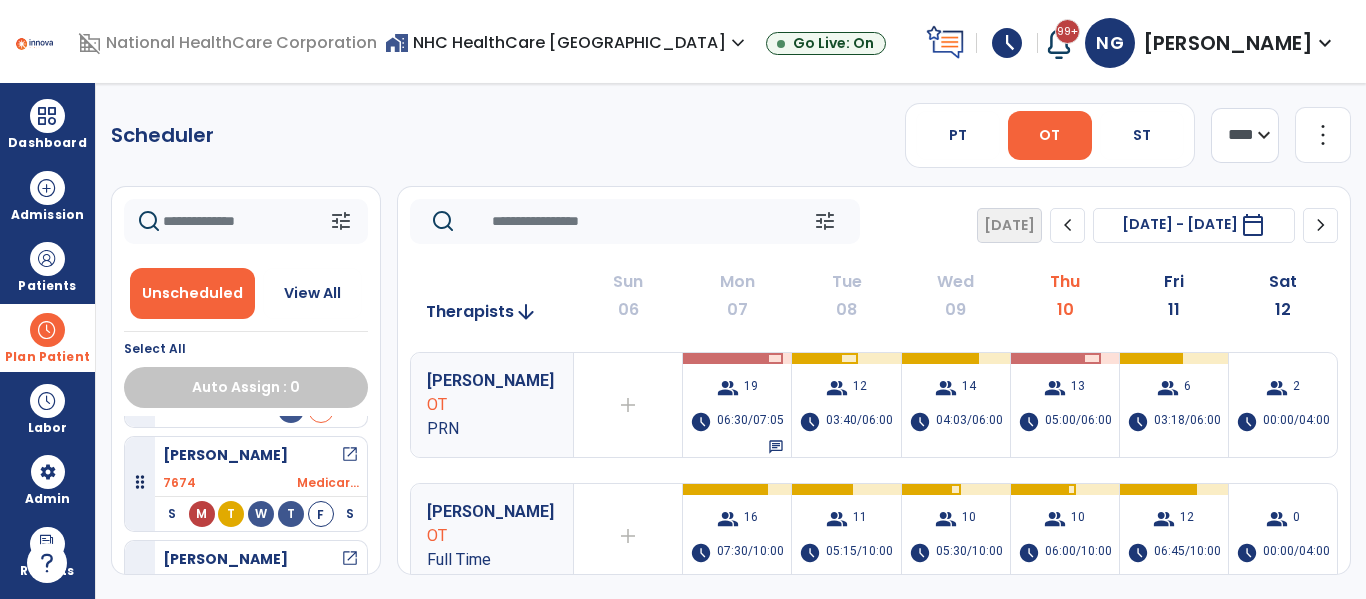 scroll, scrollTop: 665, scrollLeft: 0, axis: vertical 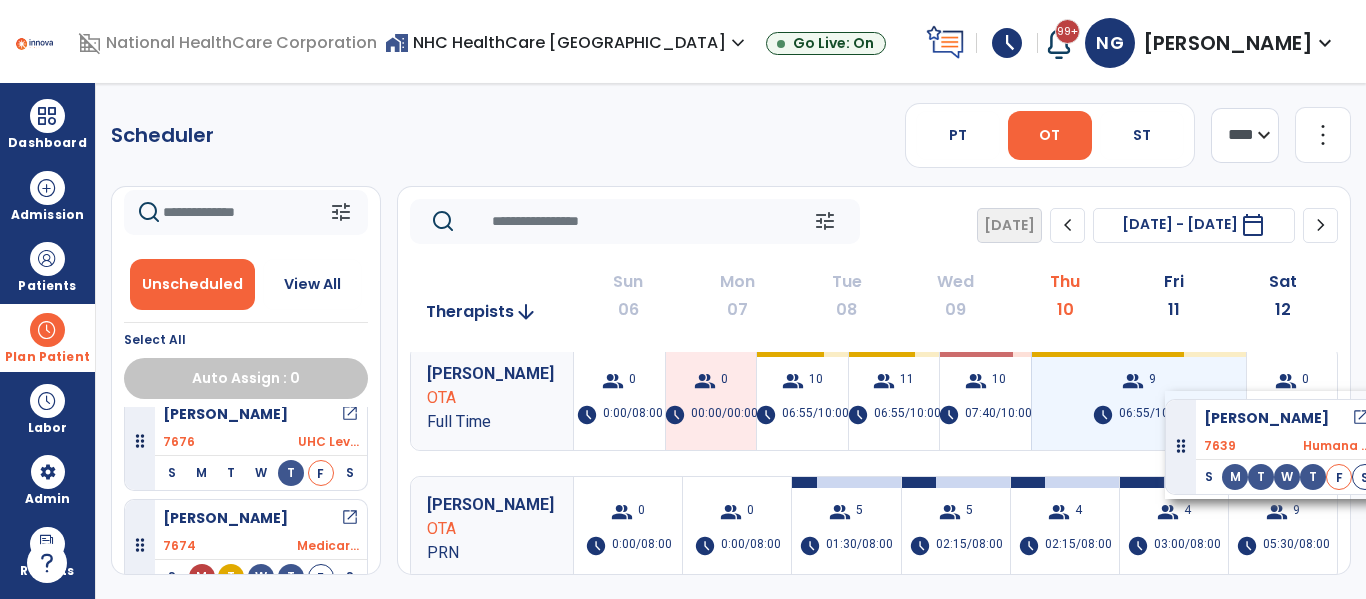 drag, startPoint x: 330, startPoint y: 530, endPoint x: 1166, endPoint y: 391, distance: 847.47687 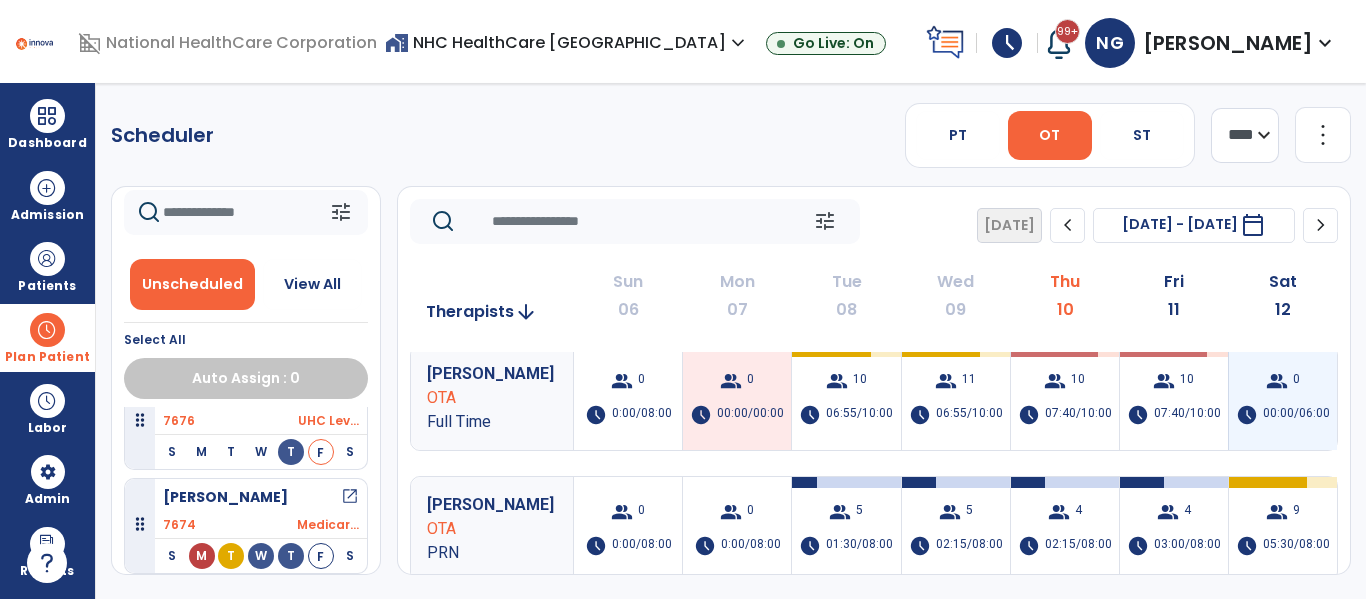 scroll, scrollTop: 561, scrollLeft: 0, axis: vertical 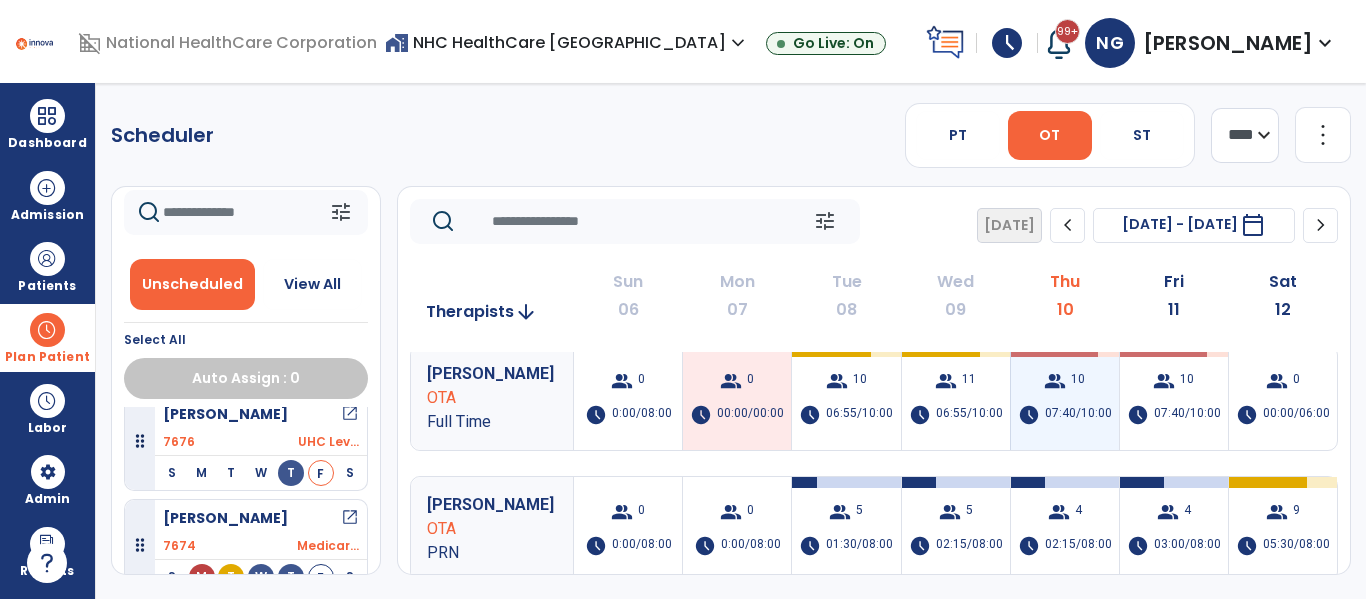 click on "group" at bounding box center [1055, 381] 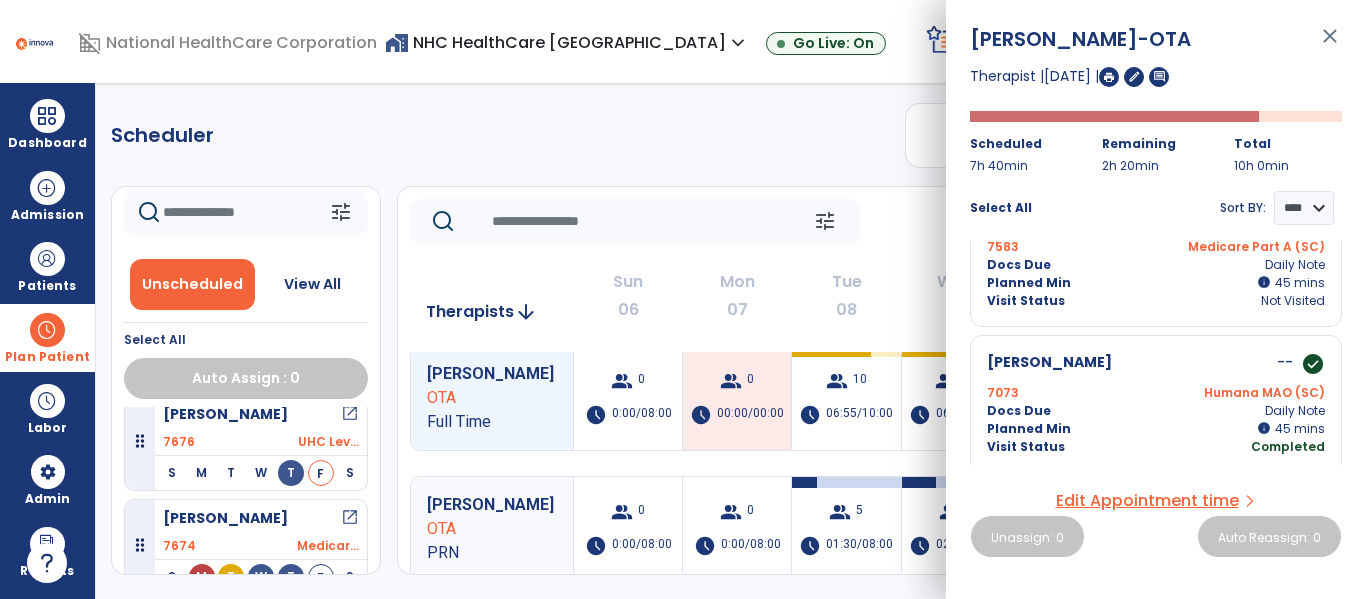 scroll, scrollTop: 1234, scrollLeft: 0, axis: vertical 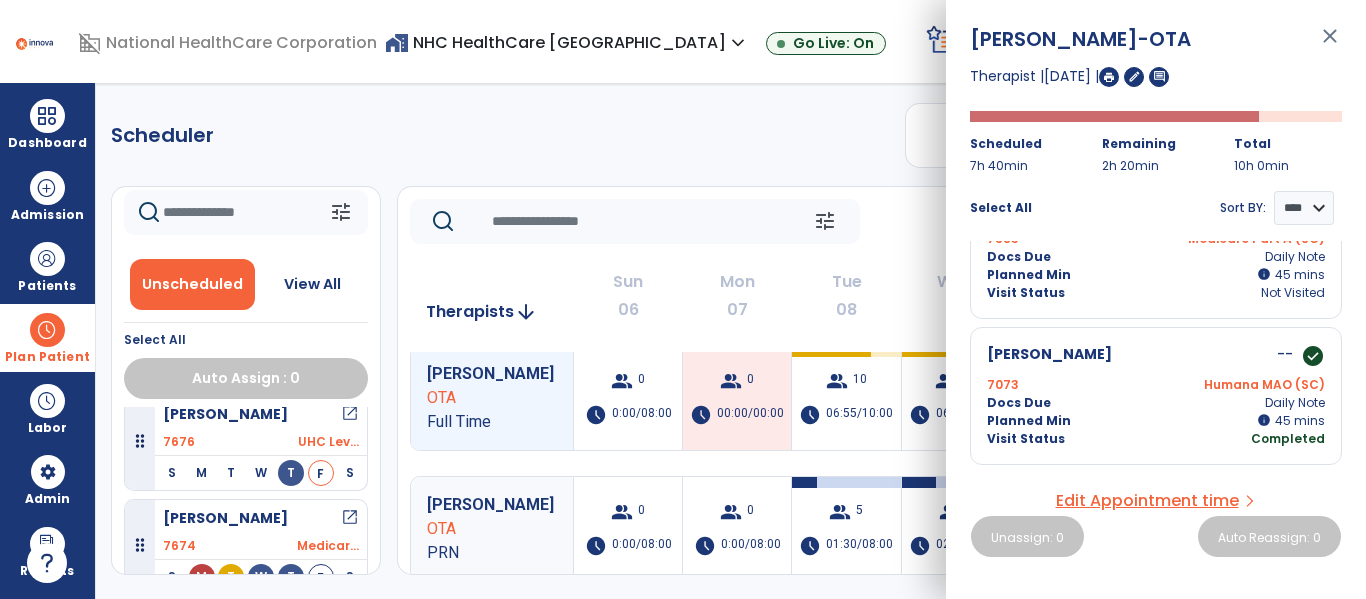 click on "close" at bounding box center [1330, 45] 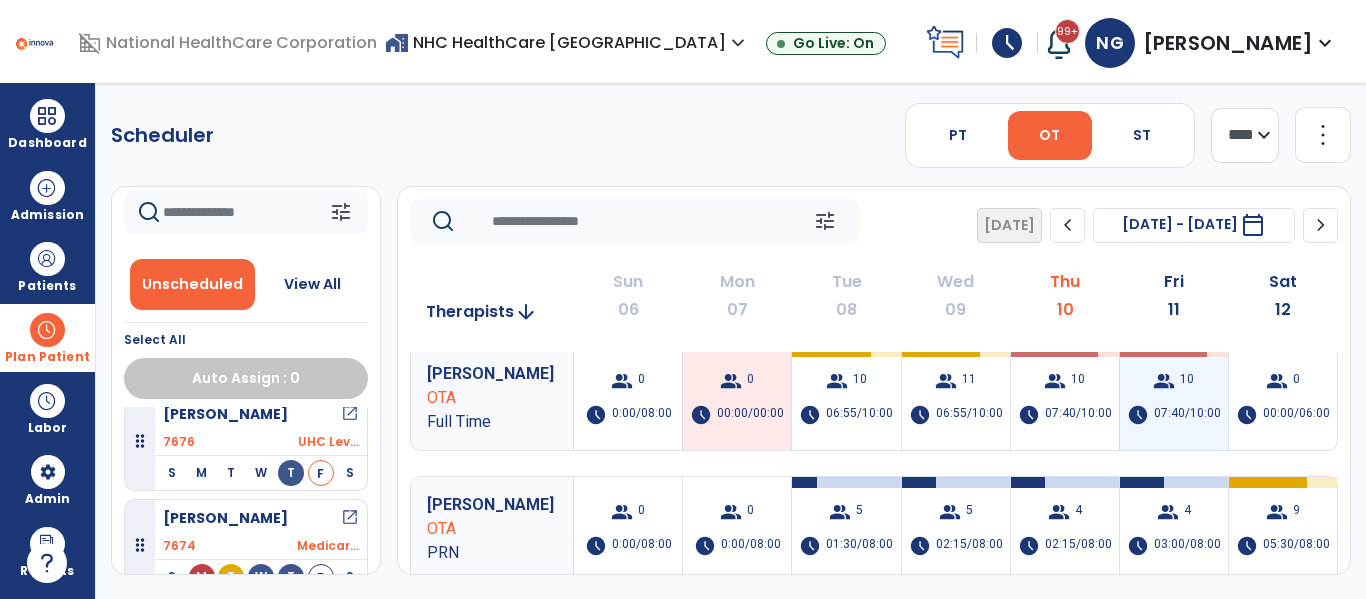 click on "group  10  schedule  07:40/10:00" at bounding box center (1174, 398) 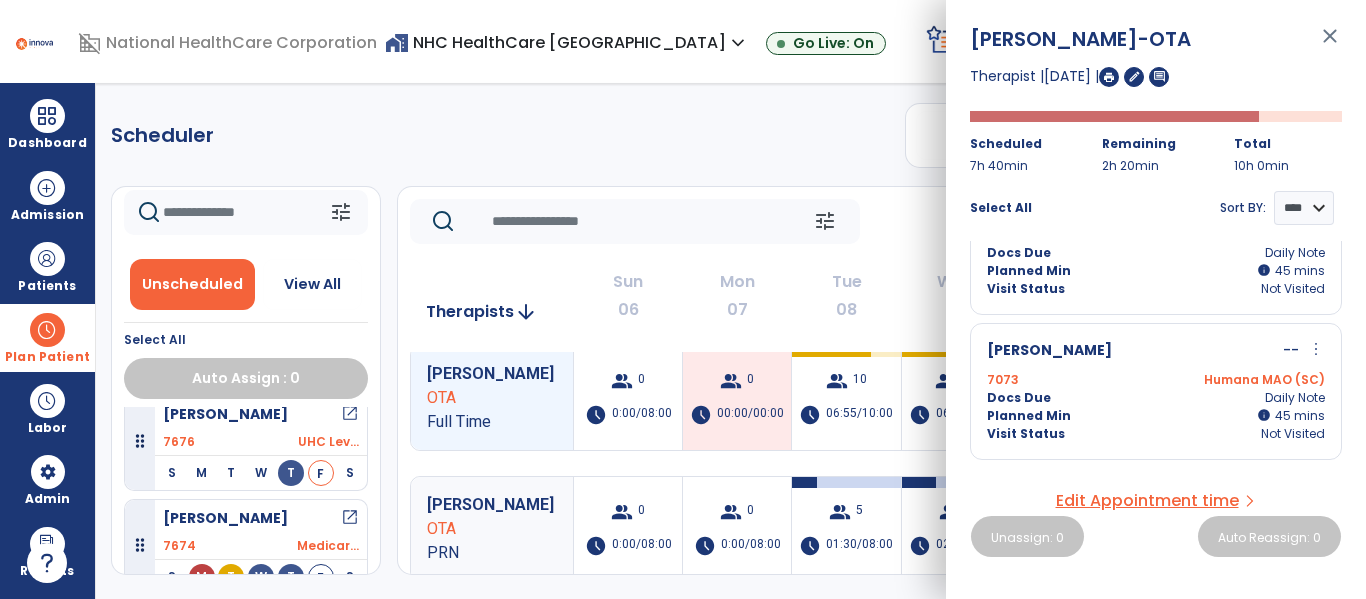 scroll, scrollTop: 1226, scrollLeft: 0, axis: vertical 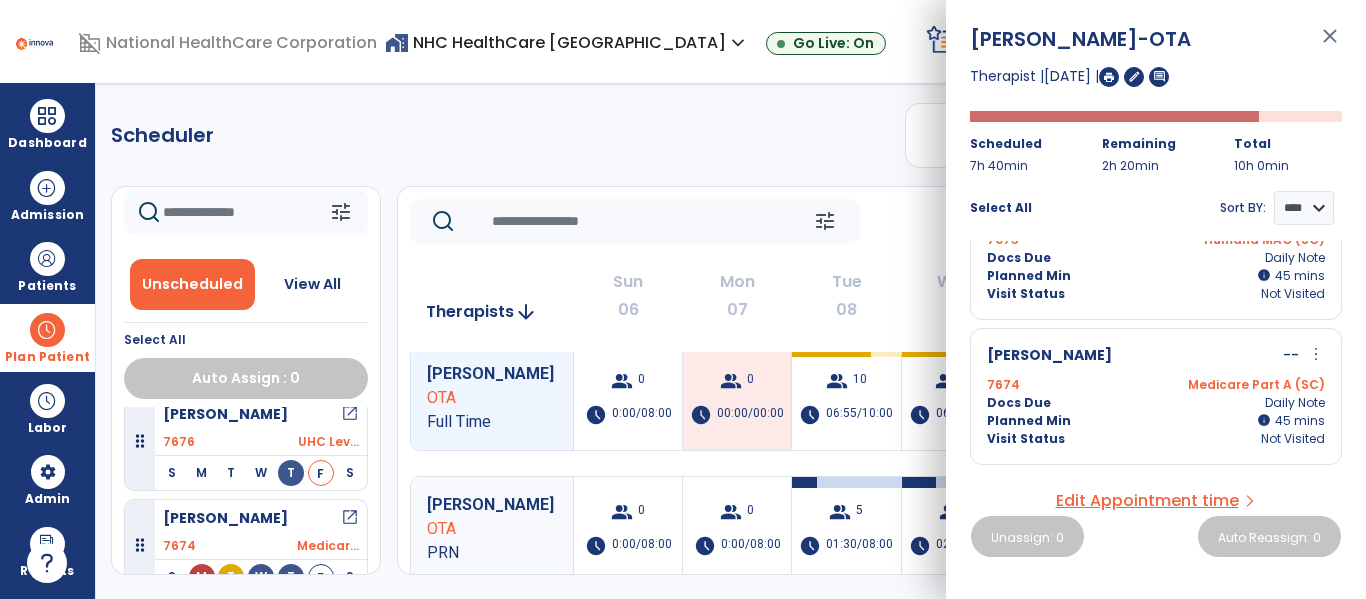 click at bounding box center (1109, 77) 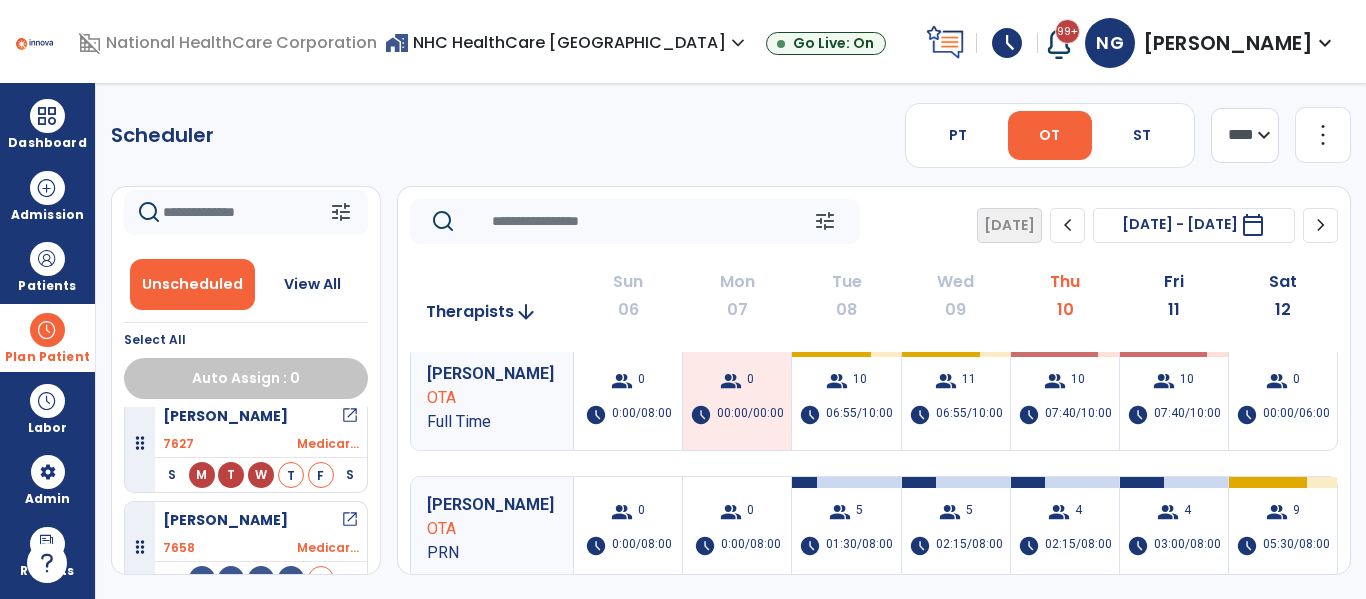 scroll, scrollTop: 299, scrollLeft: 0, axis: vertical 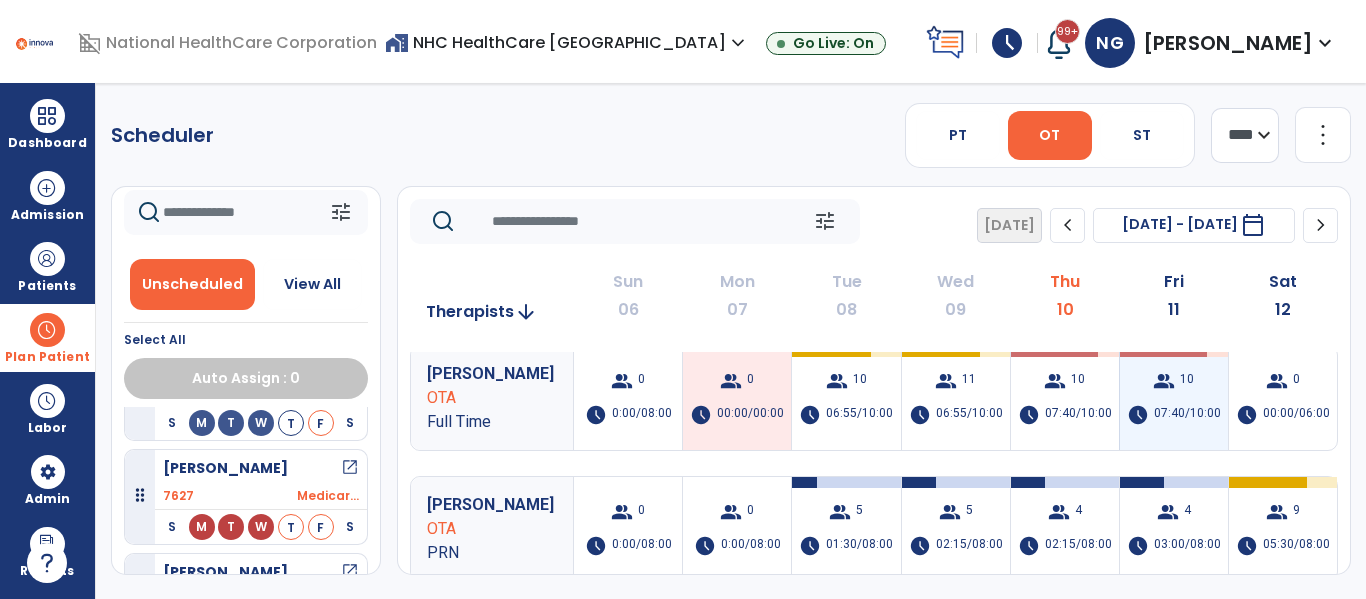 click on "07:40/10:00" at bounding box center [1187, 415] 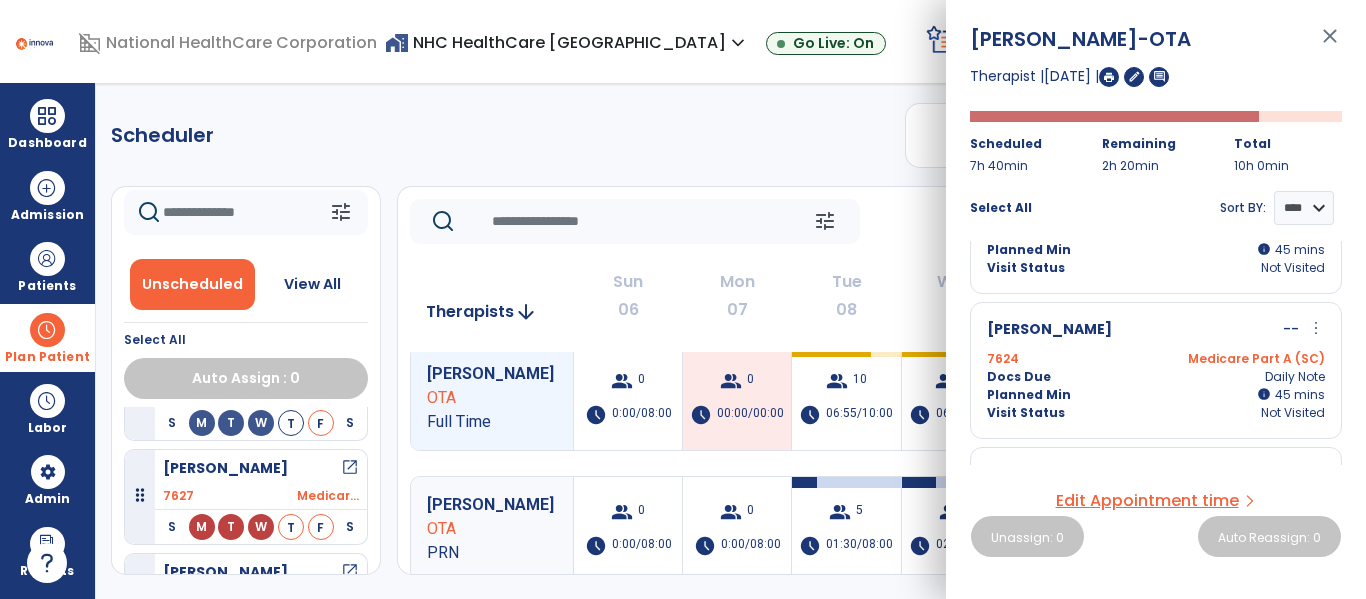 scroll, scrollTop: 963, scrollLeft: 0, axis: vertical 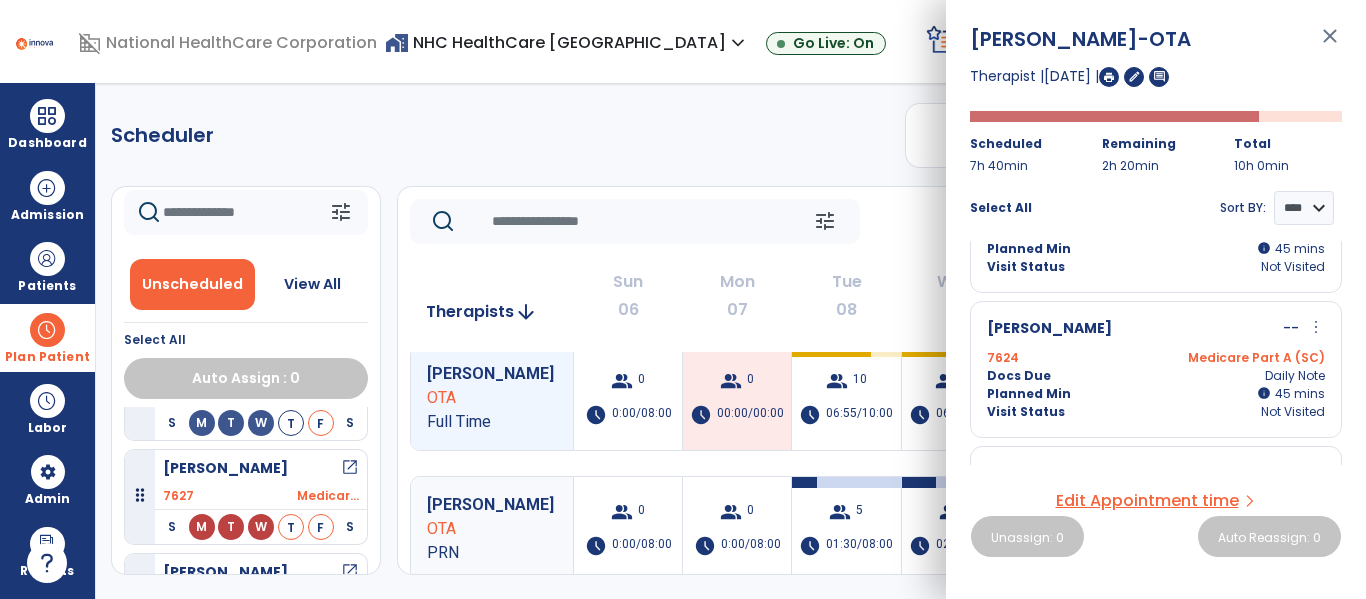 click on "[PERSON_NAME]   --  more_vert  edit   Edit Session   alt_route   Split Minutes  7624 Medicare Part A (SC)  Docs Due Daily Note   Planned Min  info   45 I 45 mins  Visit Status  Not Visited" at bounding box center (1156, 369) 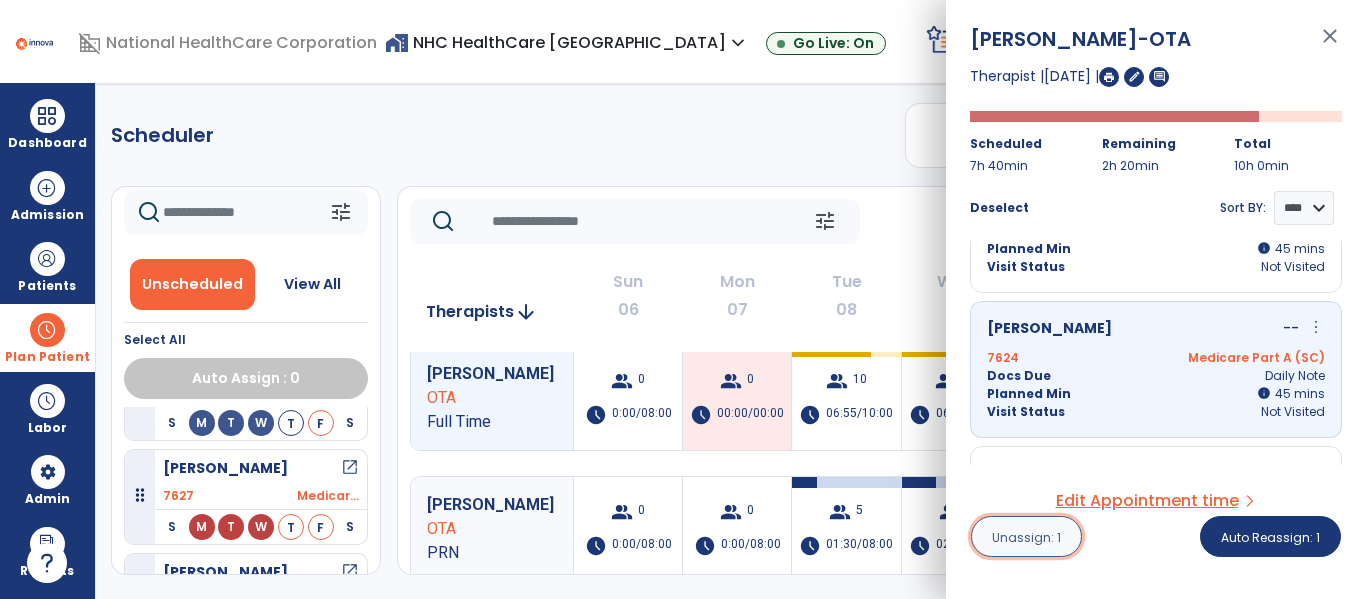 click on "Unassign: 1" at bounding box center (1026, 537) 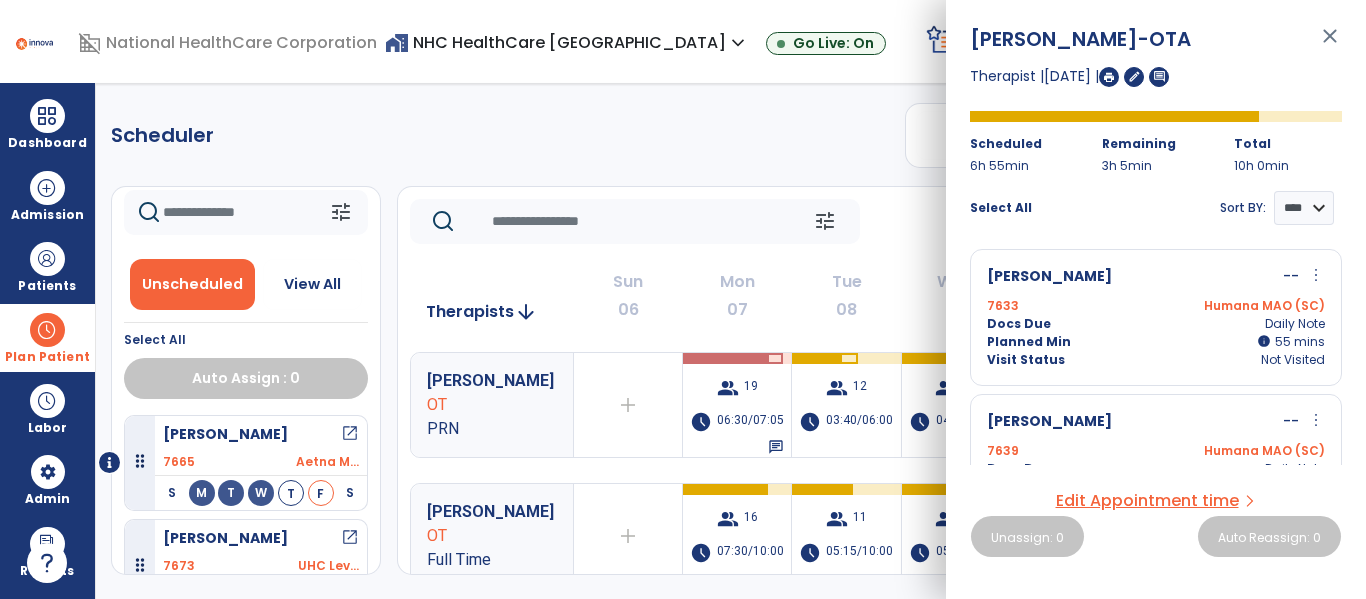click on "close" at bounding box center [1330, 45] 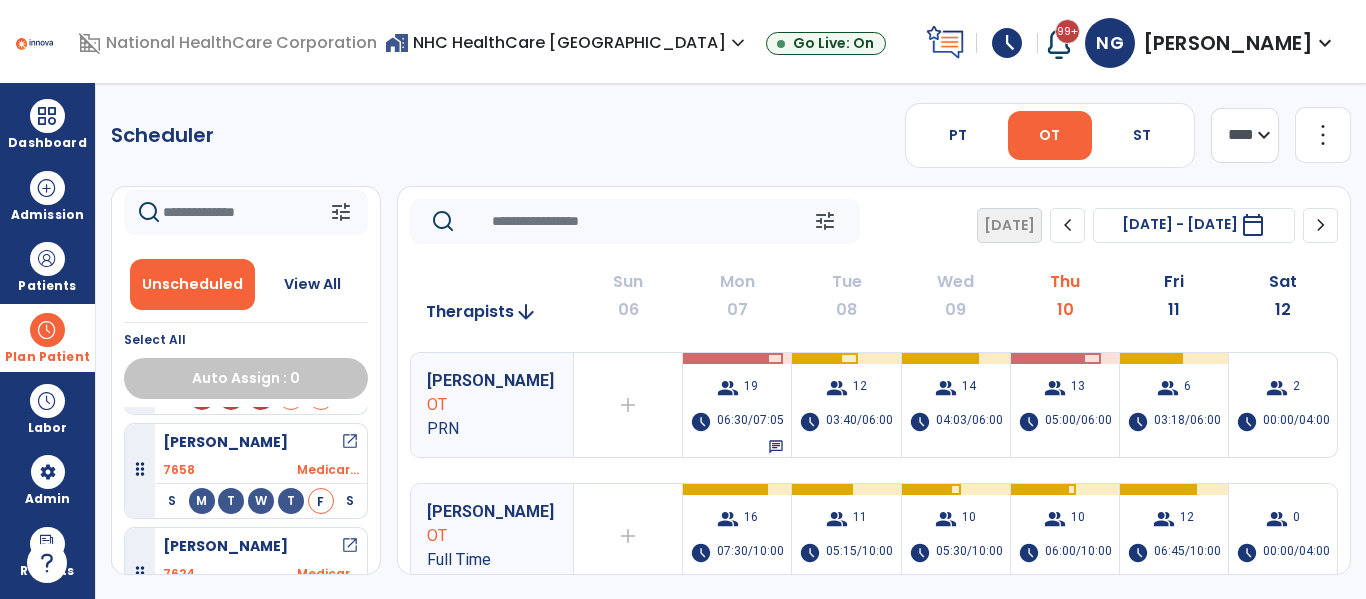 scroll, scrollTop: 410, scrollLeft: 0, axis: vertical 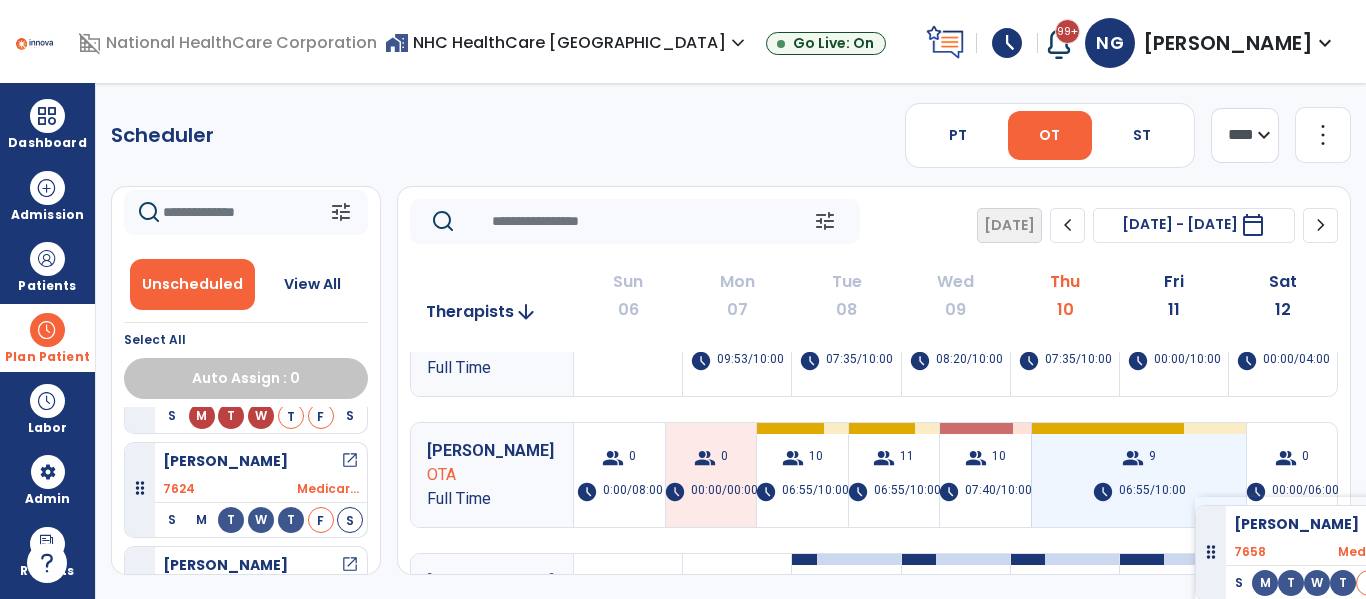 drag, startPoint x: 296, startPoint y: 454, endPoint x: 1196, endPoint y: 487, distance: 900.6048 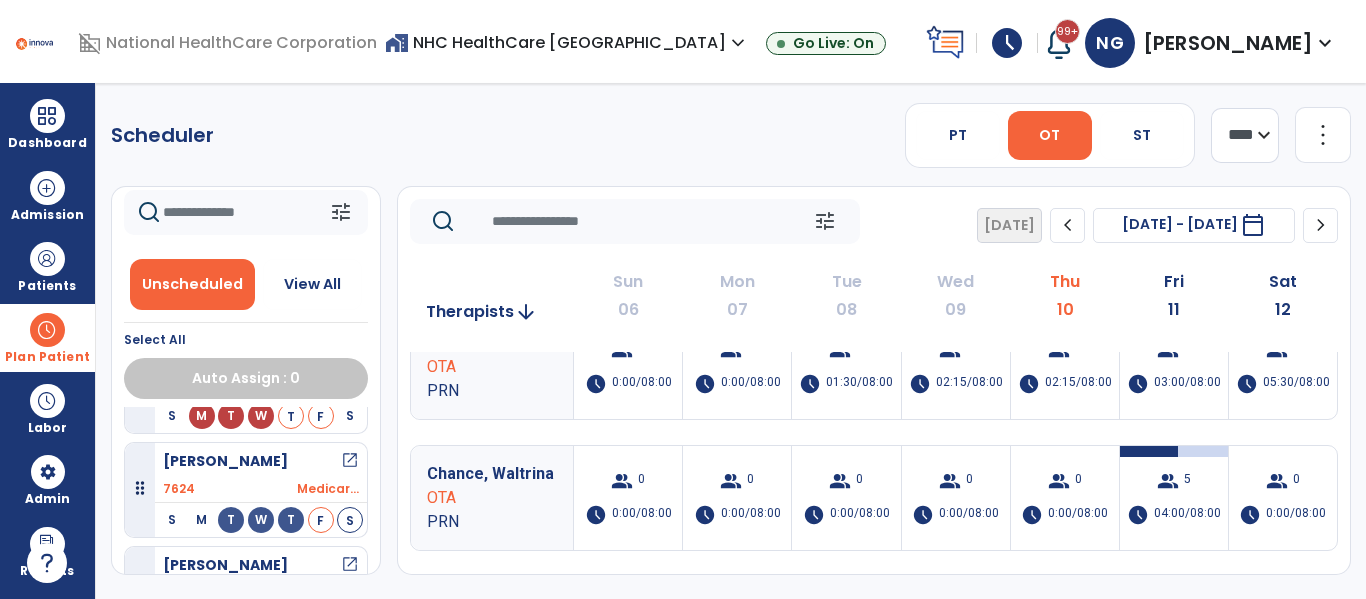 scroll, scrollTop: 572, scrollLeft: 0, axis: vertical 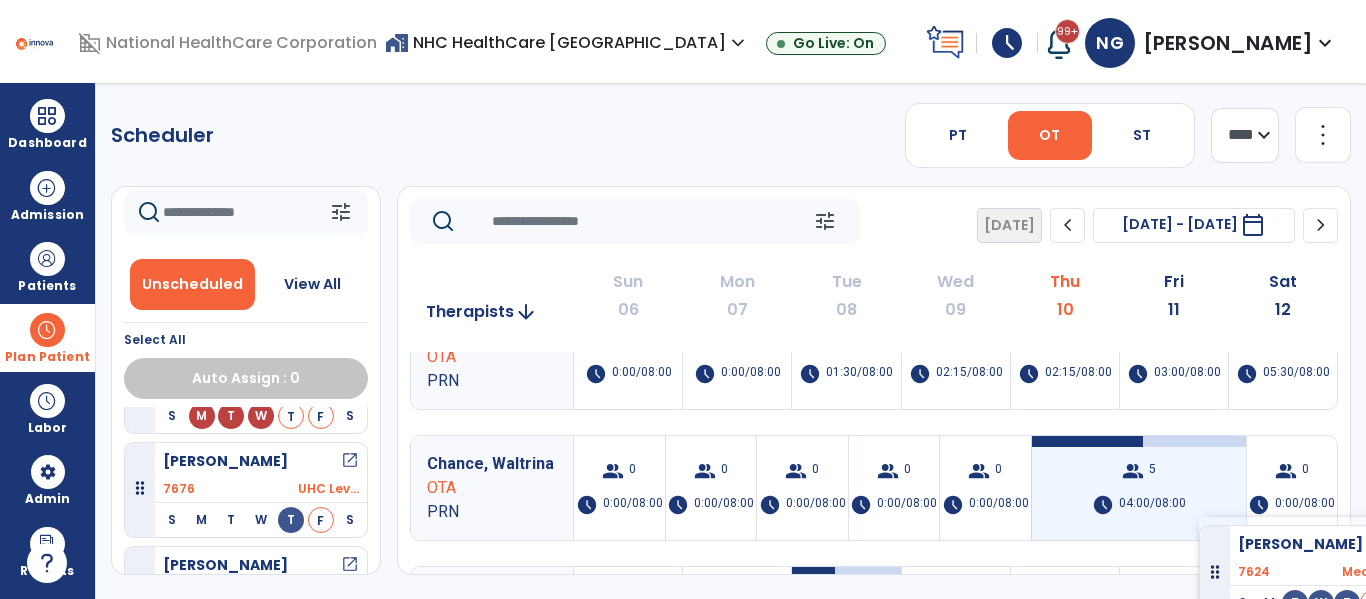 drag, startPoint x: 257, startPoint y: 461, endPoint x: 1199, endPoint y: 509, distance: 943.2221 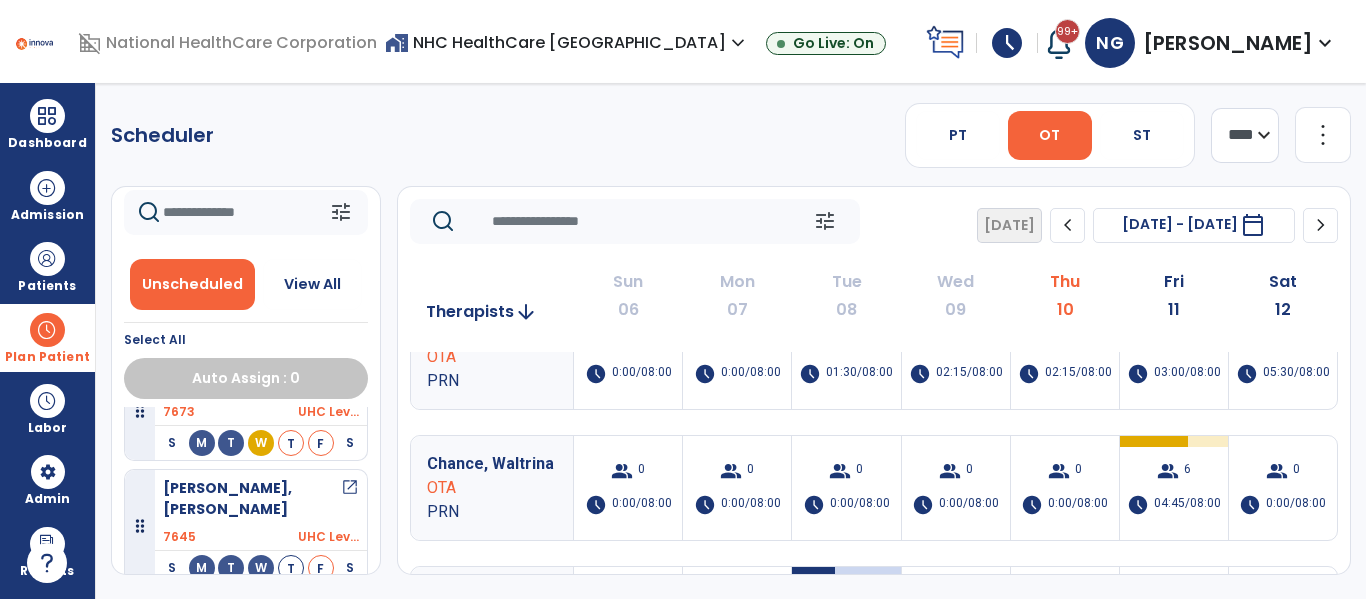 scroll, scrollTop: 0, scrollLeft: 0, axis: both 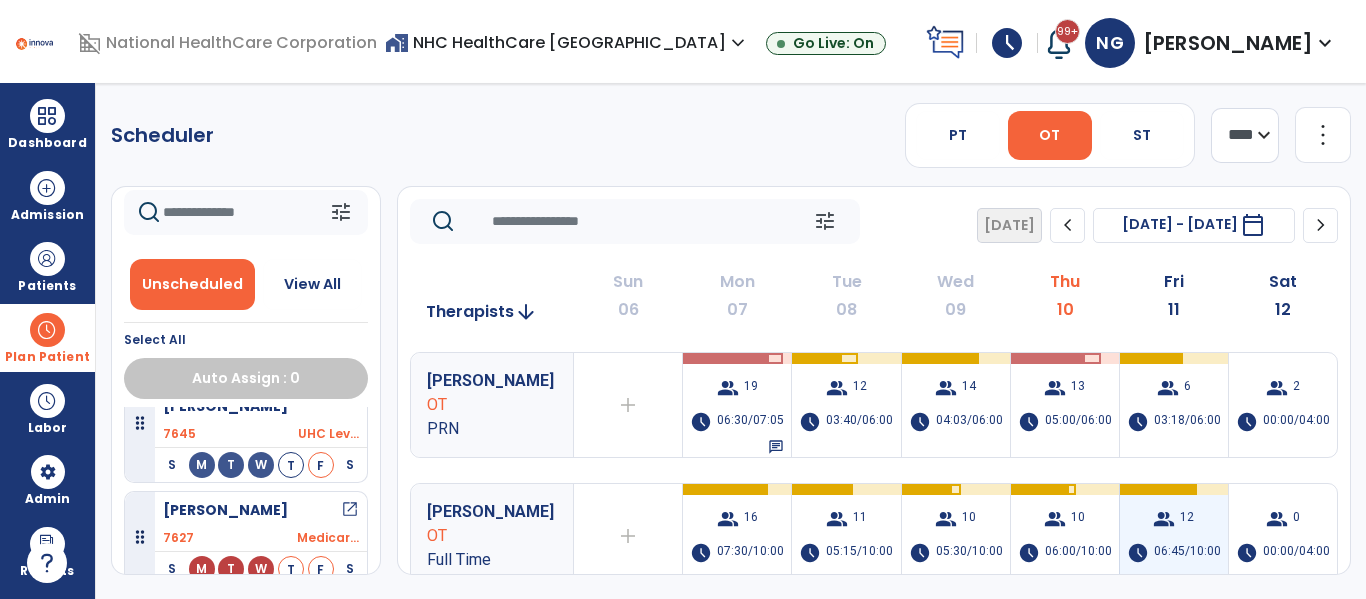 click on "schedule" at bounding box center [1138, 553] 